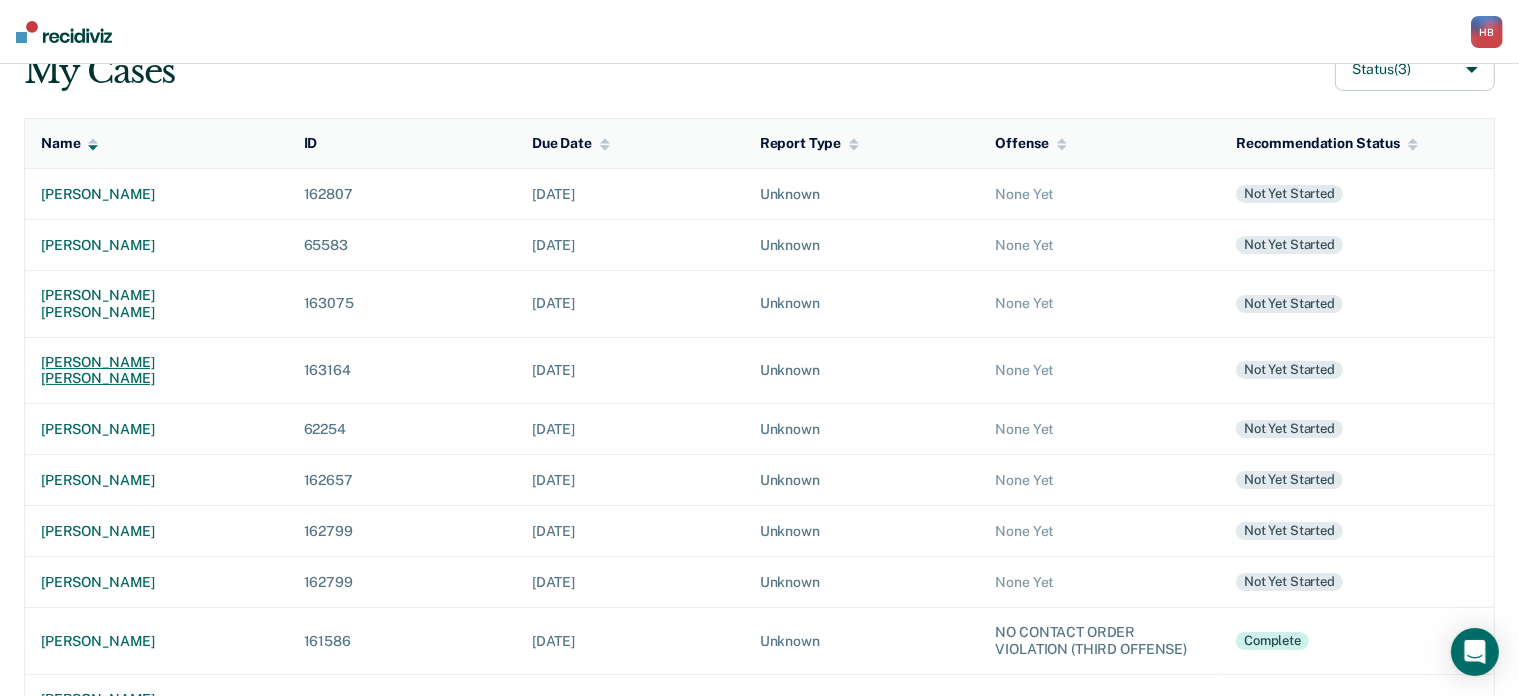scroll, scrollTop: 176, scrollLeft: 0, axis: vertical 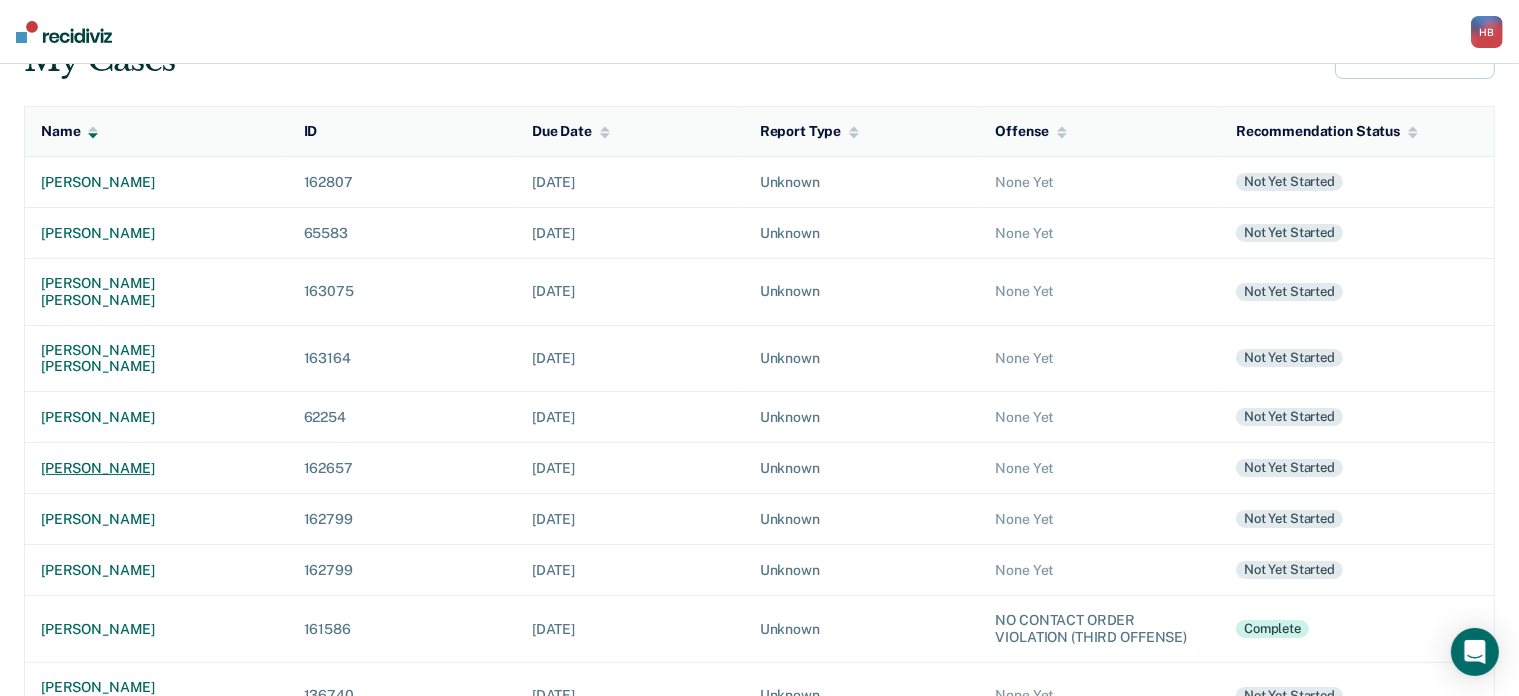 click on "[PERSON_NAME]" at bounding box center [156, 468] 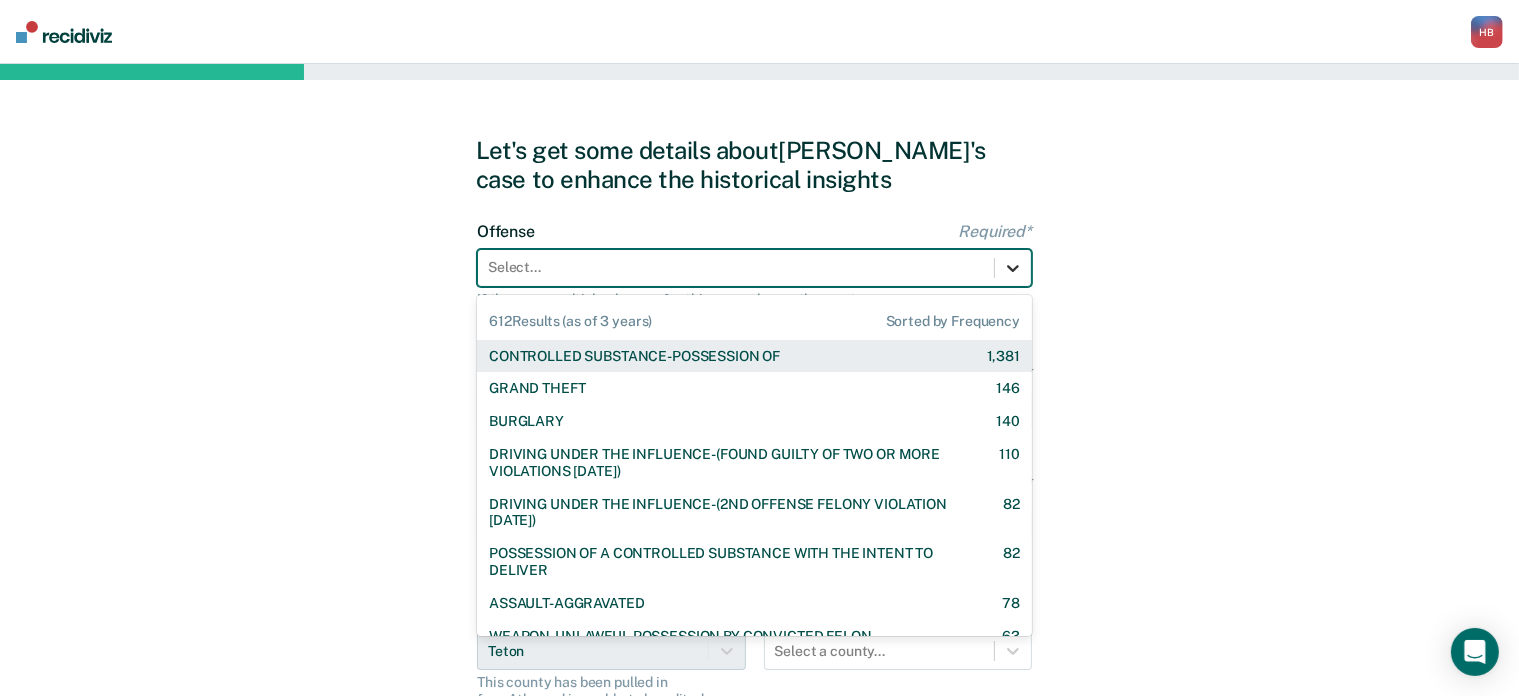 click 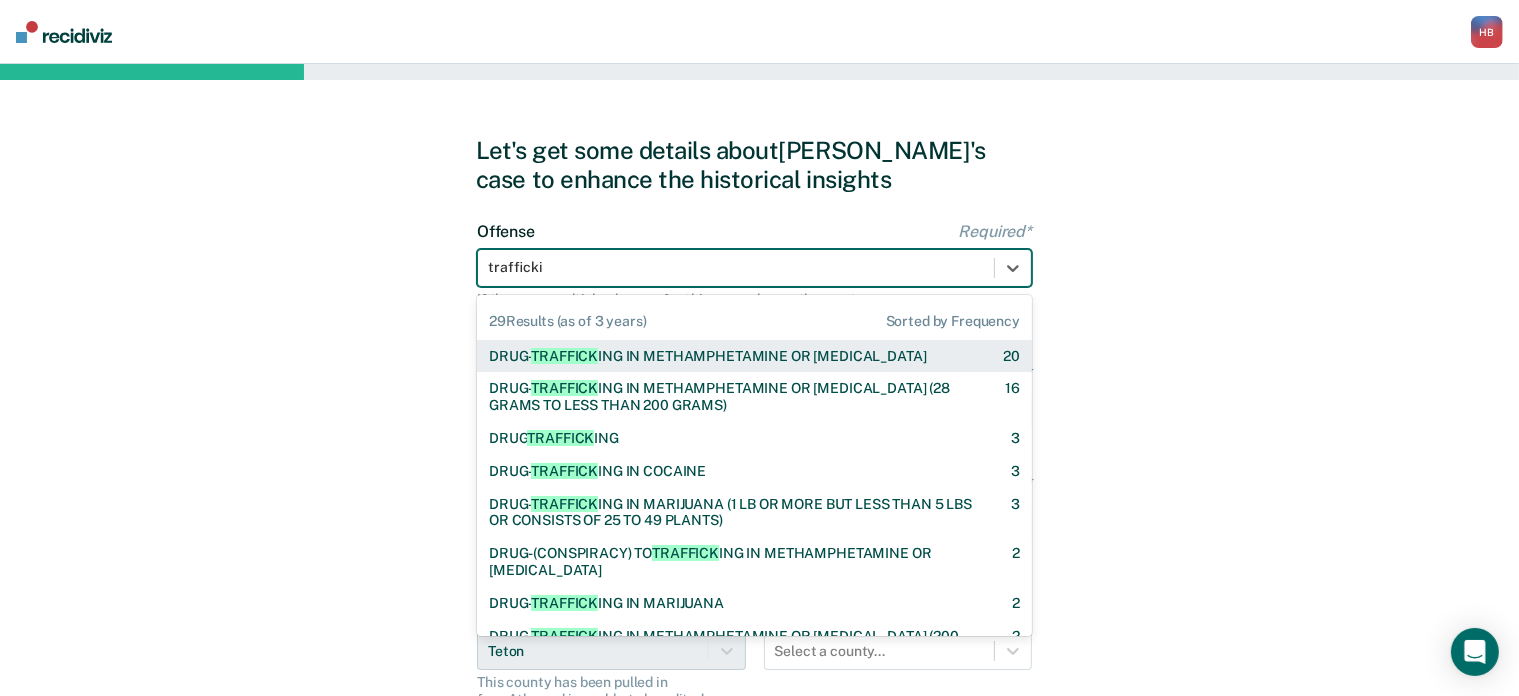 type on "traffickin" 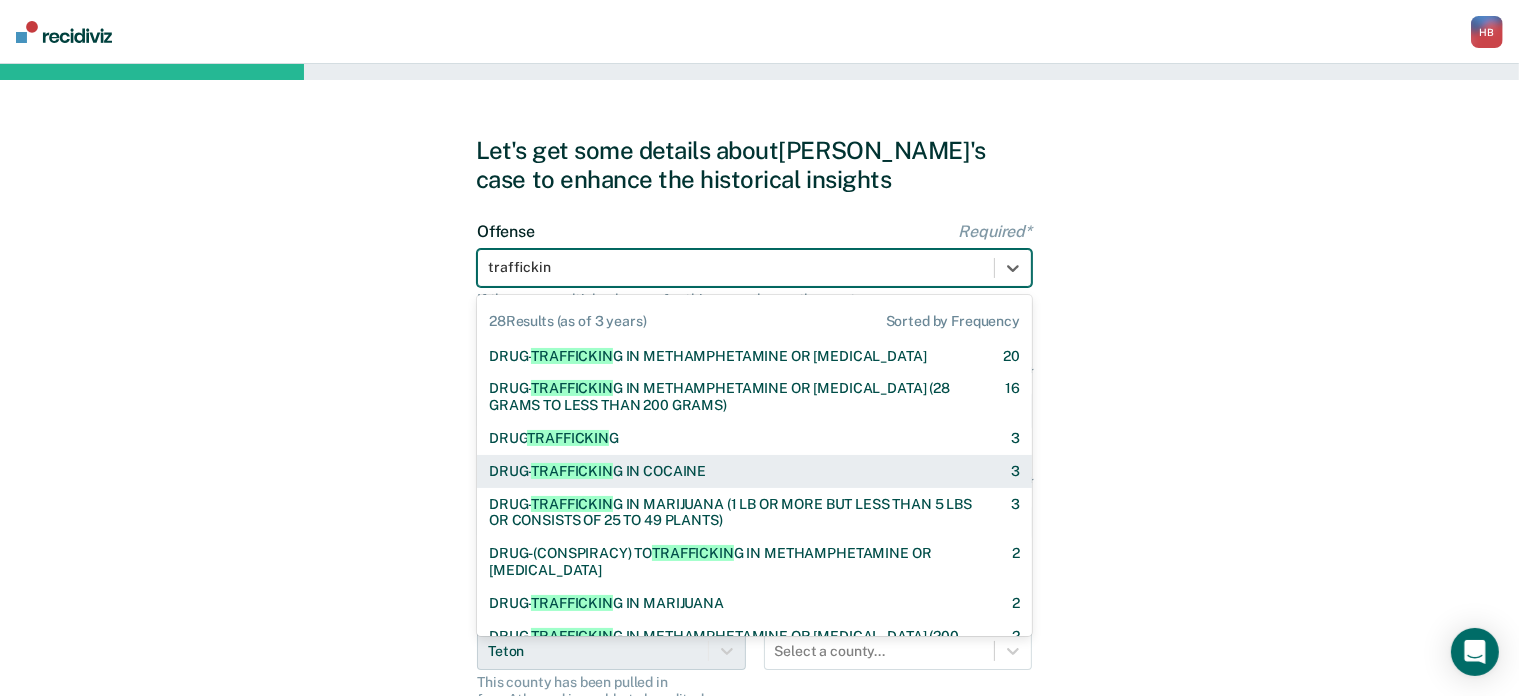 click on "DRUG- TRAFFICKIN G IN COCAINE" at bounding box center (597, 471) 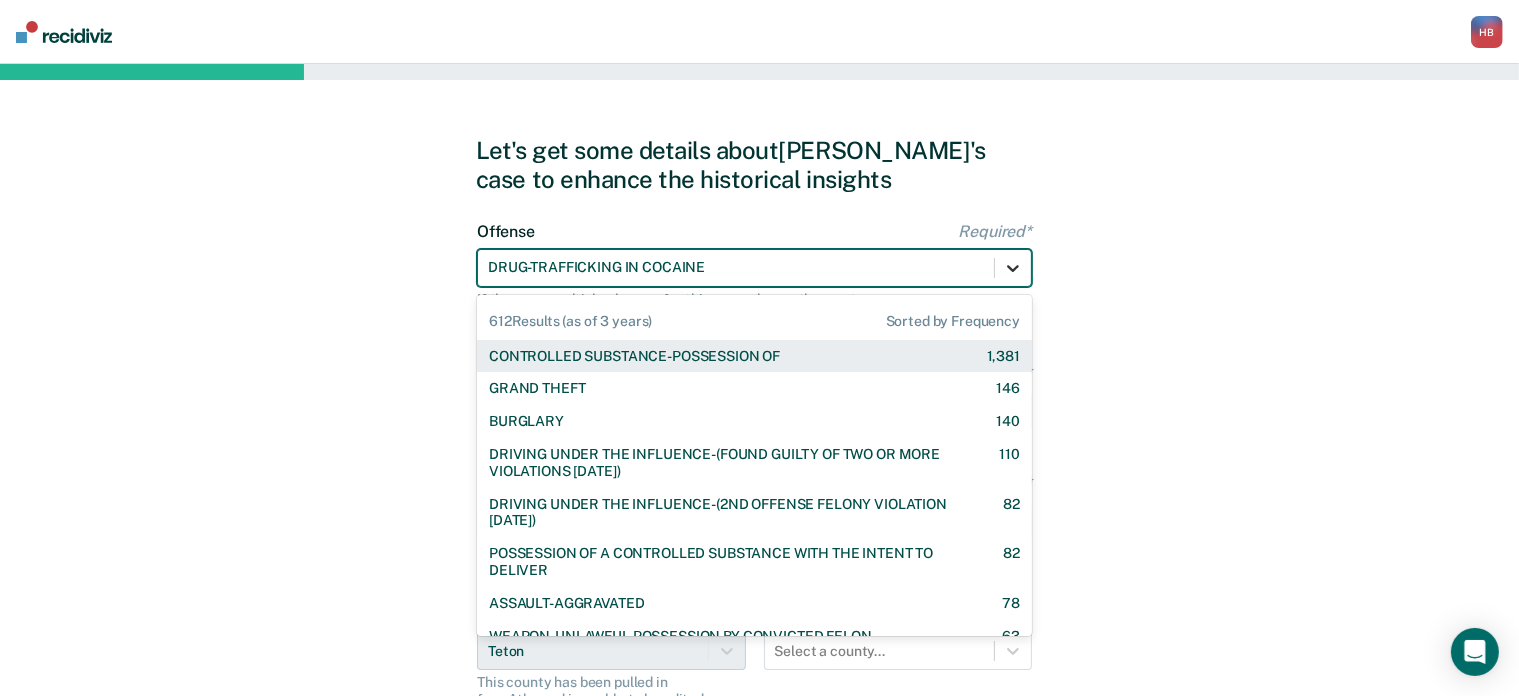 click 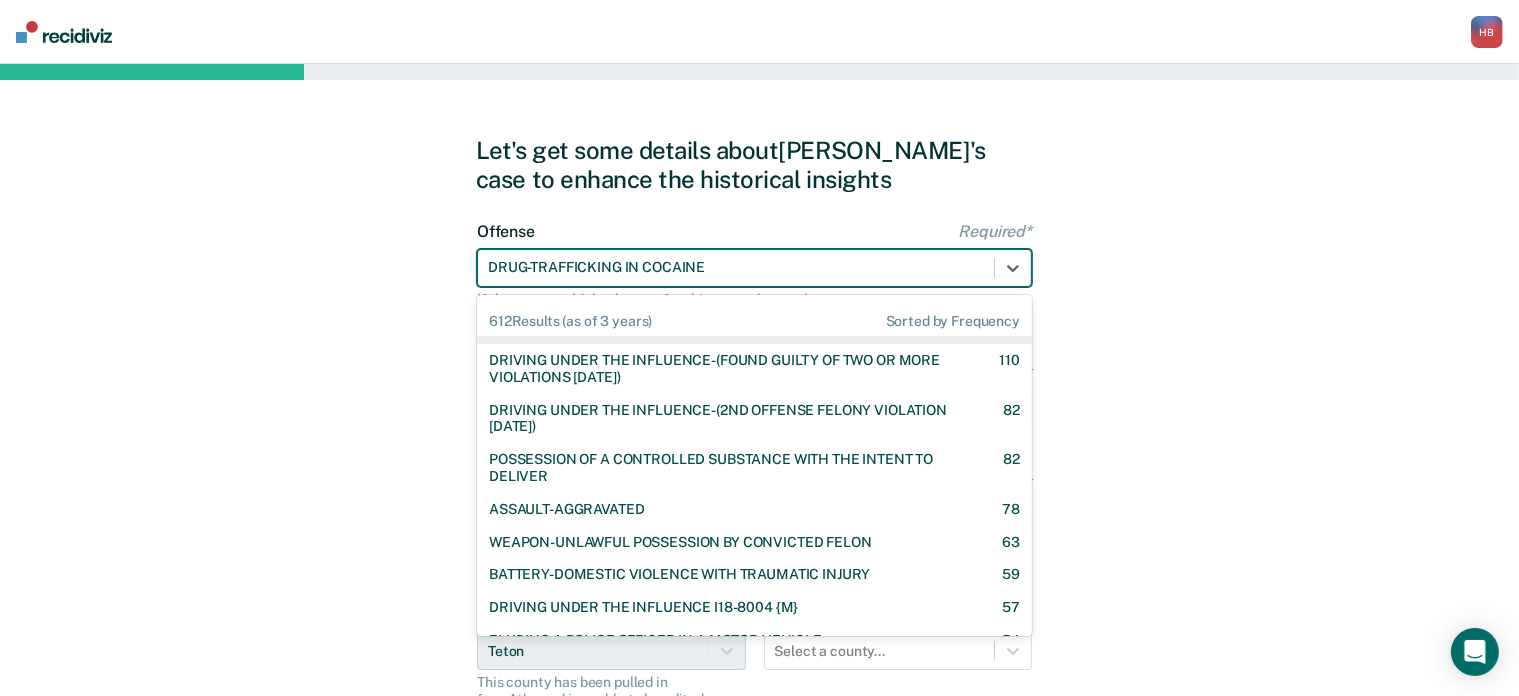 scroll, scrollTop: 0, scrollLeft: 0, axis: both 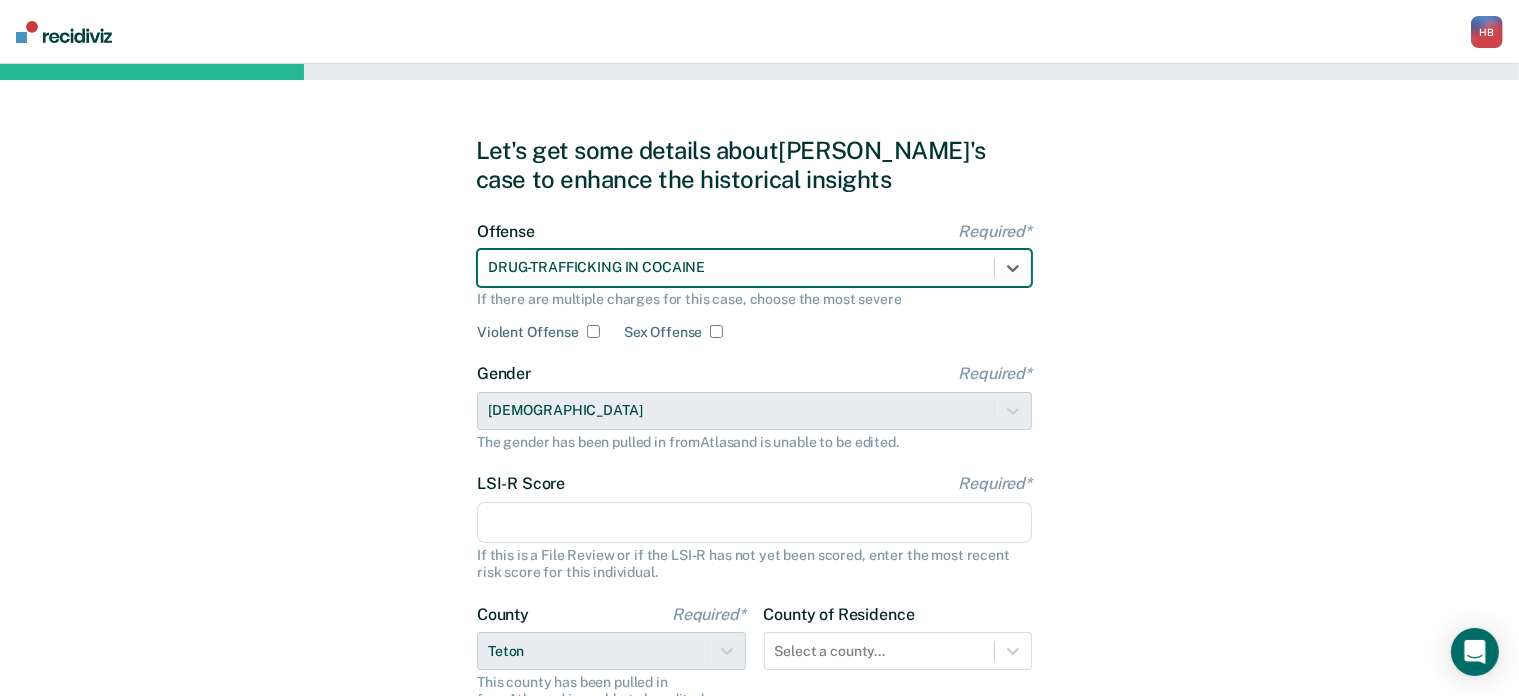 click at bounding box center [736, 267] 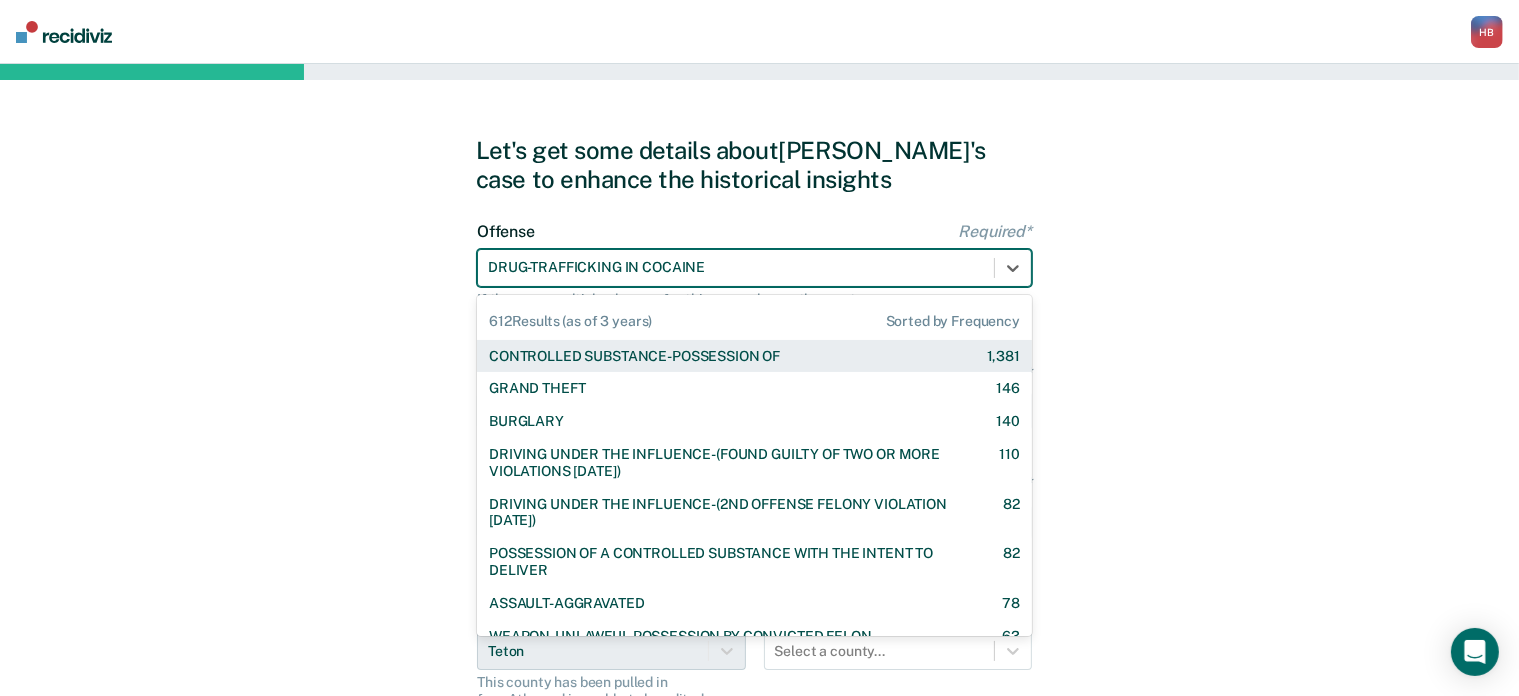 click at bounding box center [736, 267] 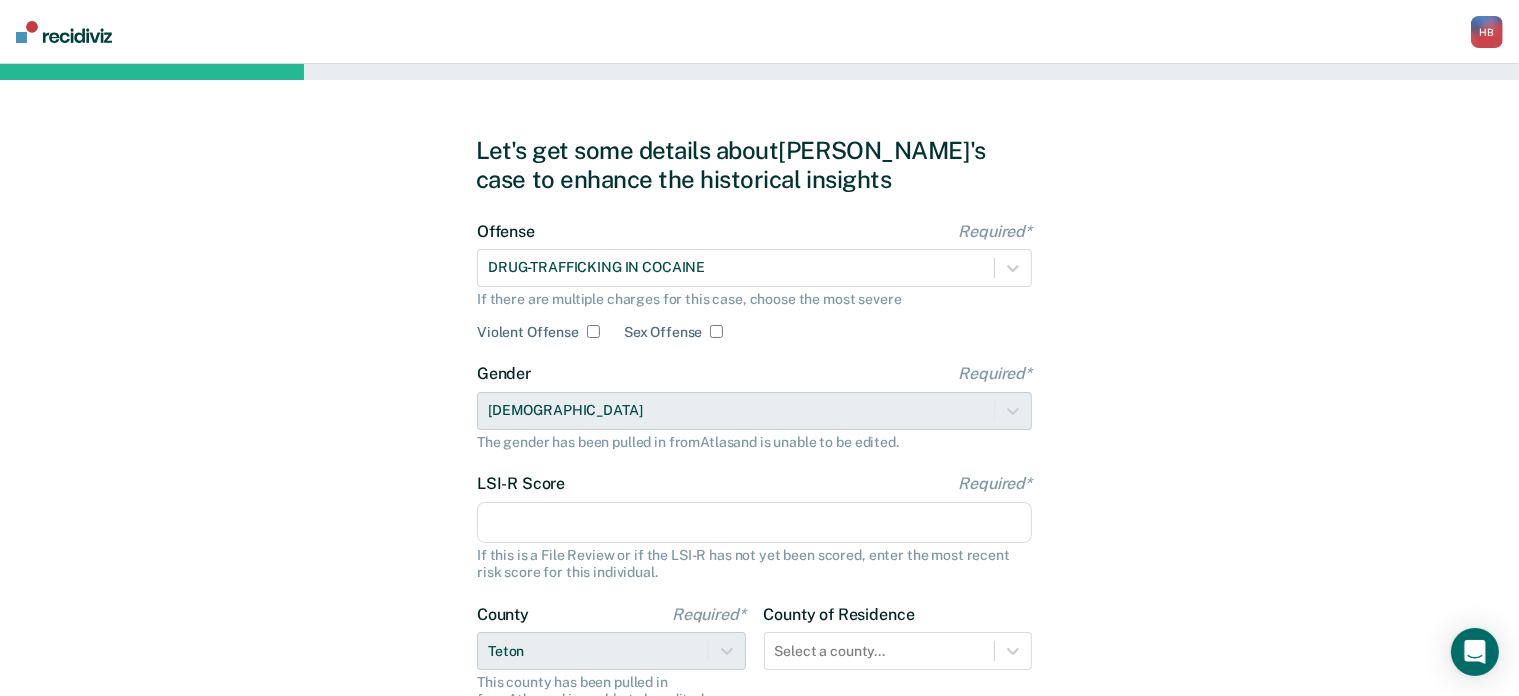click on "Let's get some details about  [PERSON_NAME]'s   case to enhance the historical insights Offense  Required* DRUG-TRAFFICKING IN COCAINE If there are multiple charges for this case, choose the most severe Violent Offense Sex Offense Gender  Required* [DEMOGRAPHIC_DATA] The gender has been pulled in from  Atlas  and is unable to be edited. LSI-R Score  Required* If this is a File Review or if the LSI-R has not yet been scored, enter the most recent risk score for this individual. County  Required* [GEOGRAPHIC_DATA] This county has been pulled in from  [GEOGRAPHIC_DATA]  and is unable to be edited. County of Residence  Select a county... Report Type  Select... Back Next" at bounding box center [759, 514] 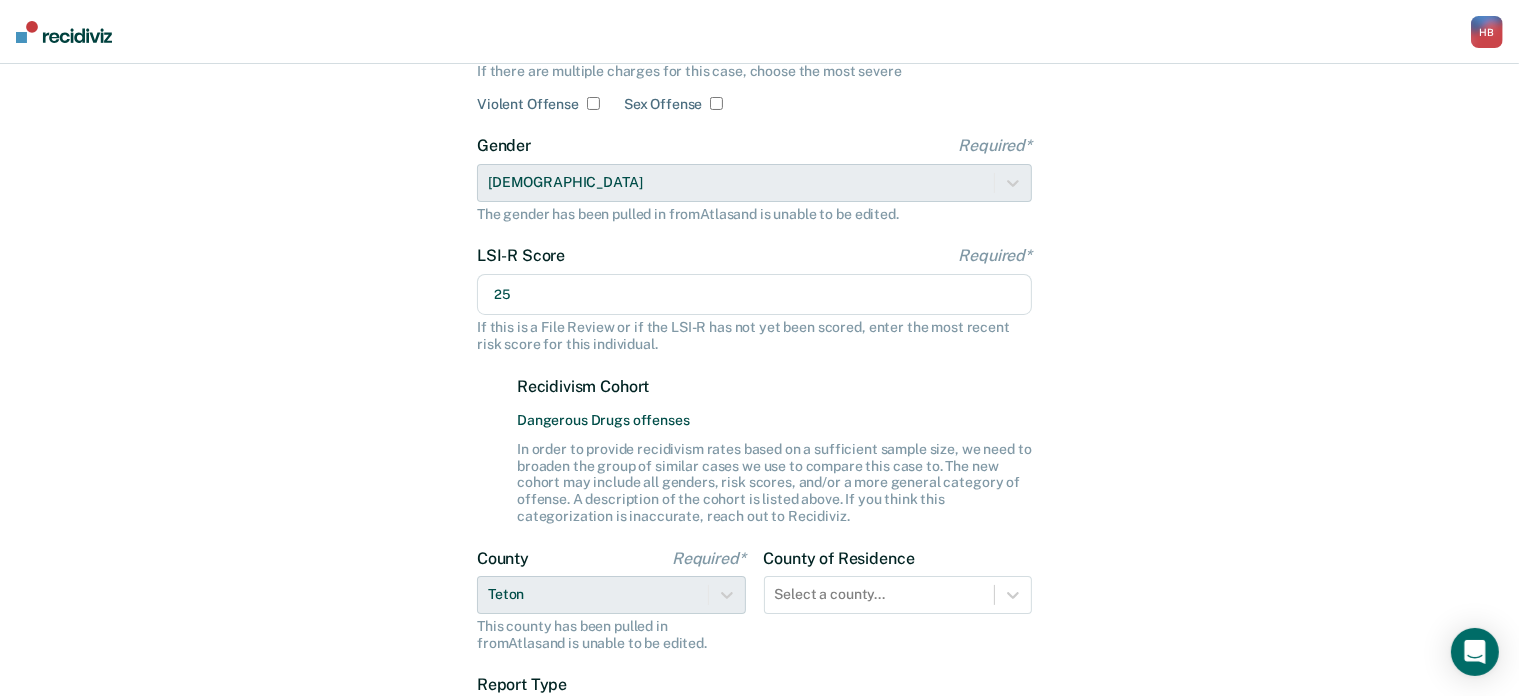 scroll, scrollTop: 228, scrollLeft: 0, axis: vertical 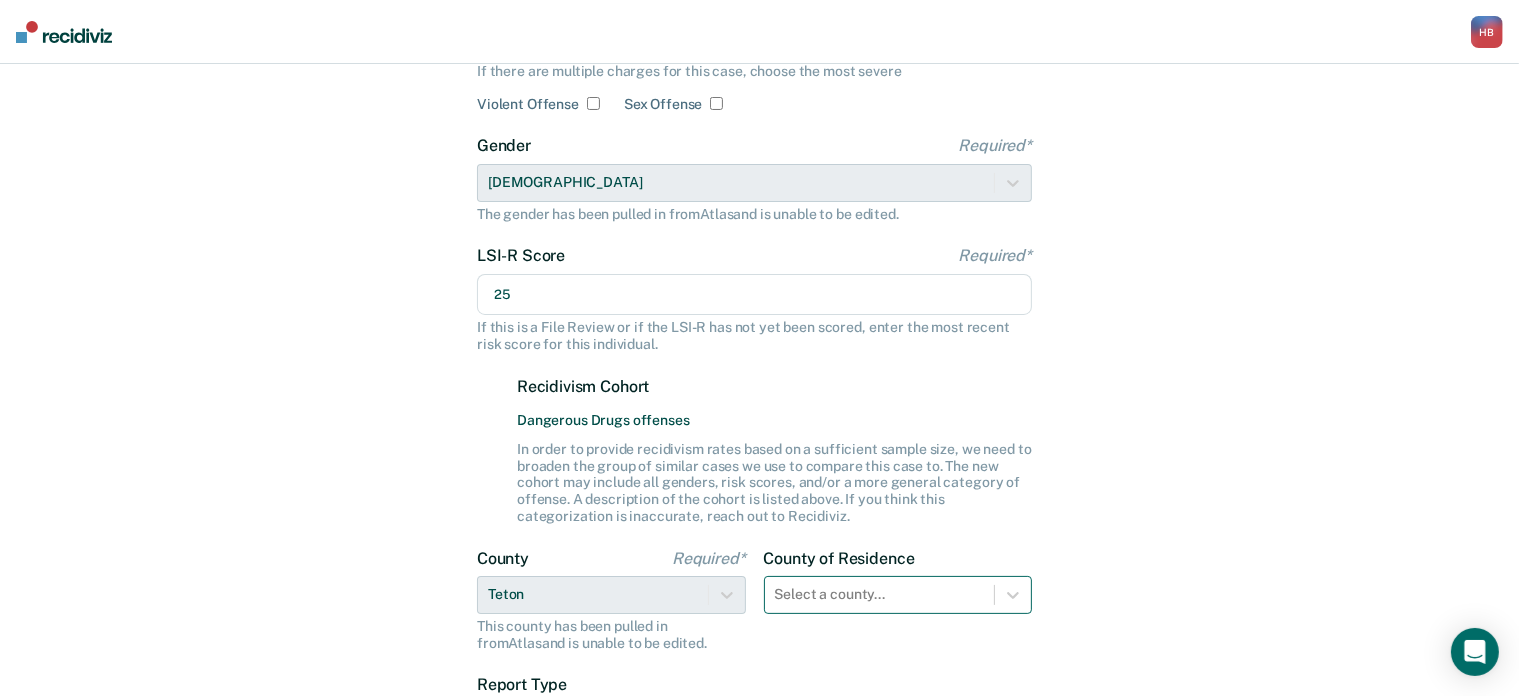type on "25" 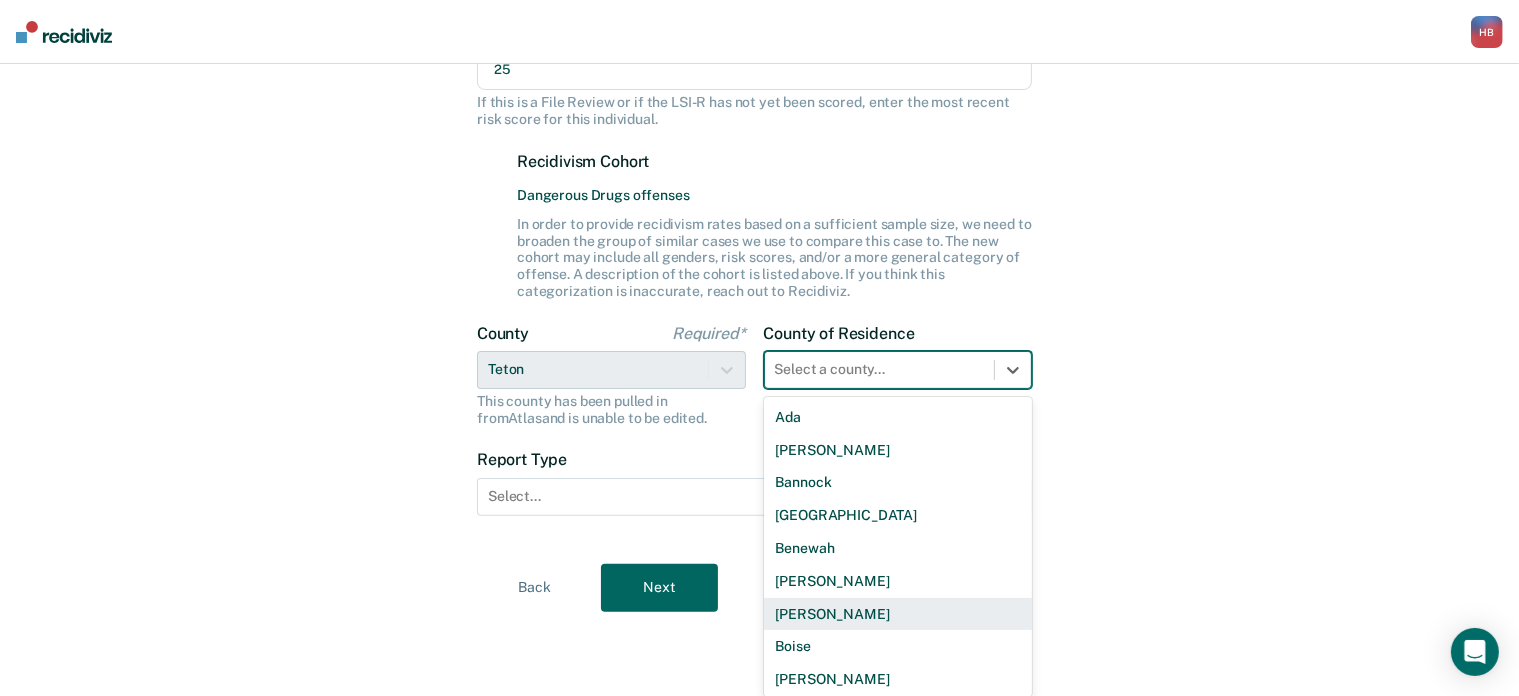 click on "44 results available. Use Up and Down to choose options, press Enter to select the currently focused option, press Escape to exit the menu, press Tab to select the option and exit the menu. Select a county... [PERSON_NAME] Bannock [GEOGRAPHIC_DATA] [GEOGRAPHIC_DATA] [GEOGRAPHIC_DATA][PERSON_NAME][GEOGRAPHIC_DATA] [GEOGRAPHIC_DATA] [GEOGRAPHIC_DATA] [GEOGRAPHIC_DATA] [GEOGRAPHIC_DATA] [GEOGRAPHIC_DATA] [GEOGRAPHIC_DATA] [GEOGRAPHIC_DATA][PERSON_NAME][GEOGRAPHIC_DATA] [GEOGRAPHIC_DATA] [GEOGRAPHIC_DATA][PERSON_NAME][GEOGRAPHIC_DATA] [GEOGRAPHIC_DATA][PERSON_NAME][GEOGRAPHIC_DATA] Gem [PERSON_NAME] [US_STATE] [GEOGRAPHIC_DATA][PERSON_NAME][GEOGRAPHIC_DATA][GEOGRAPHIC_DATA] [GEOGRAPHIC_DATA] [GEOGRAPHIC_DATA] [PERSON_NAME][GEOGRAPHIC_DATA] [GEOGRAPHIC_DATA] [GEOGRAPHIC_DATA] Nez Perce Oneida Owyhee [PERSON_NAME] Power [GEOGRAPHIC_DATA] [GEOGRAPHIC_DATA] [US_STATE]" at bounding box center (898, 370) 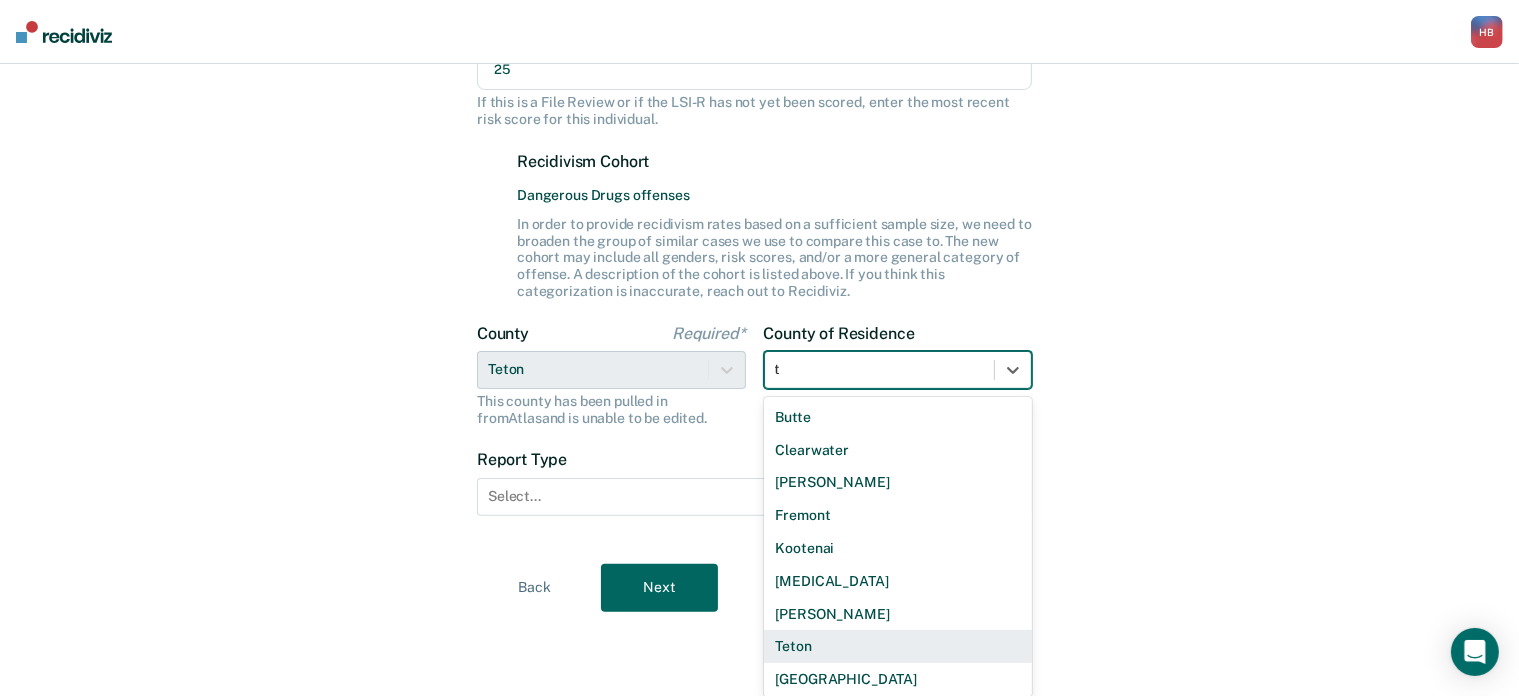click on "Teton" at bounding box center (898, 646) 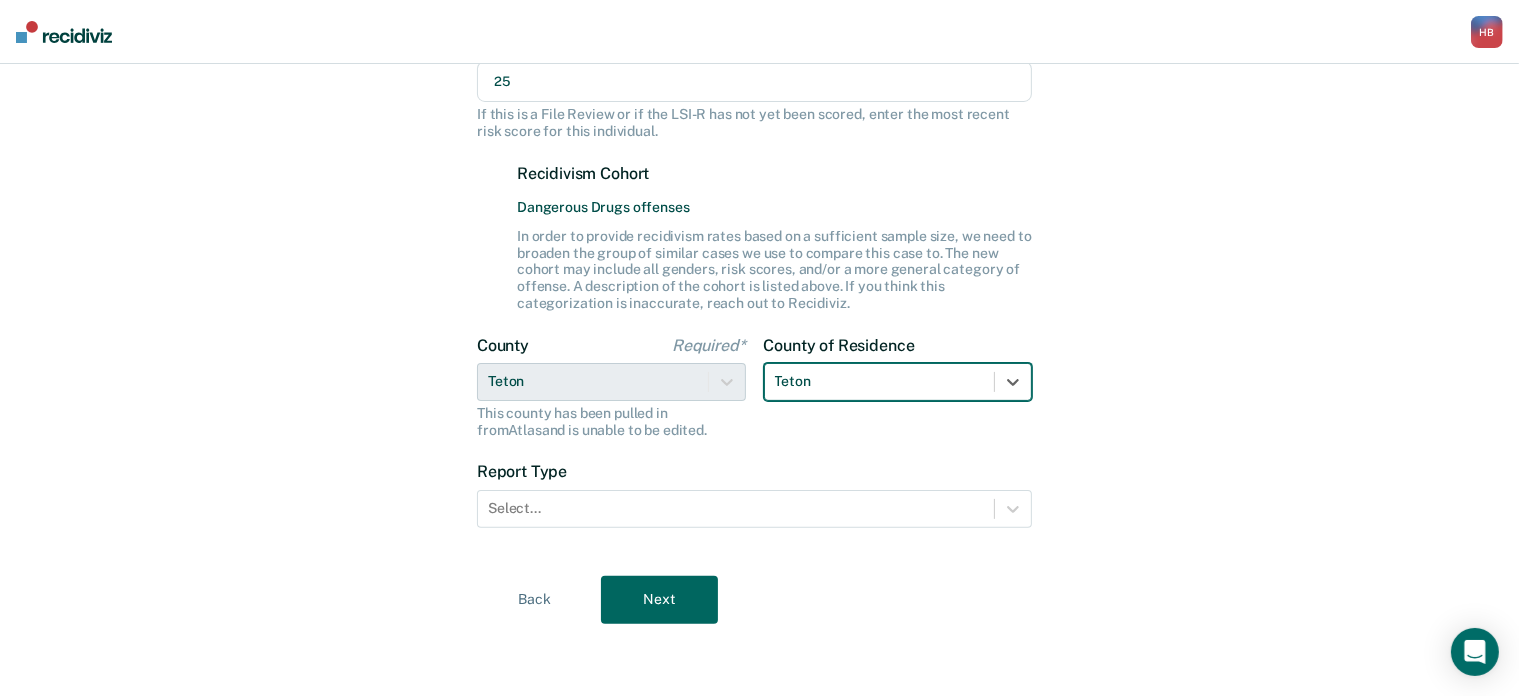 scroll, scrollTop: 440, scrollLeft: 0, axis: vertical 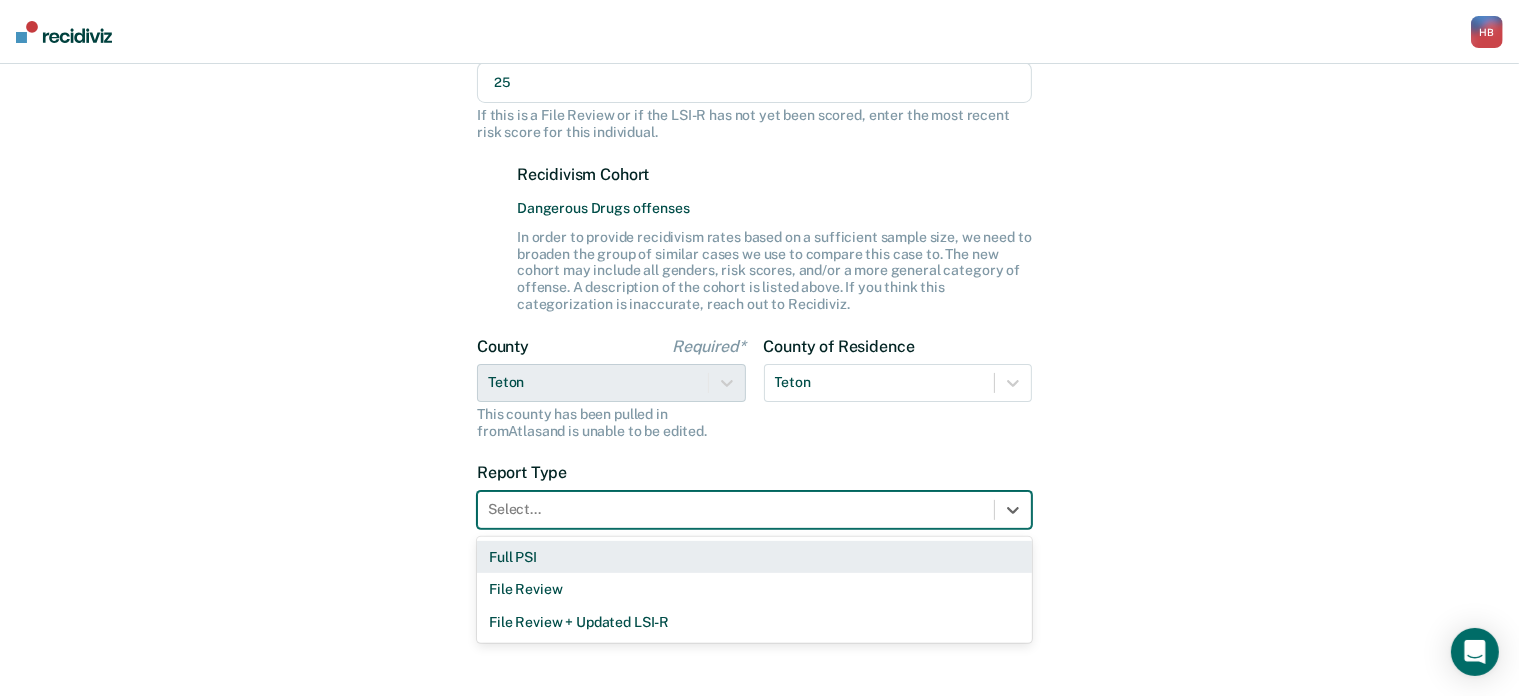 click at bounding box center [736, 509] 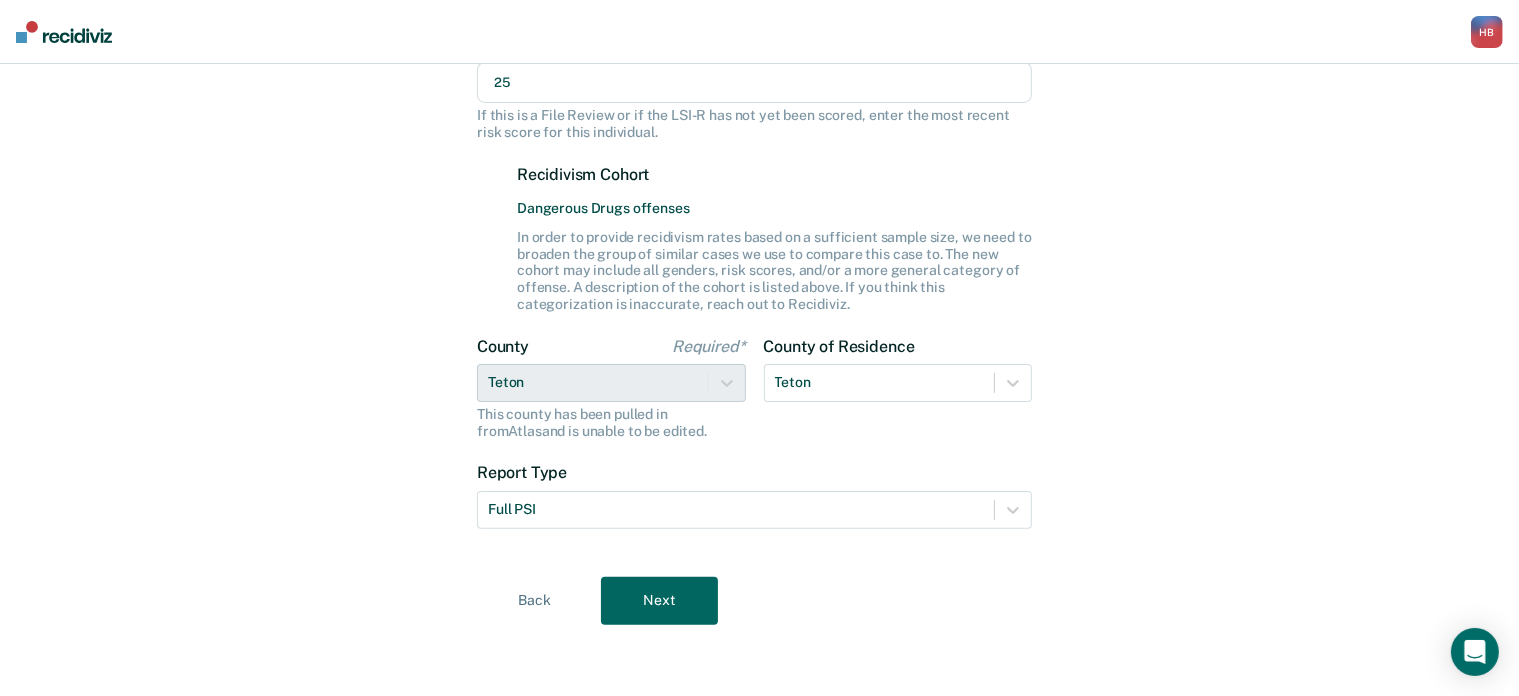 click on "Next" at bounding box center [659, 601] 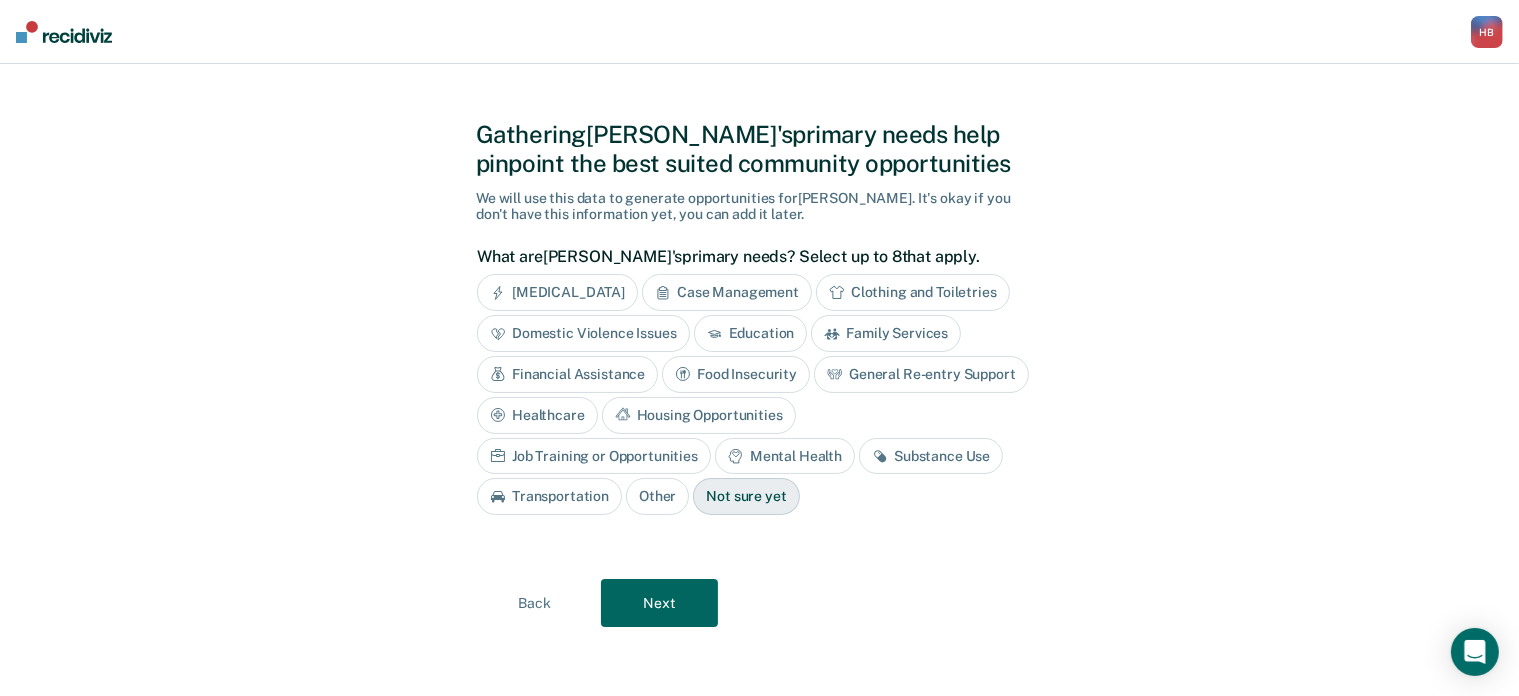 click on "Substance Use" at bounding box center [931, 456] 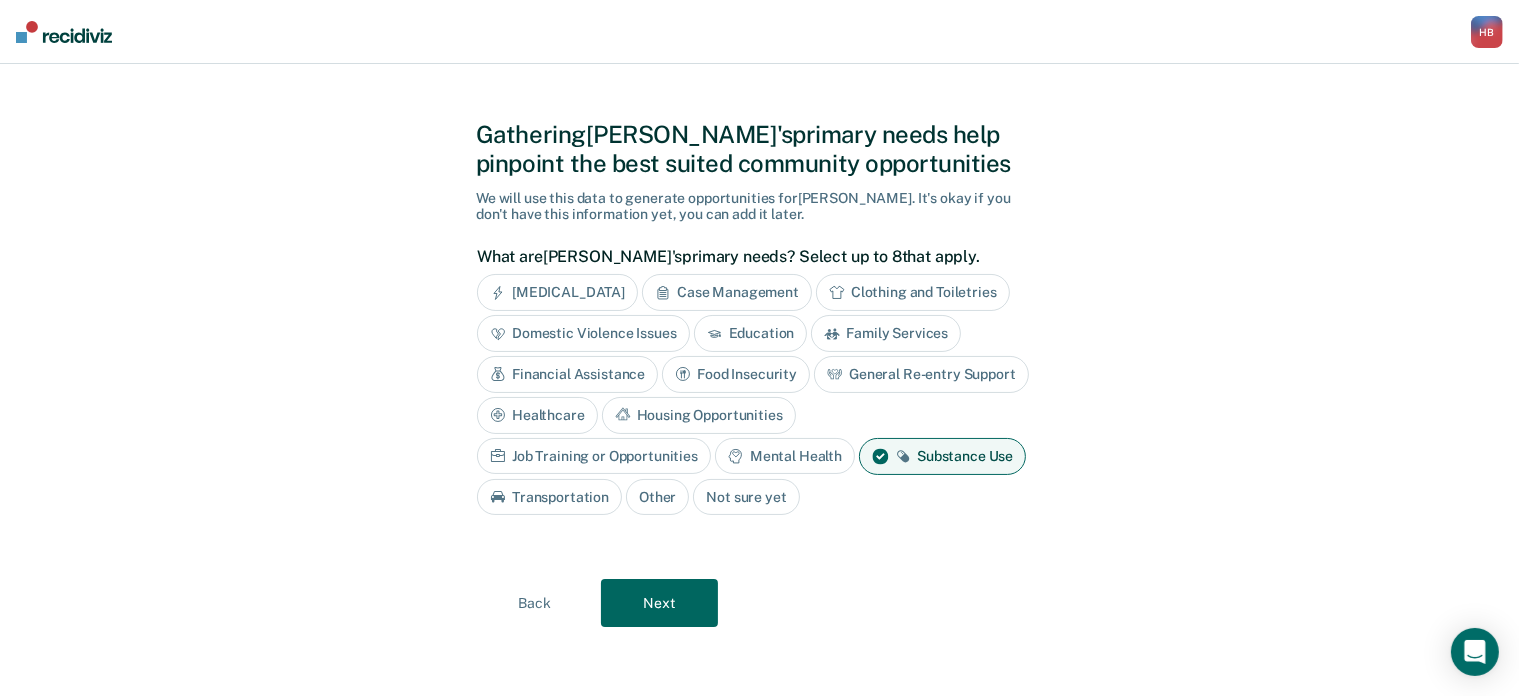 click on "Next" at bounding box center (659, 603) 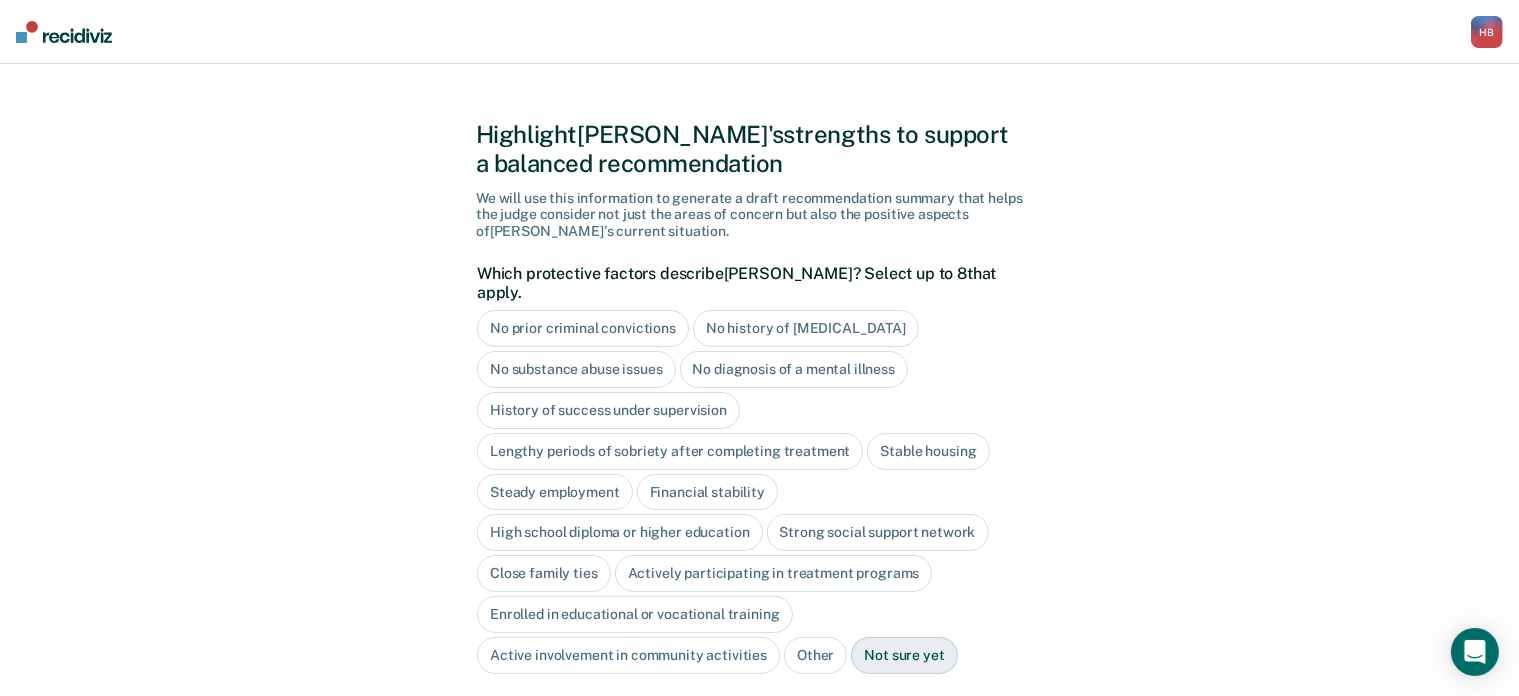 click on "No history of [MEDICAL_DATA]" at bounding box center (806, 328) 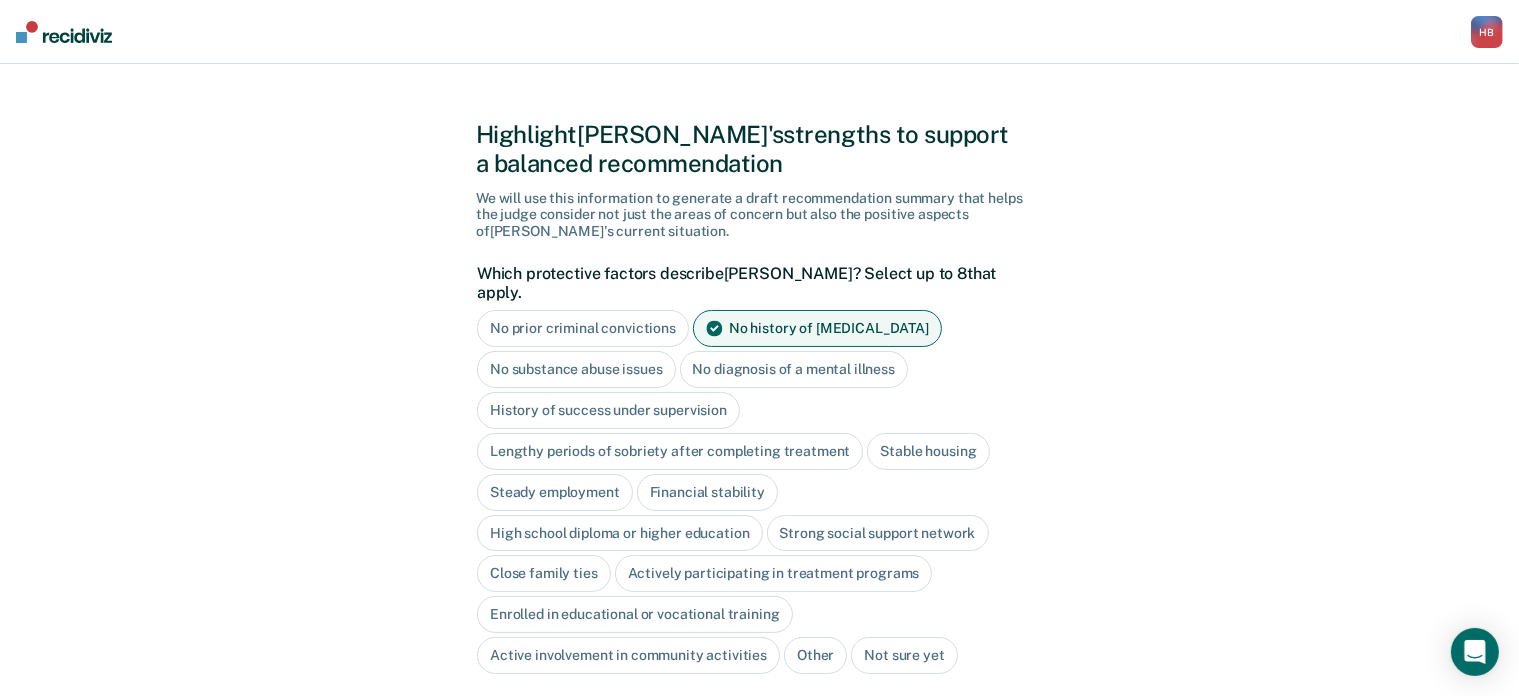 click on "No diagnosis of a mental illness" at bounding box center [794, 369] 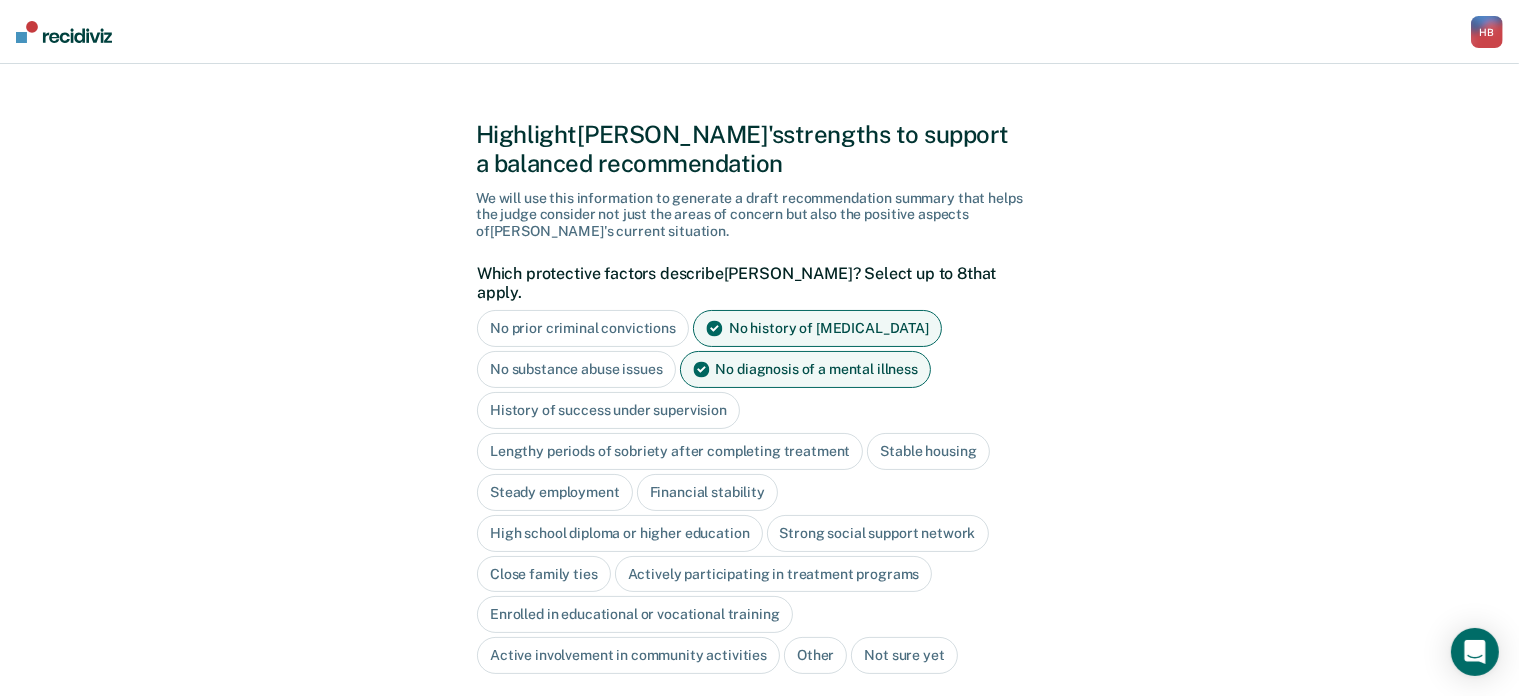 click on "Stable housing" at bounding box center (928, 451) 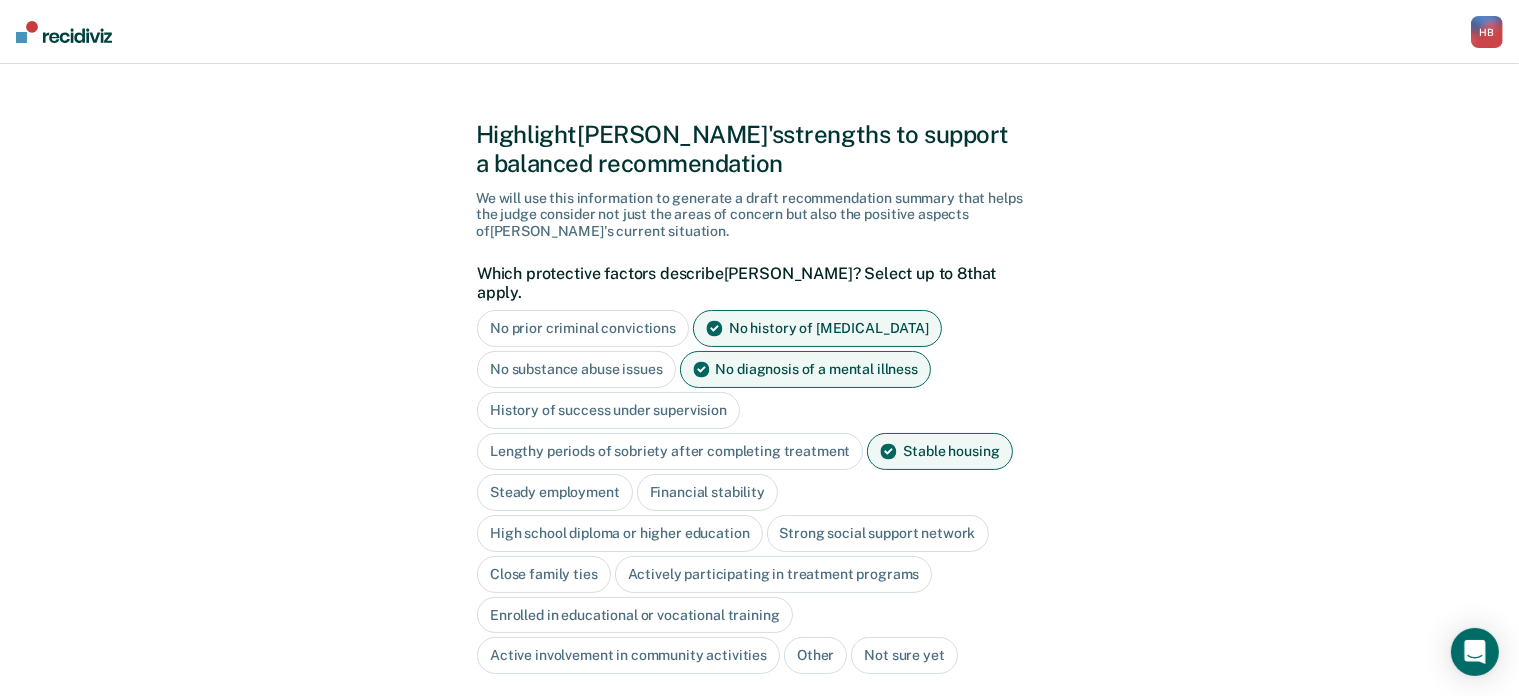 click on "Strong social support network" at bounding box center [878, 533] 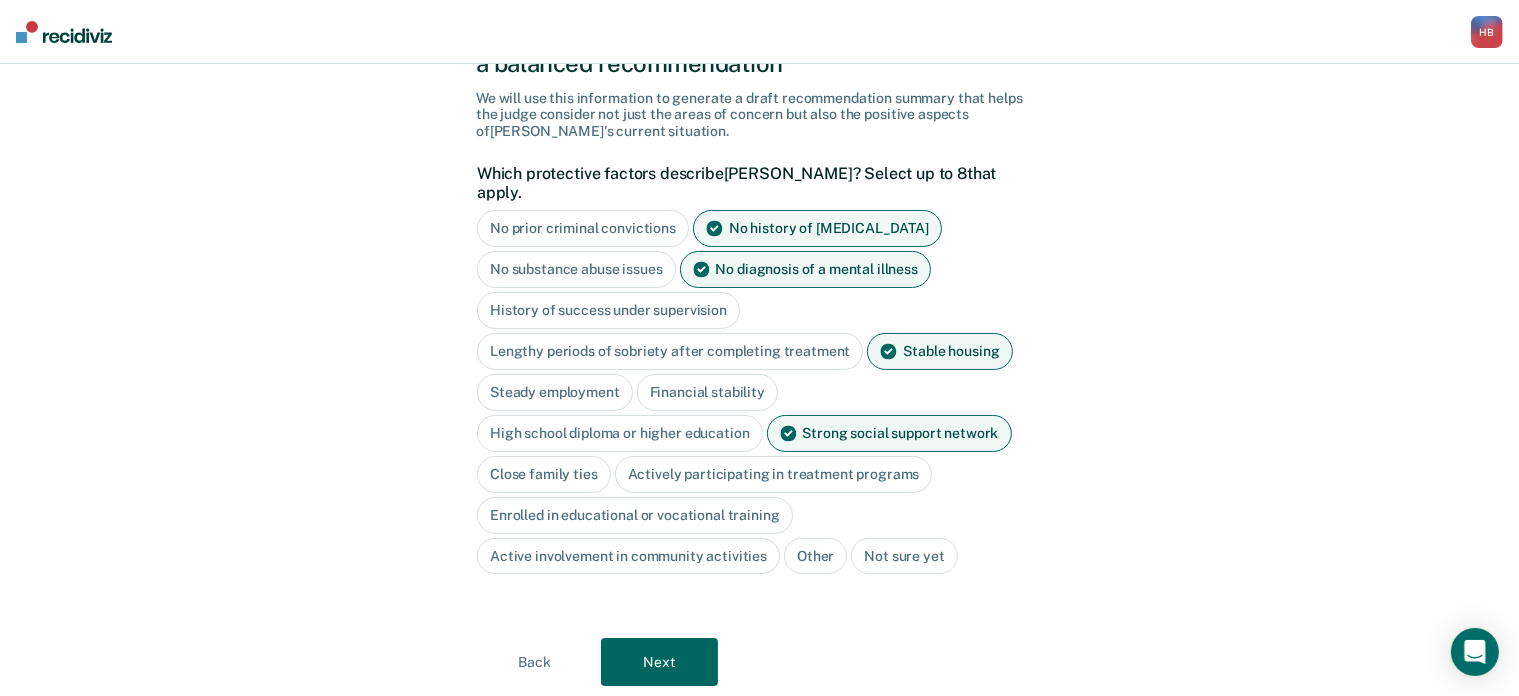 click on "Next" at bounding box center (659, 662) 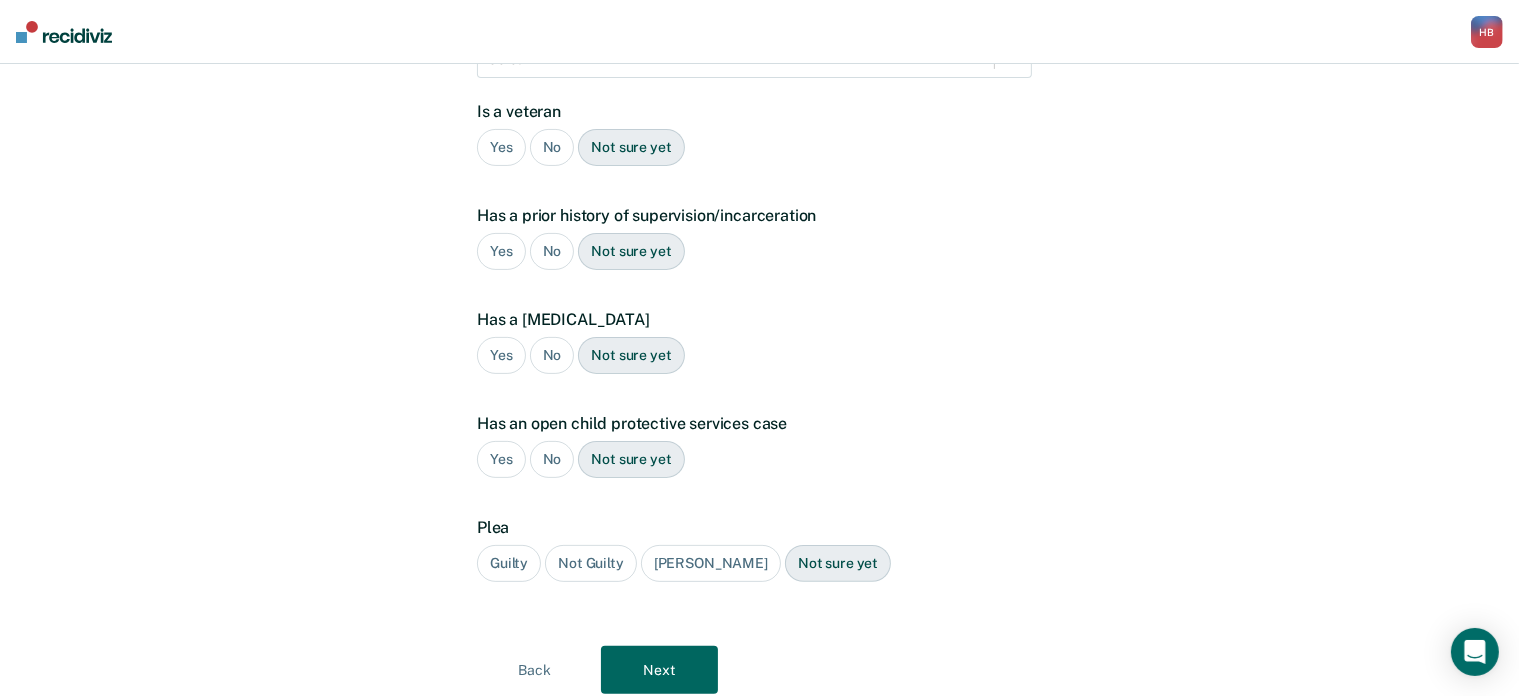 scroll, scrollTop: 0, scrollLeft: 0, axis: both 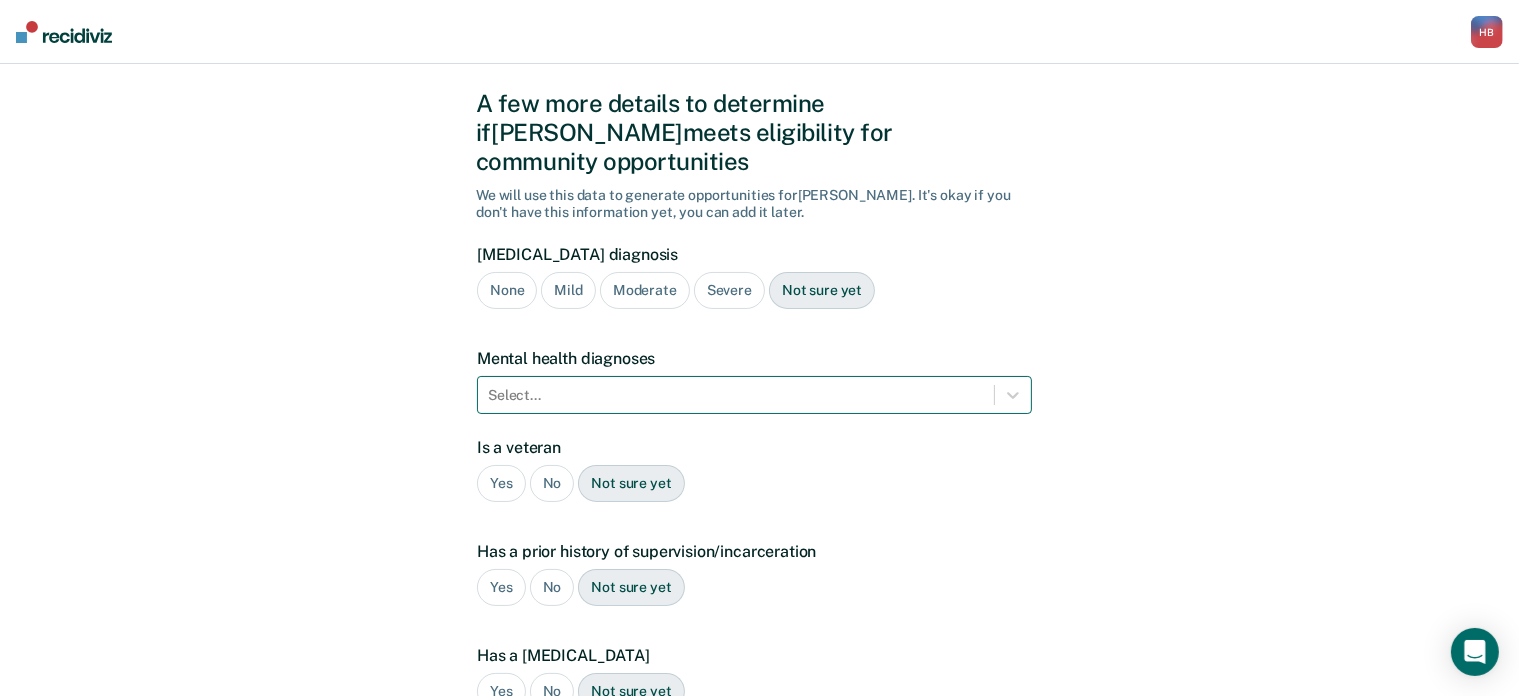 click on "Select..." at bounding box center (754, 395) 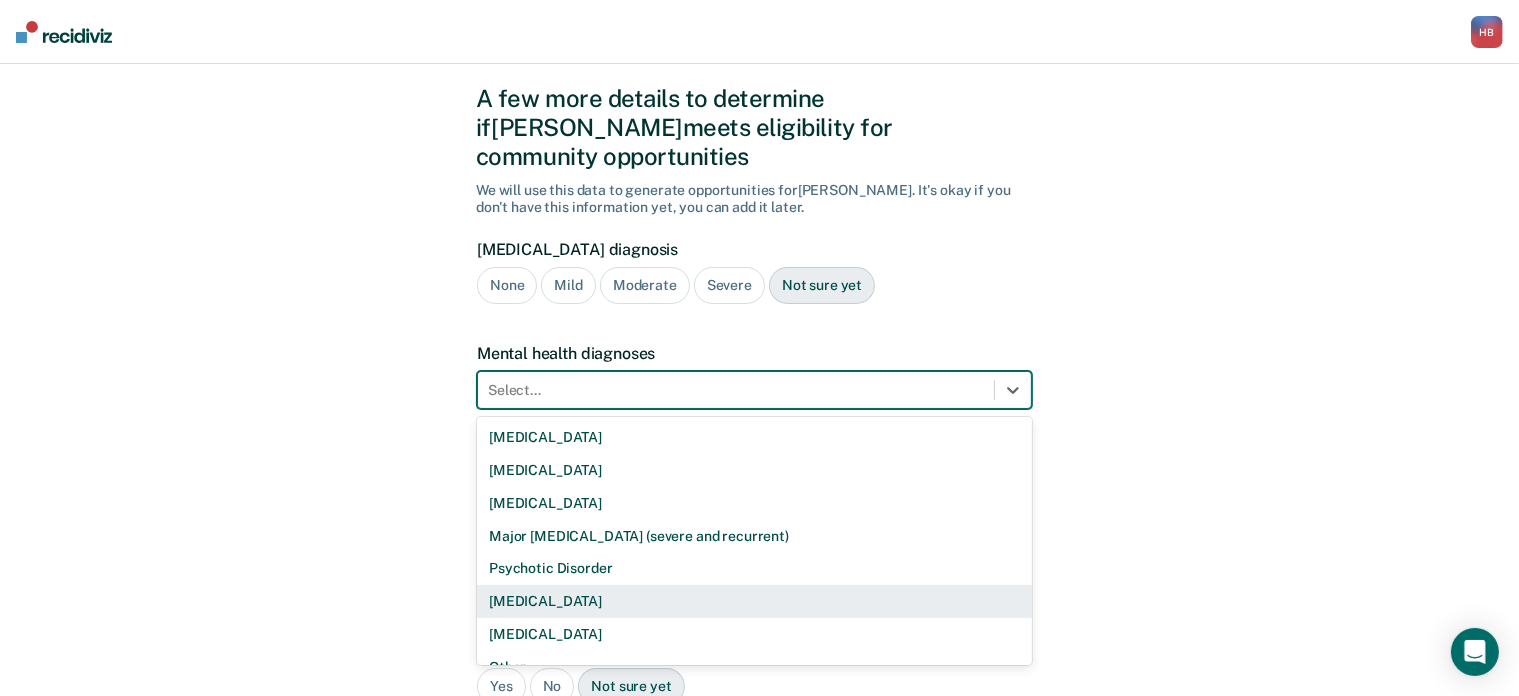 scroll, scrollTop: 55, scrollLeft: 0, axis: vertical 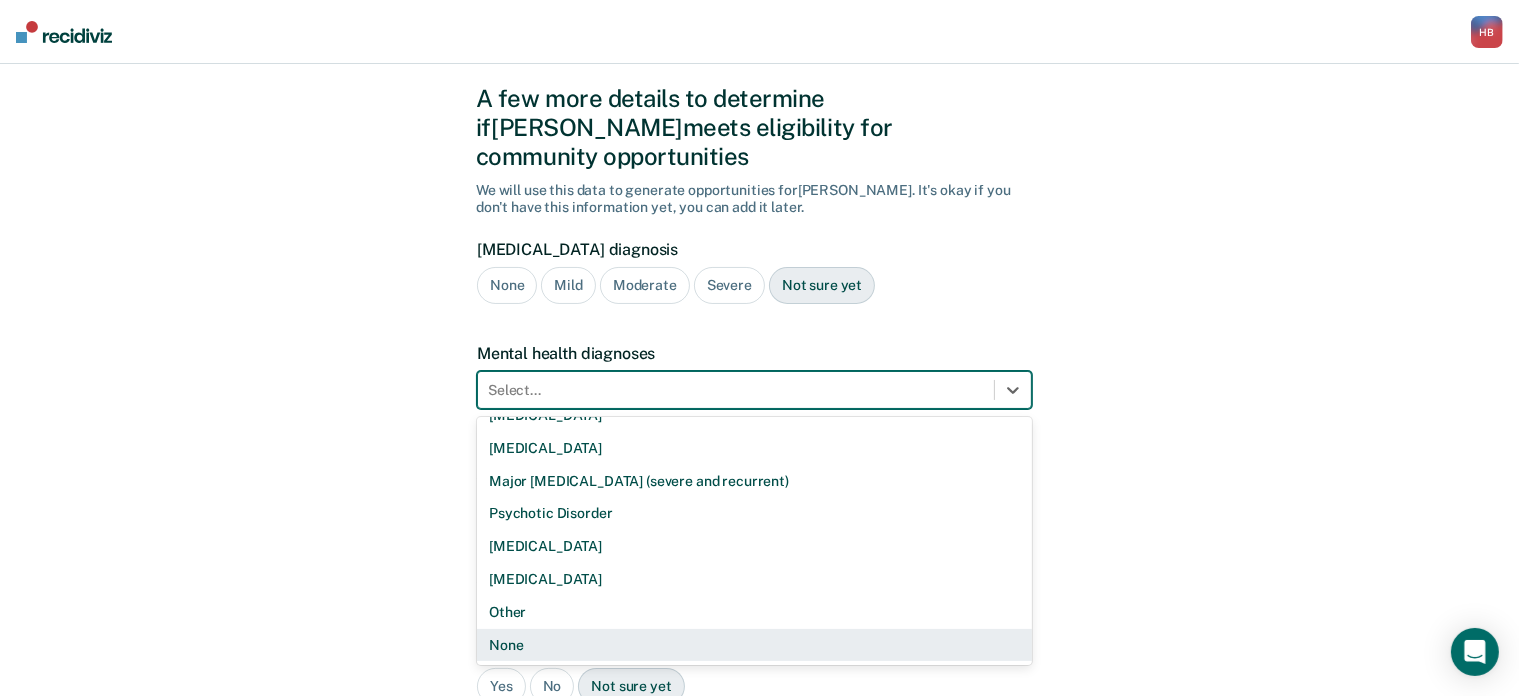 click on "None" at bounding box center (754, 645) 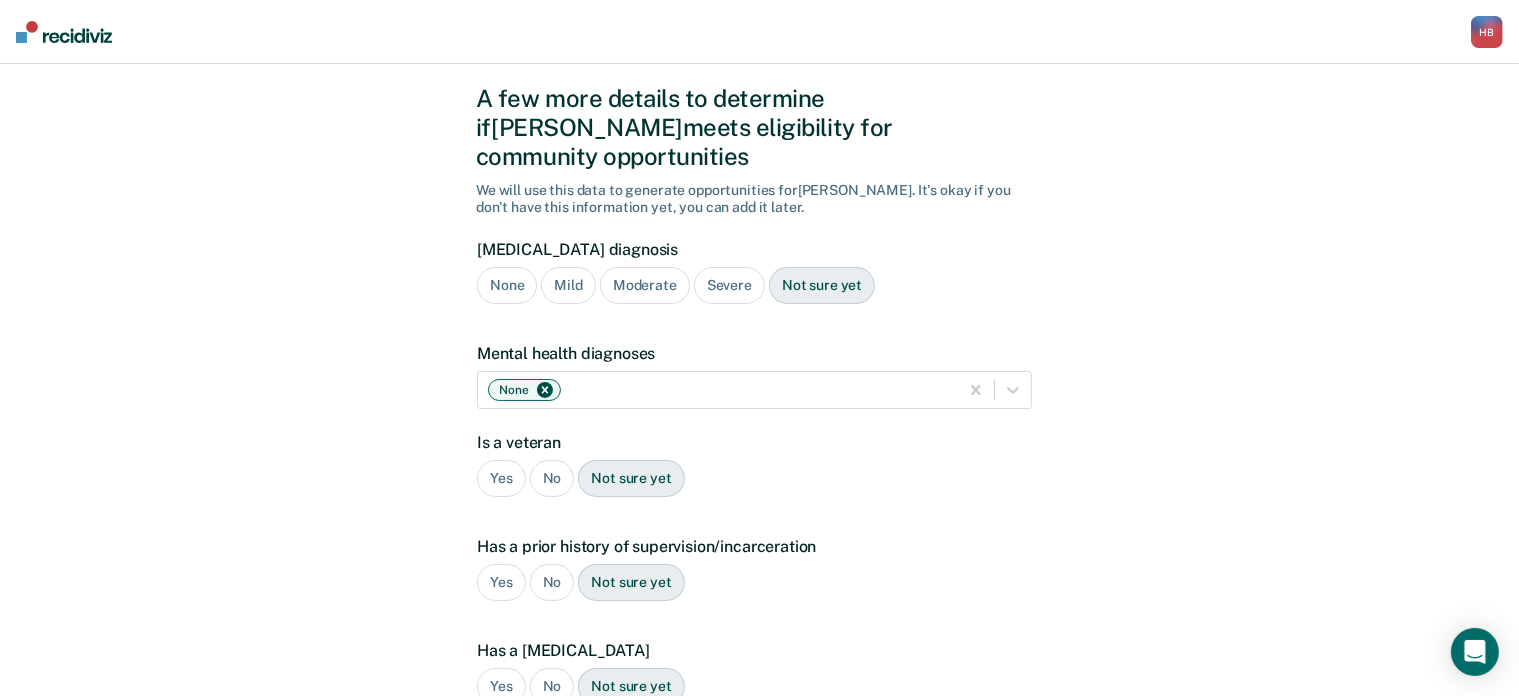 click on "No" at bounding box center [552, 478] 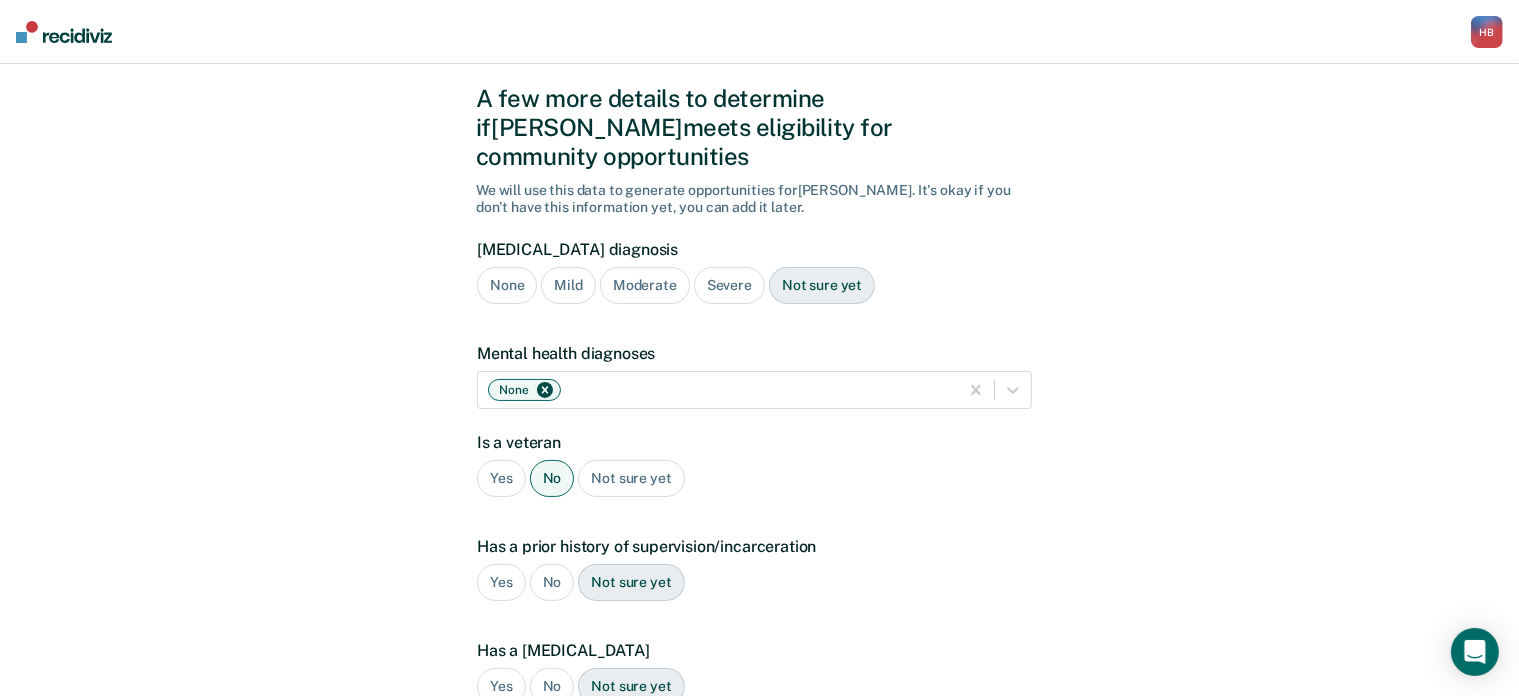 click on "No" at bounding box center (552, 582) 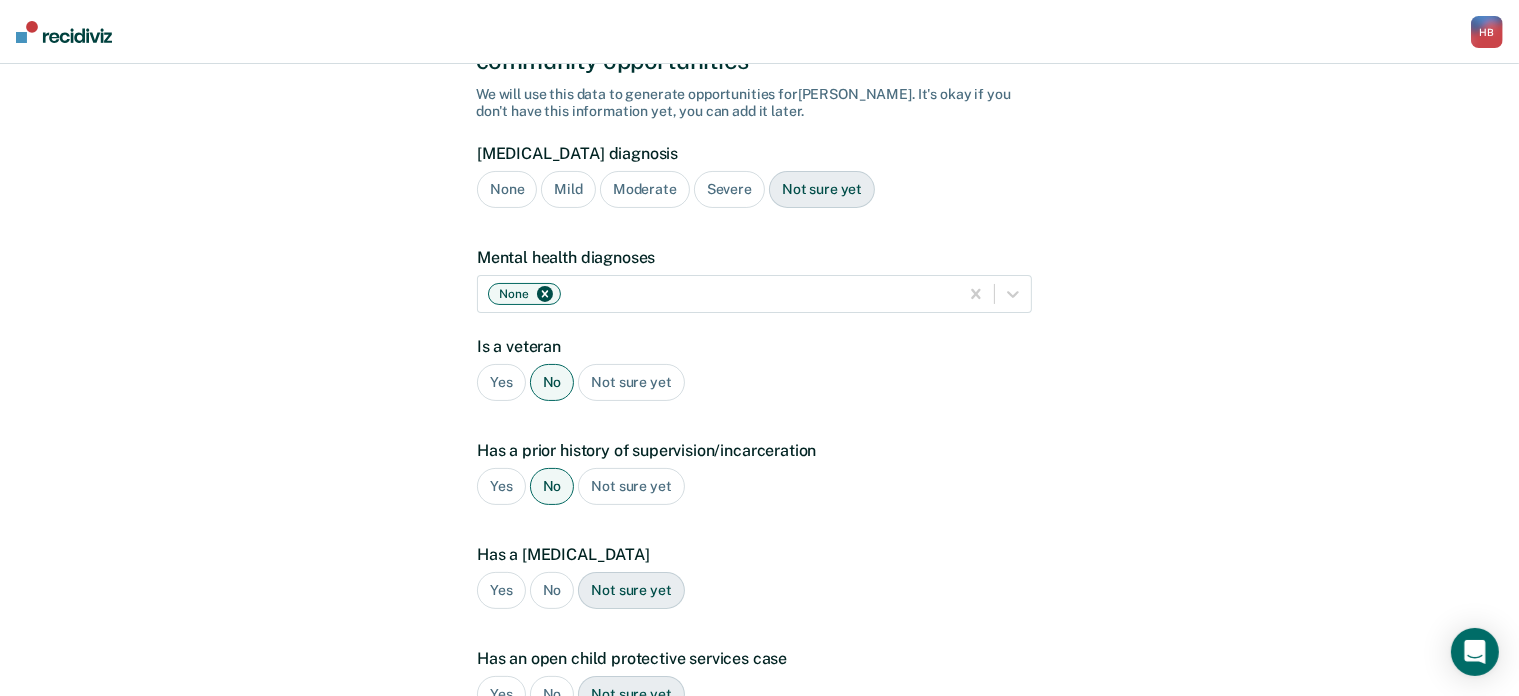 scroll, scrollTop: 155, scrollLeft: 0, axis: vertical 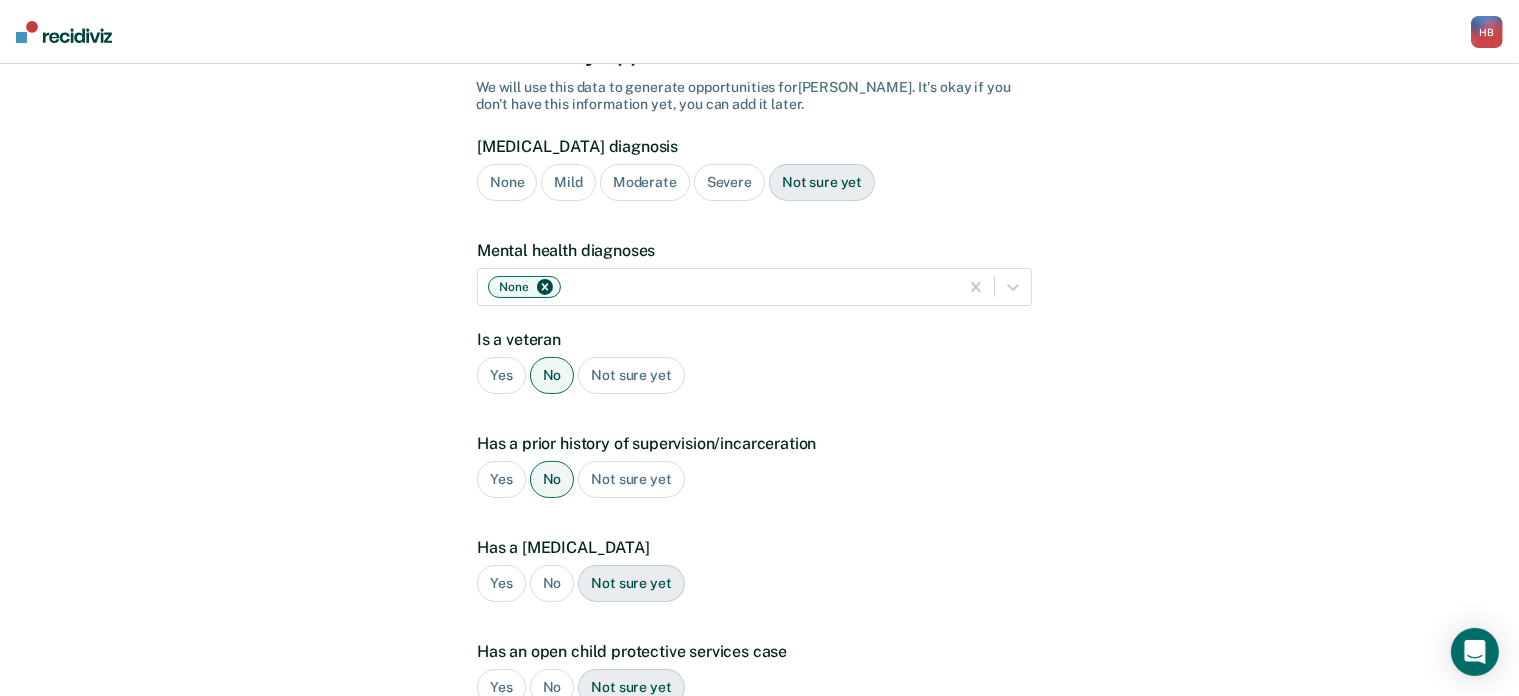 click on "No" at bounding box center (552, 583) 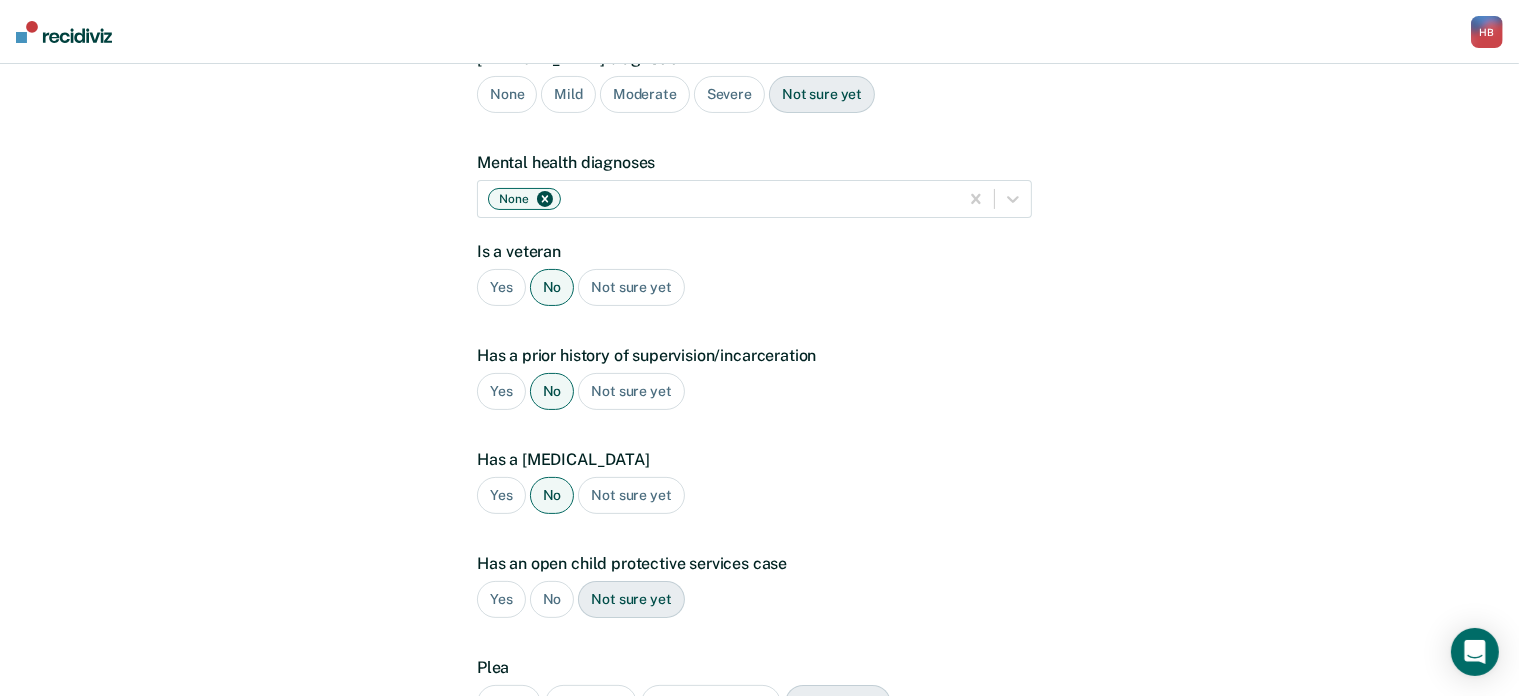 scroll, scrollTop: 252, scrollLeft: 0, axis: vertical 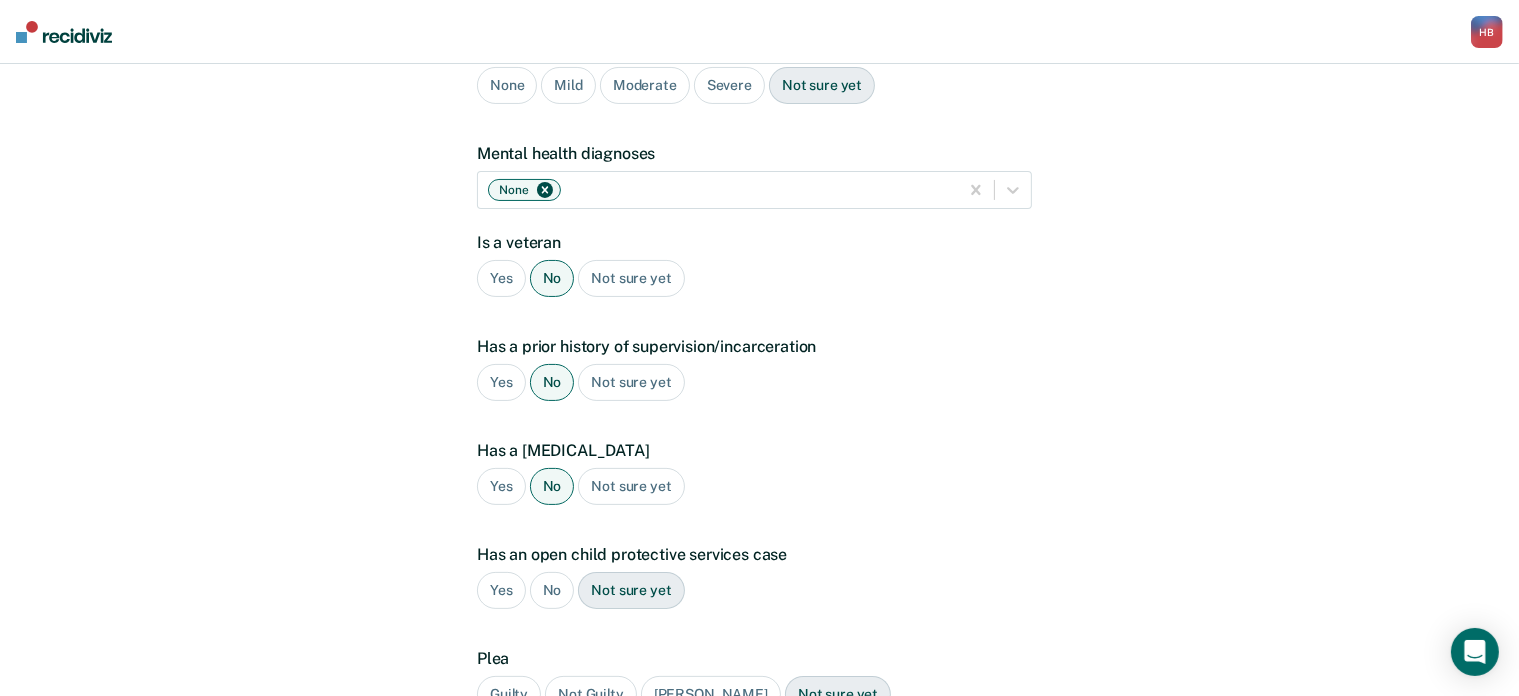 click on "No" at bounding box center (552, 590) 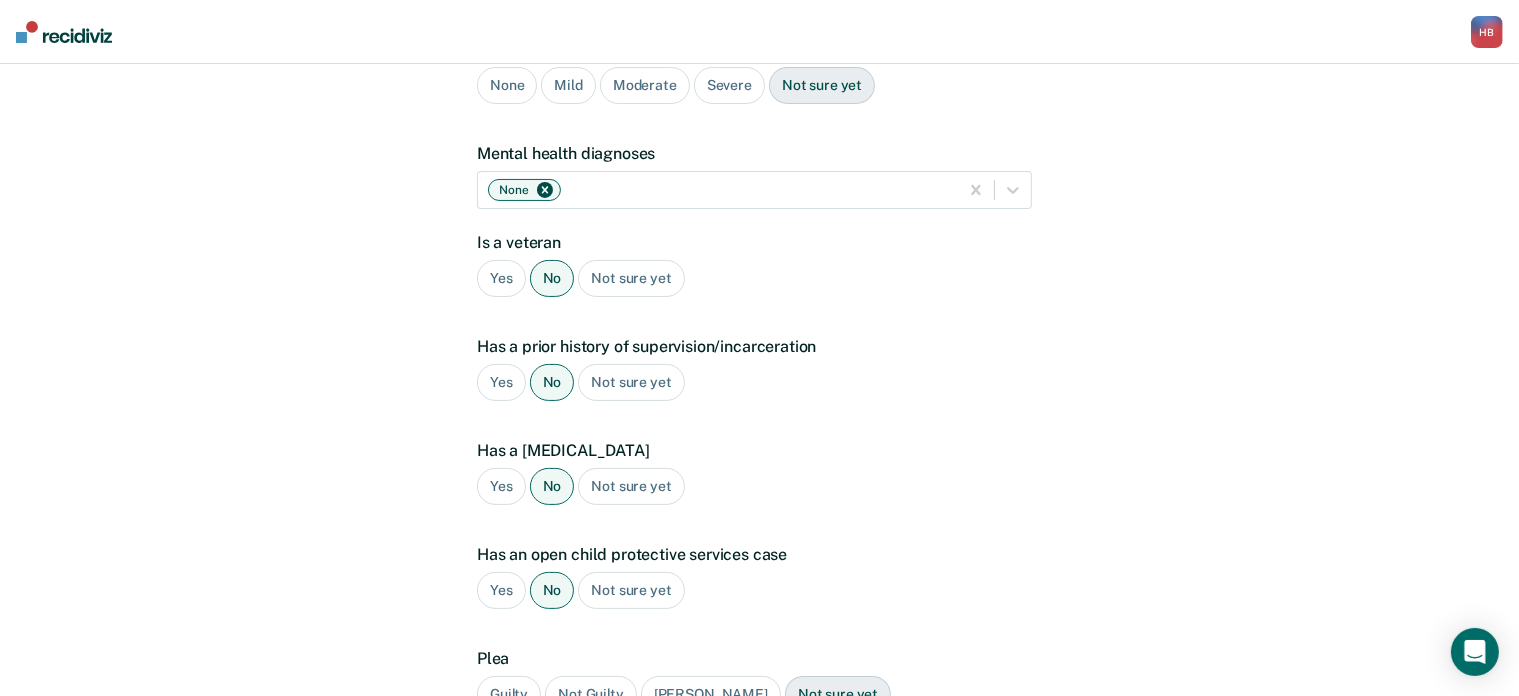 click on "Guilty" at bounding box center (509, 694) 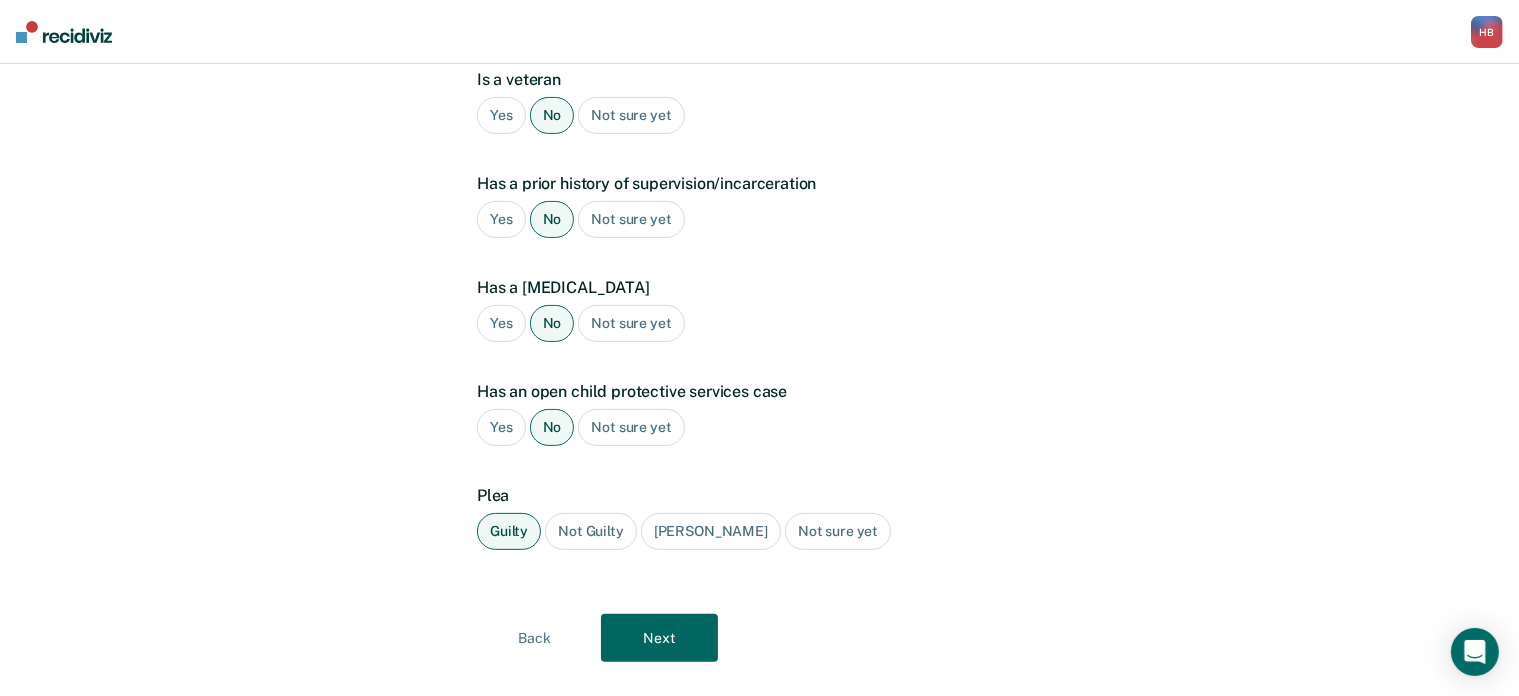 scroll, scrollTop: 416, scrollLeft: 0, axis: vertical 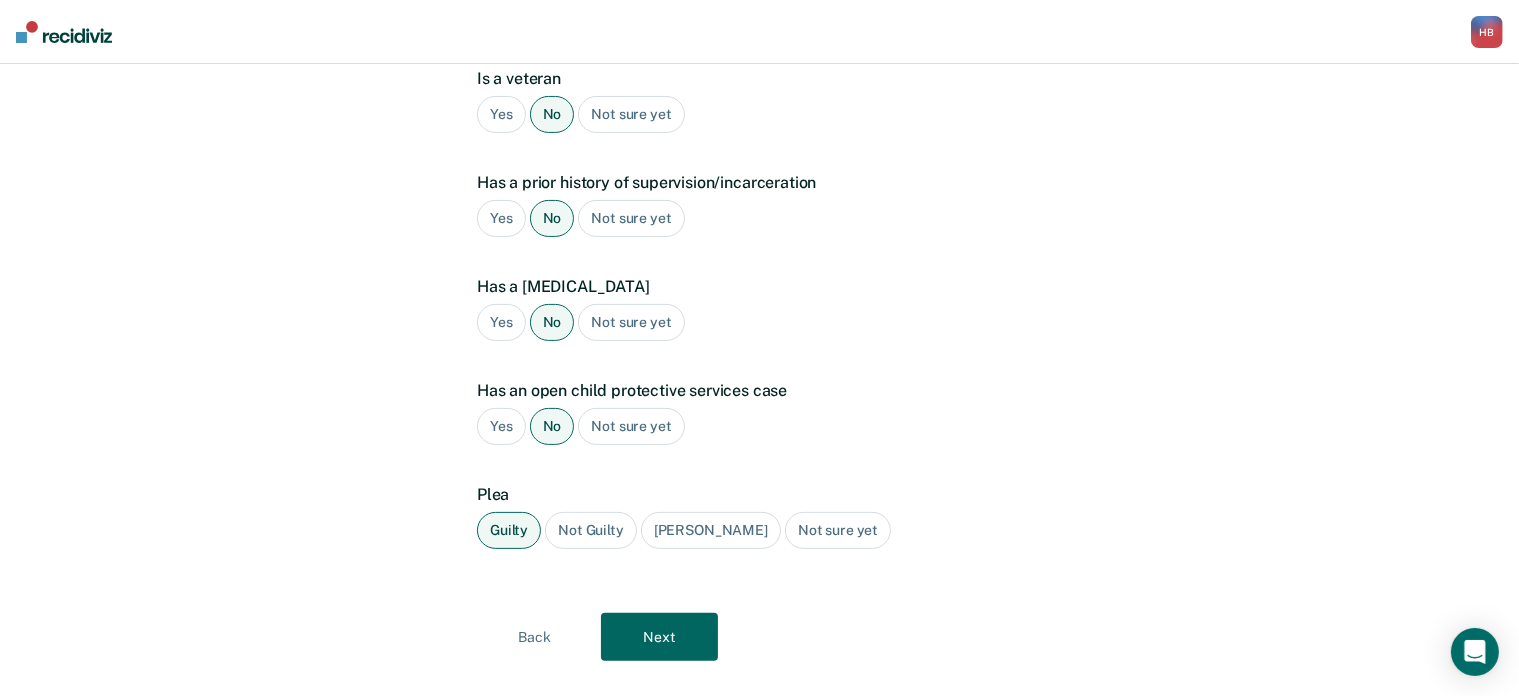 click on "Next" at bounding box center (659, 637) 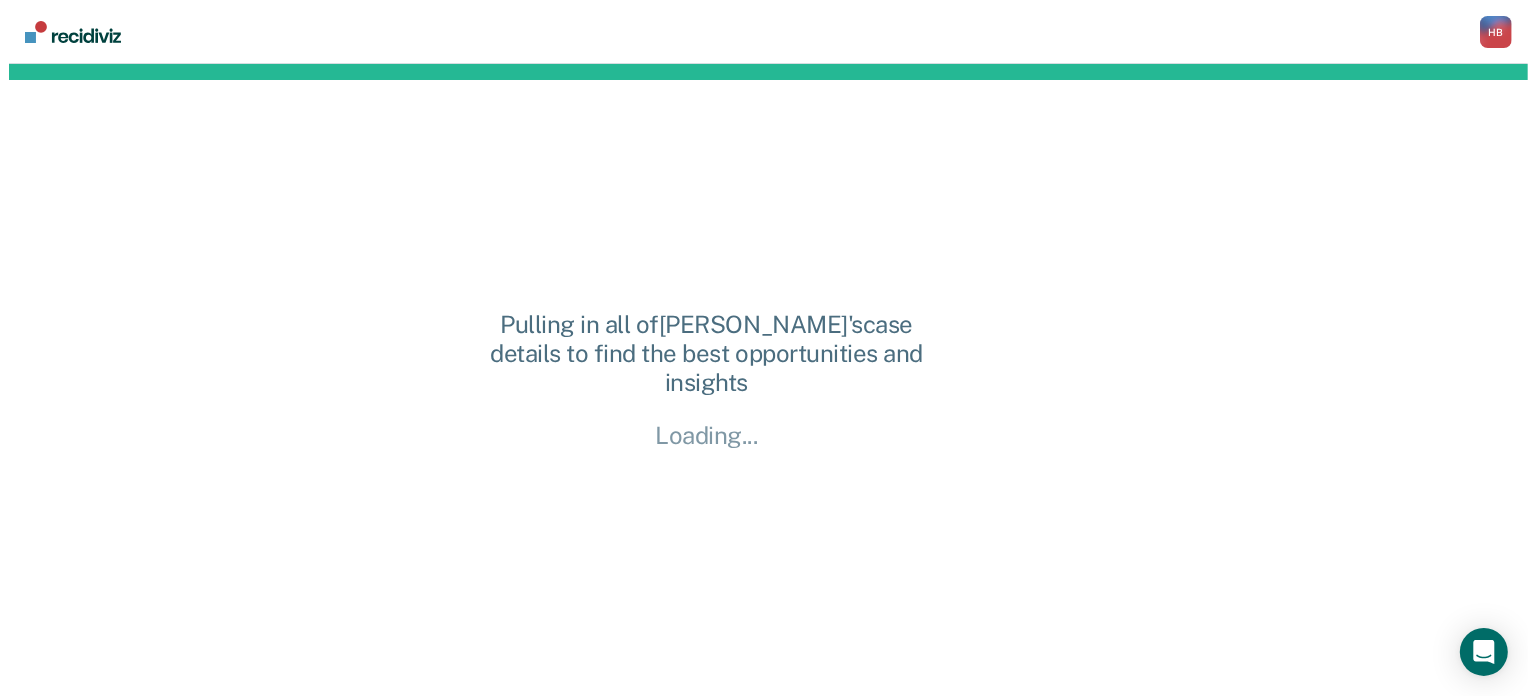 scroll, scrollTop: 0, scrollLeft: 0, axis: both 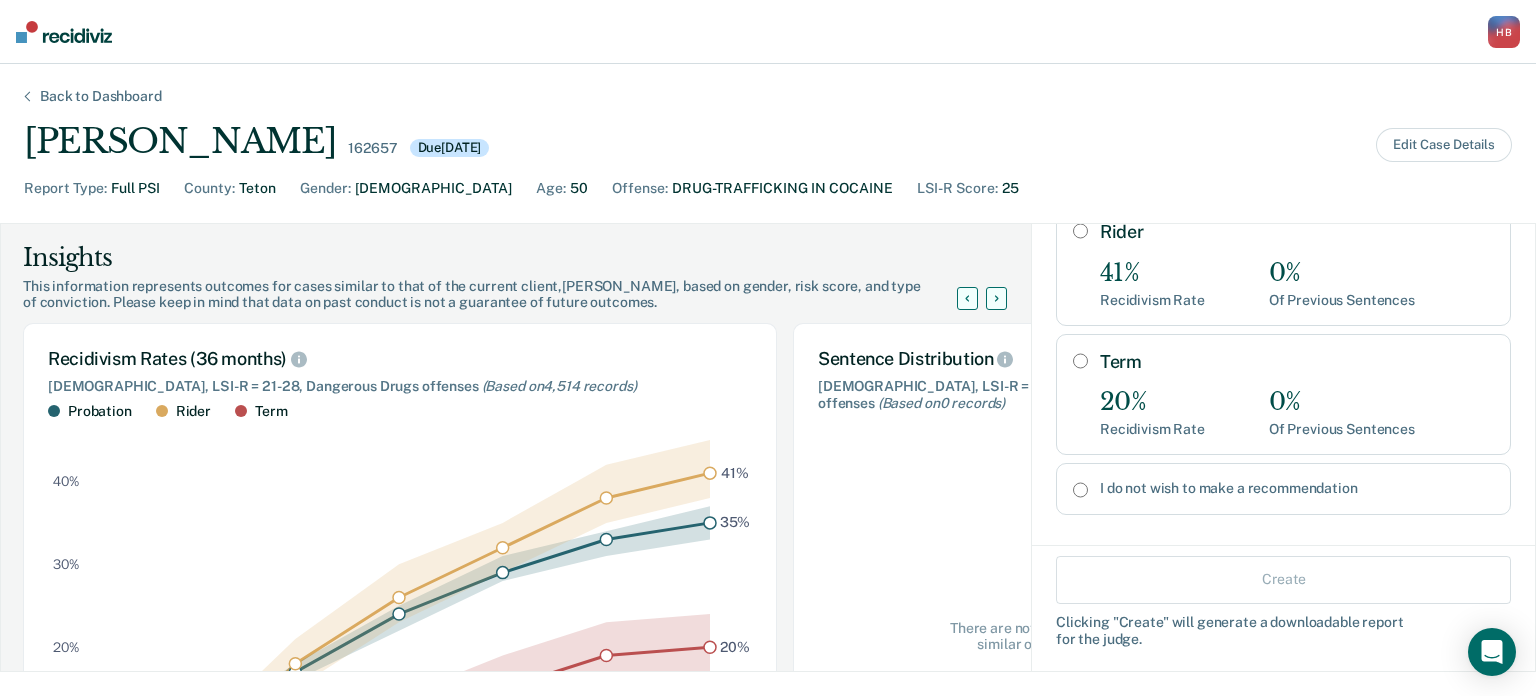click on "Term" at bounding box center [1080, 361] 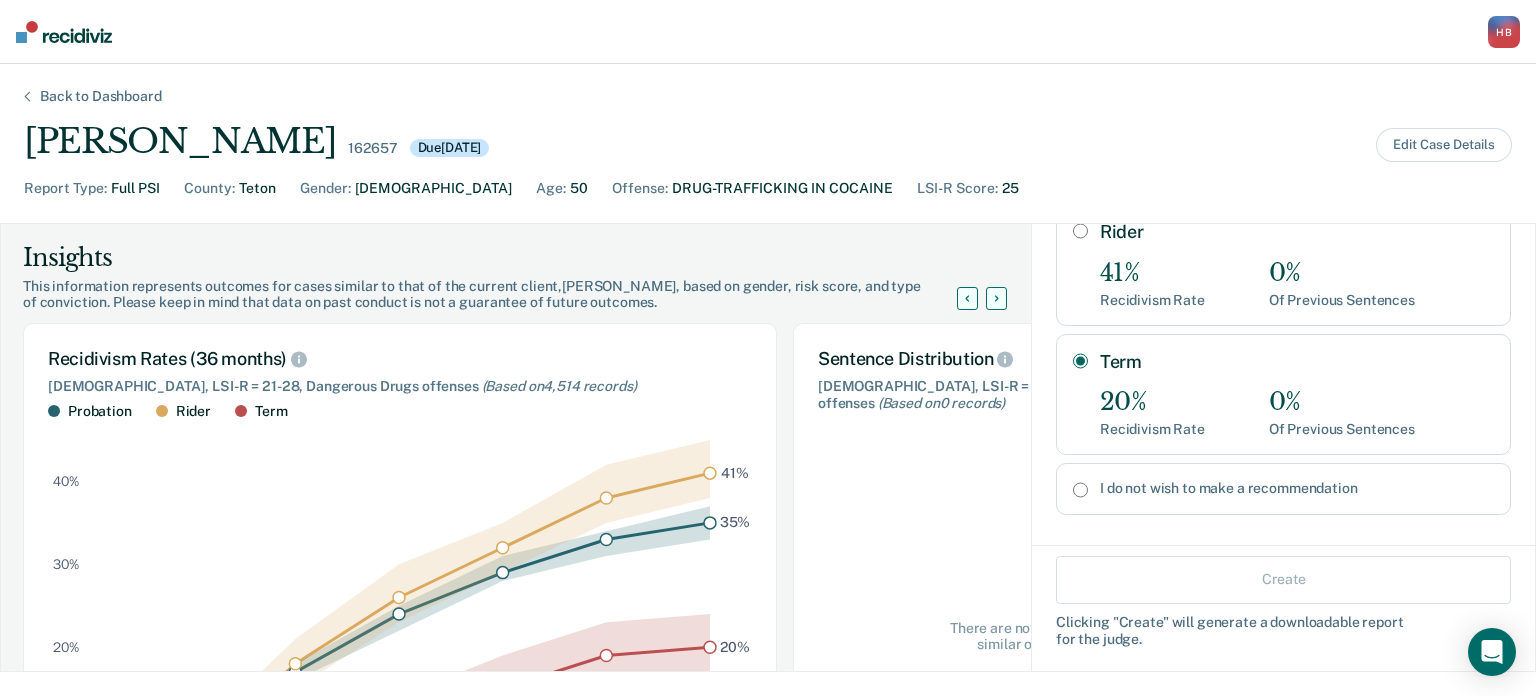 radio on "true" 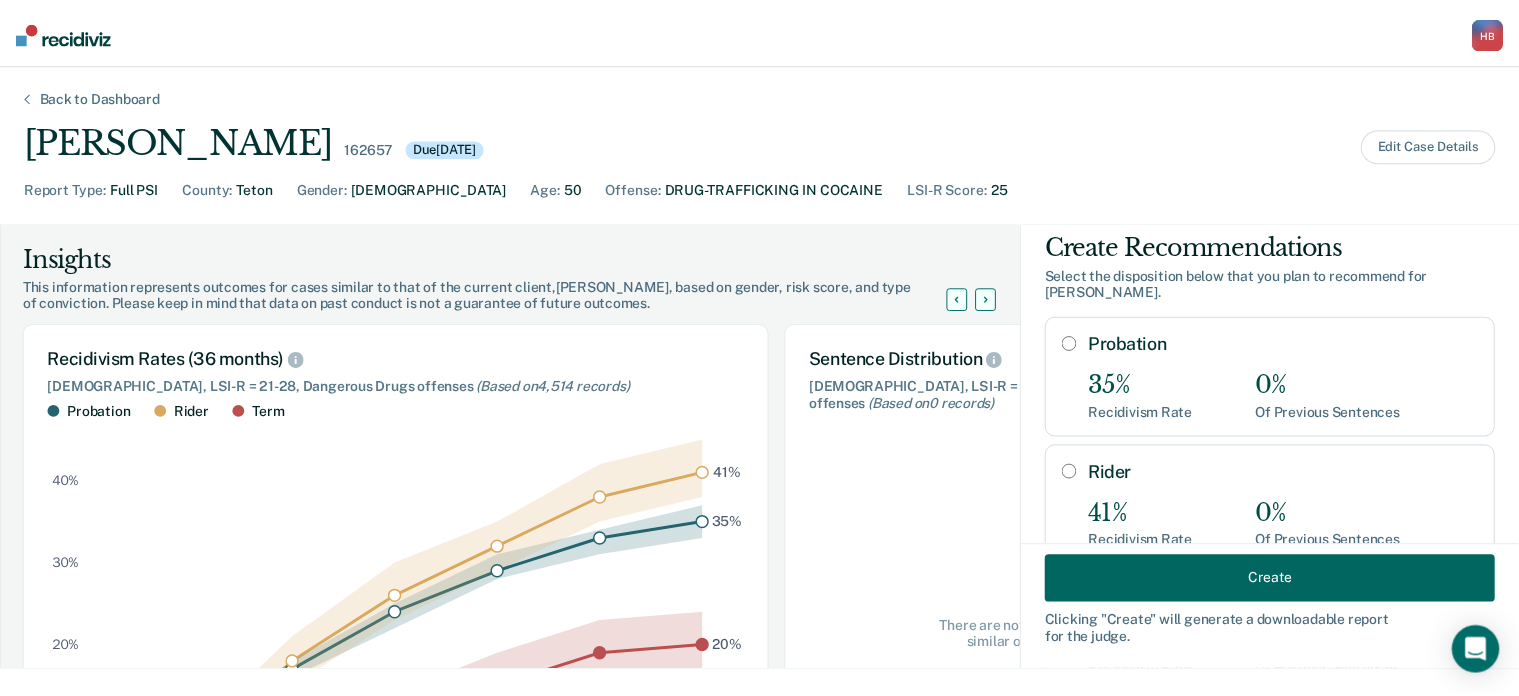 scroll, scrollTop: 0, scrollLeft: 0, axis: both 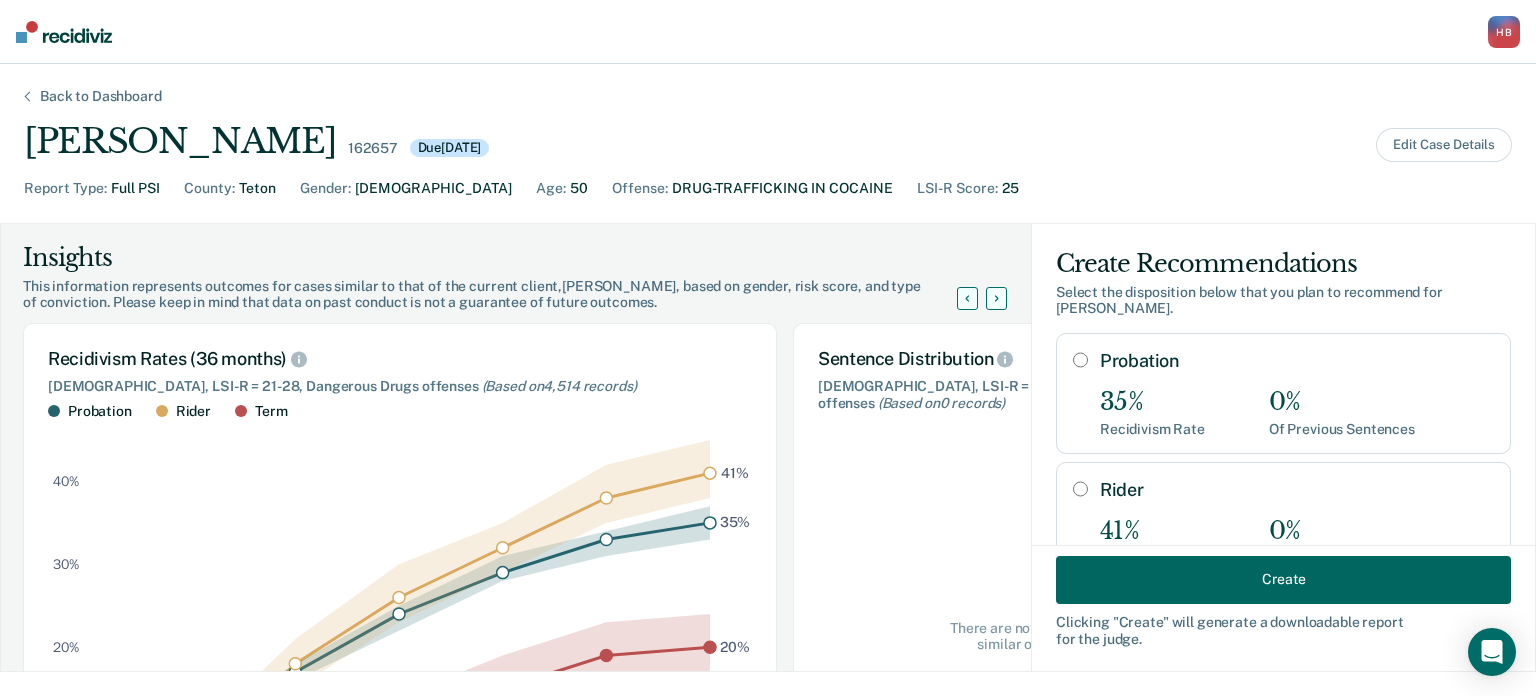 click on "Create" at bounding box center [1283, 579] 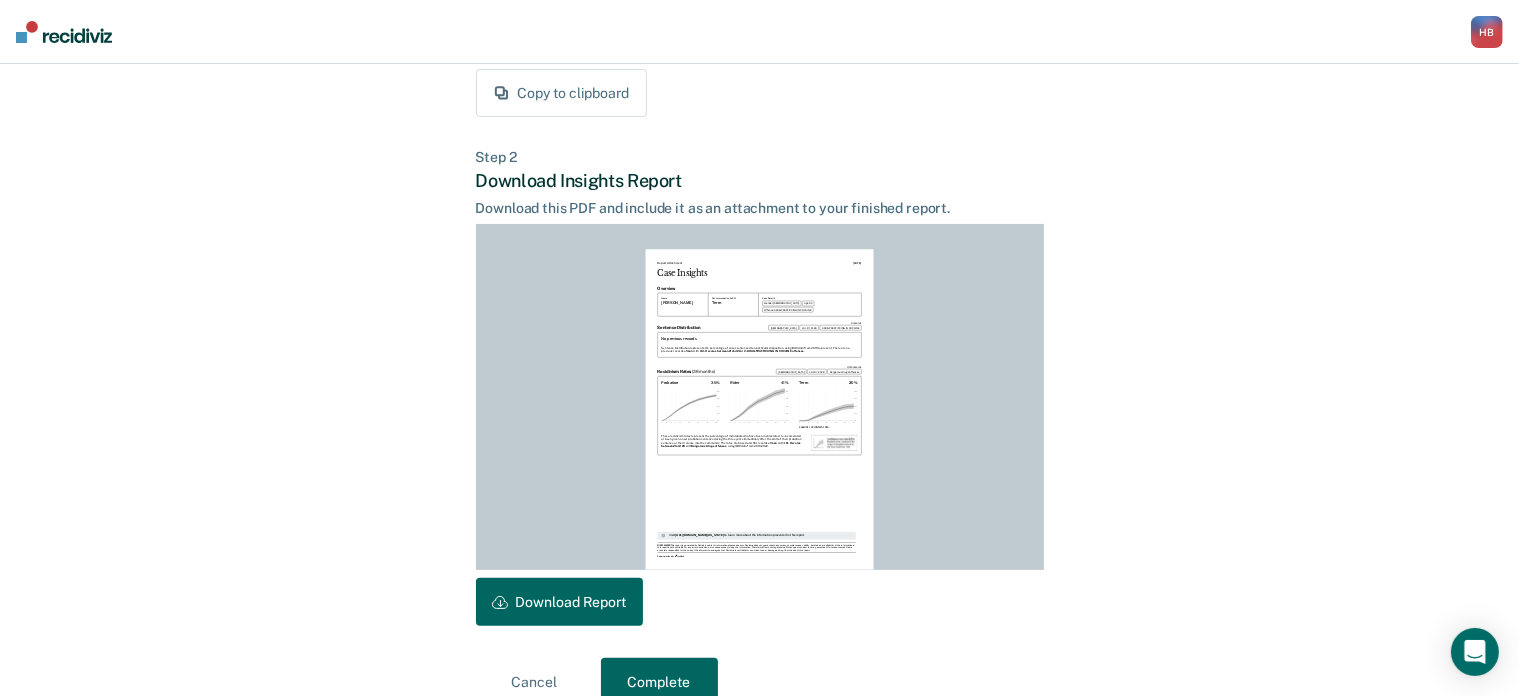 scroll, scrollTop: 419, scrollLeft: 0, axis: vertical 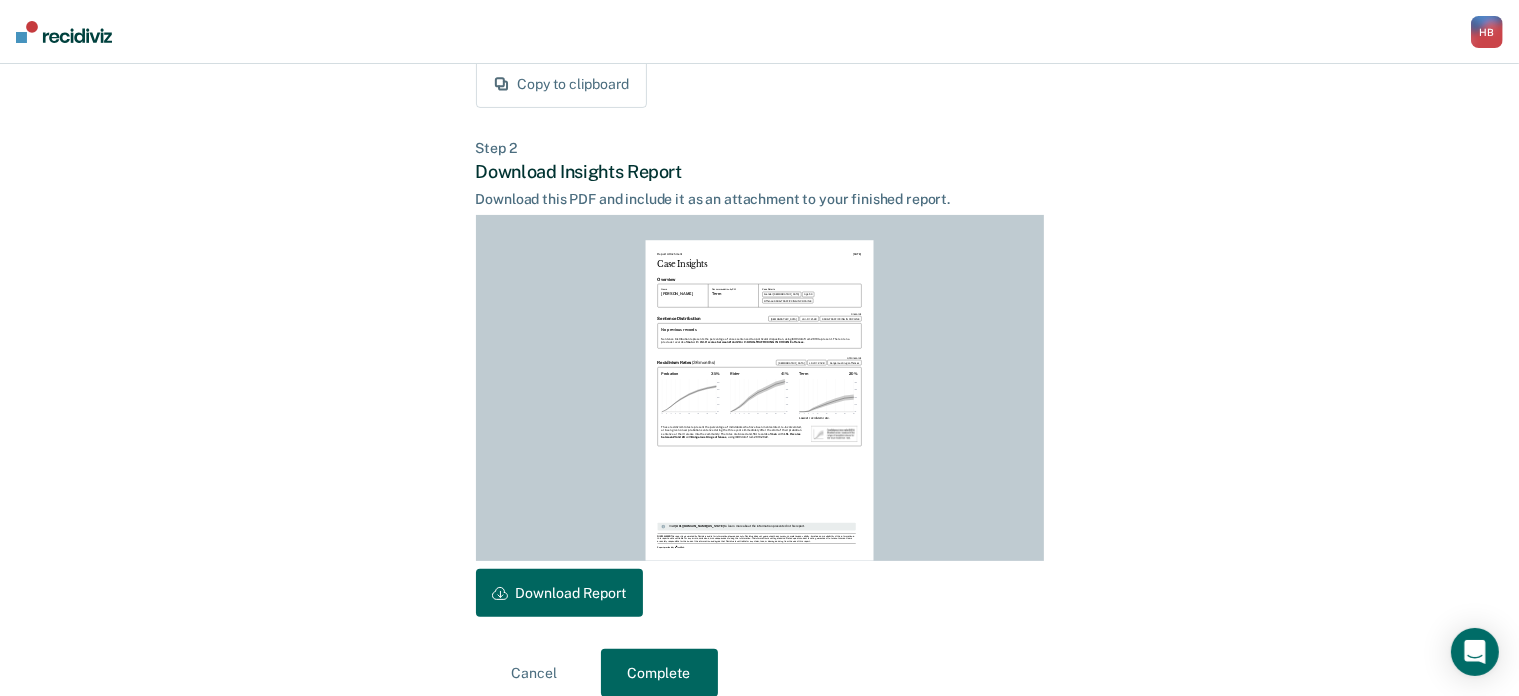 click on "Download Report" at bounding box center [559, 593] 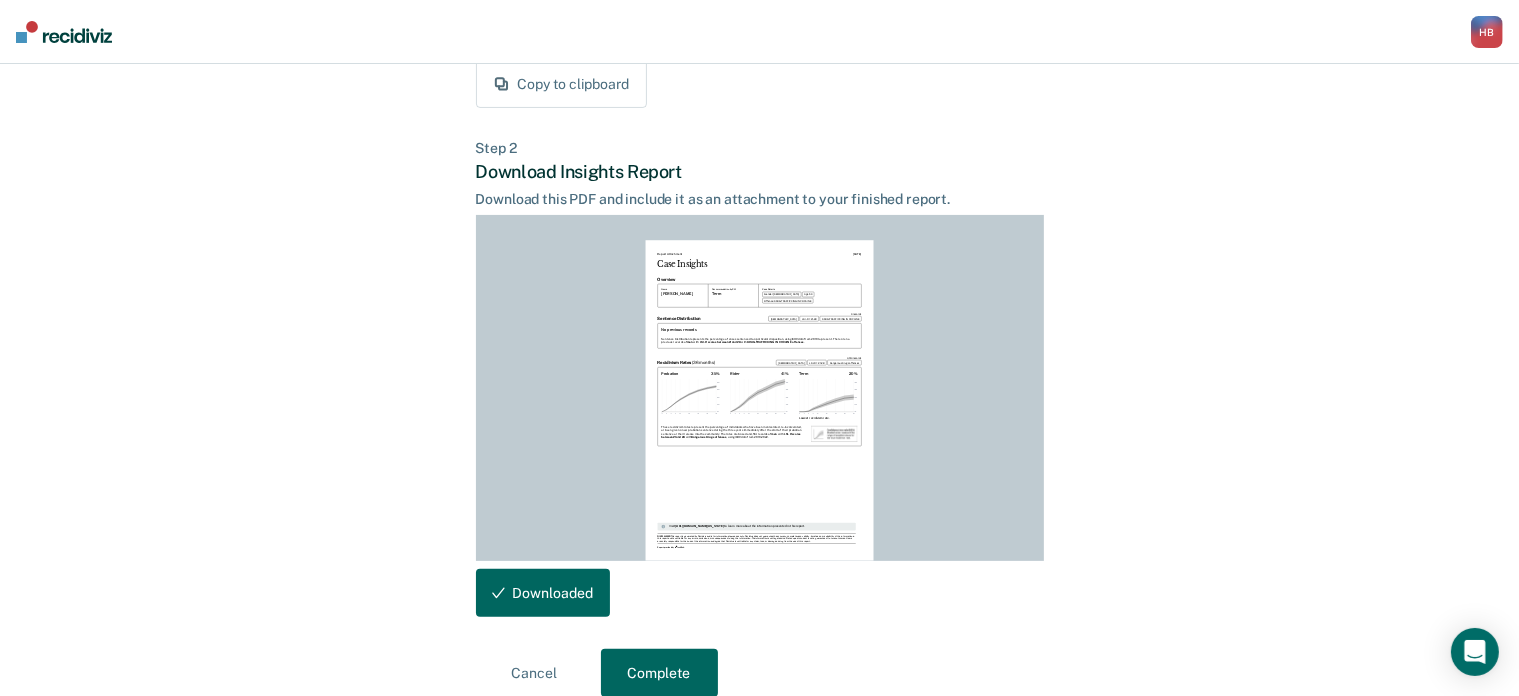 scroll, scrollTop: 0, scrollLeft: 0, axis: both 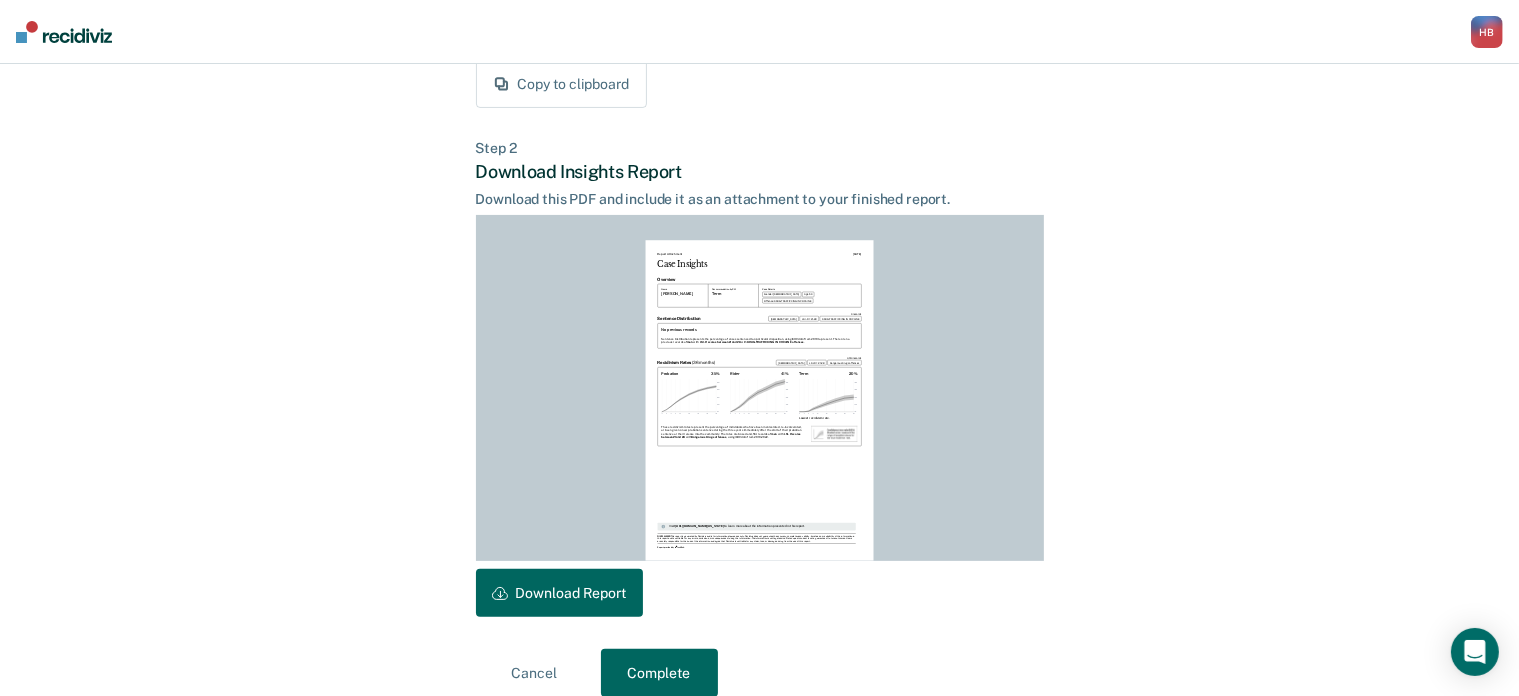 click on "Complete" at bounding box center (659, 673) 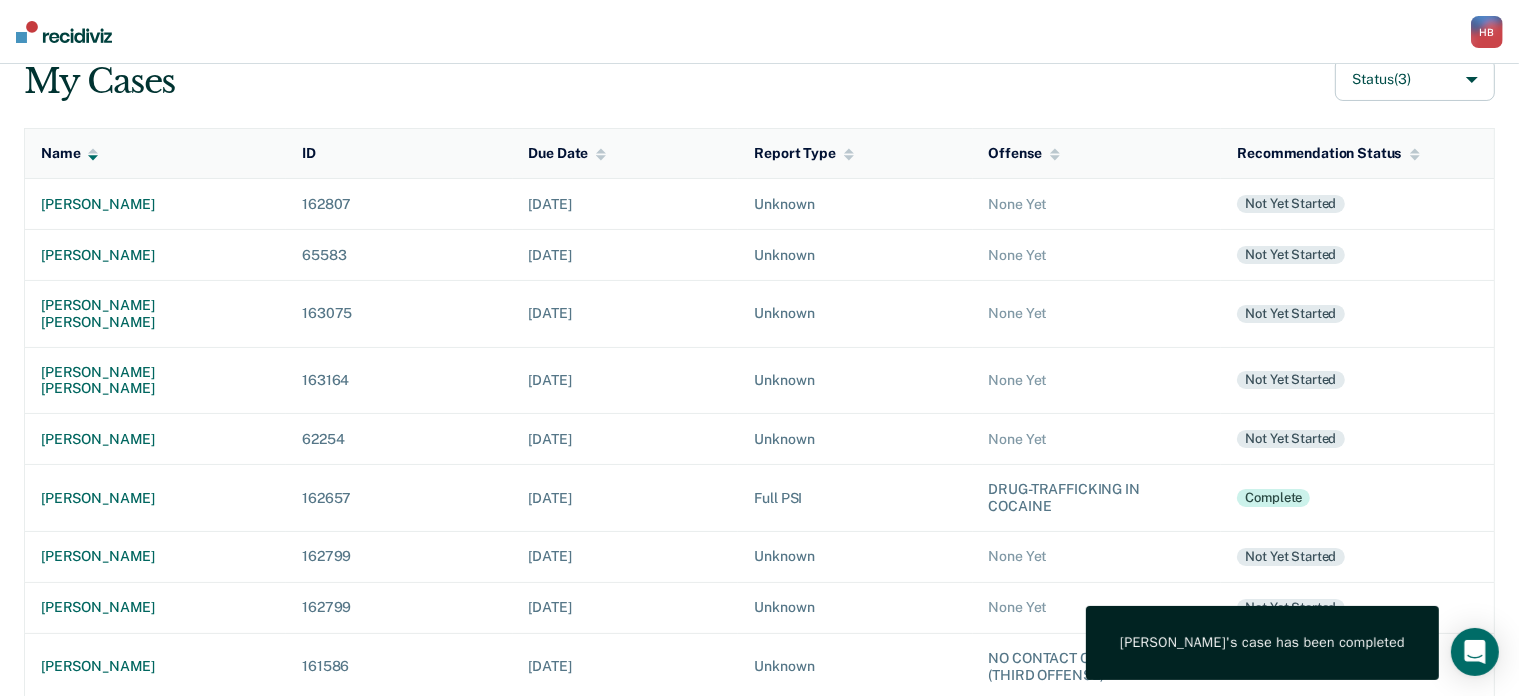 scroll, scrollTop: 155, scrollLeft: 0, axis: vertical 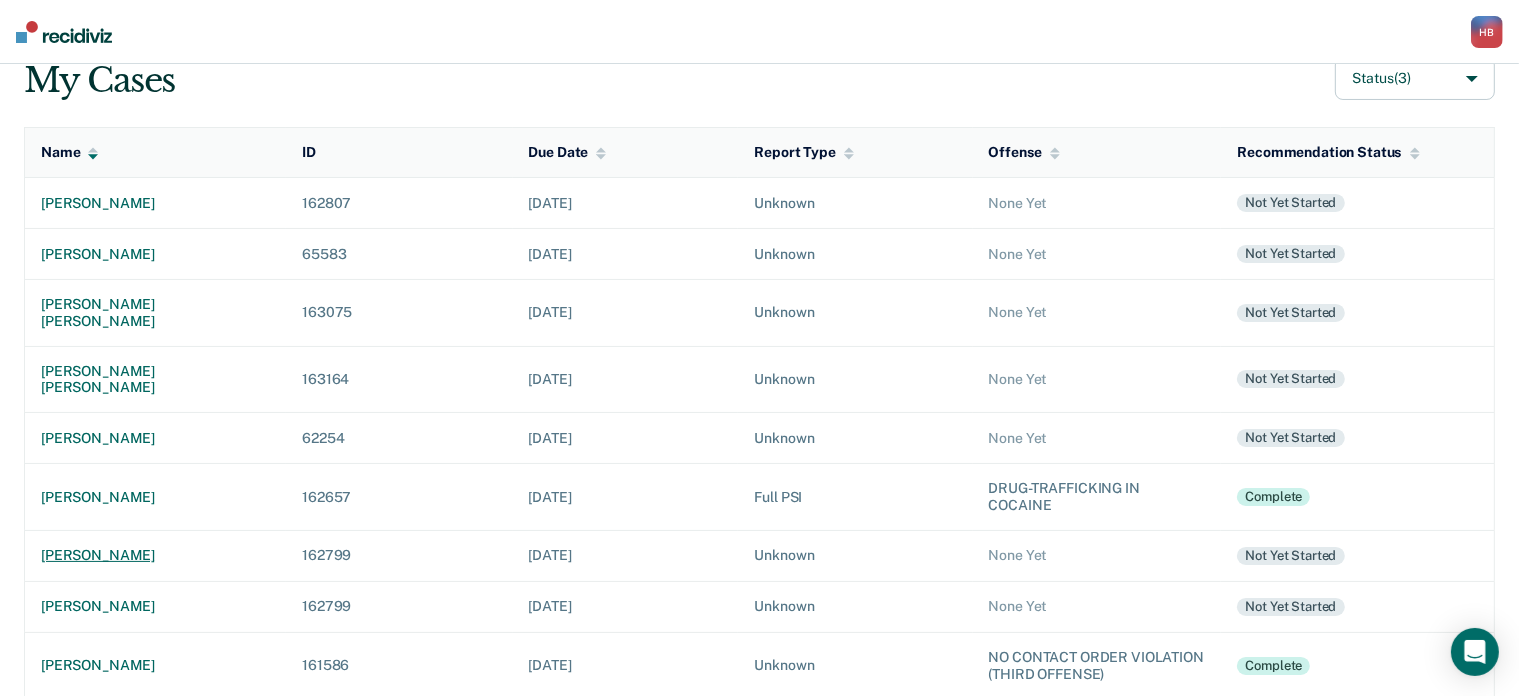 click on "[PERSON_NAME]" at bounding box center [155, 555] 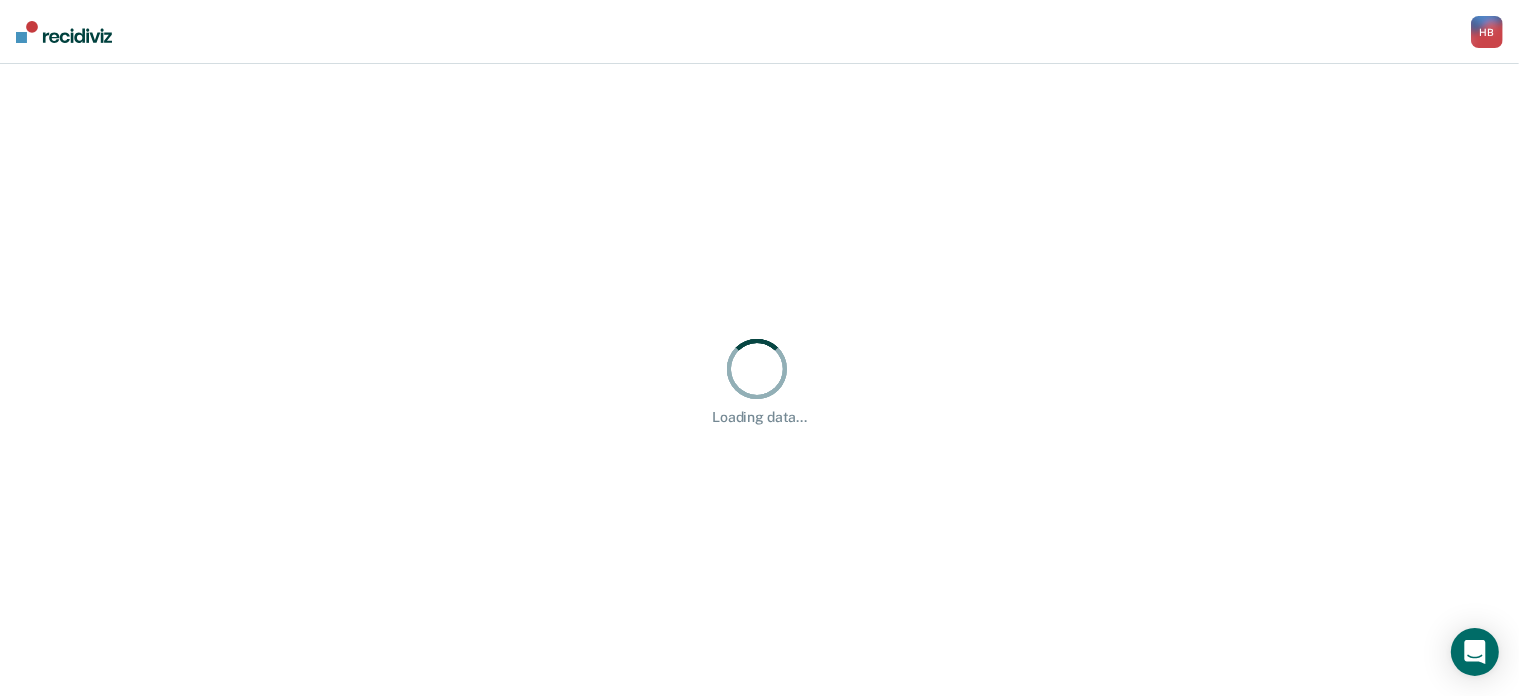 scroll, scrollTop: 0, scrollLeft: 0, axis: both 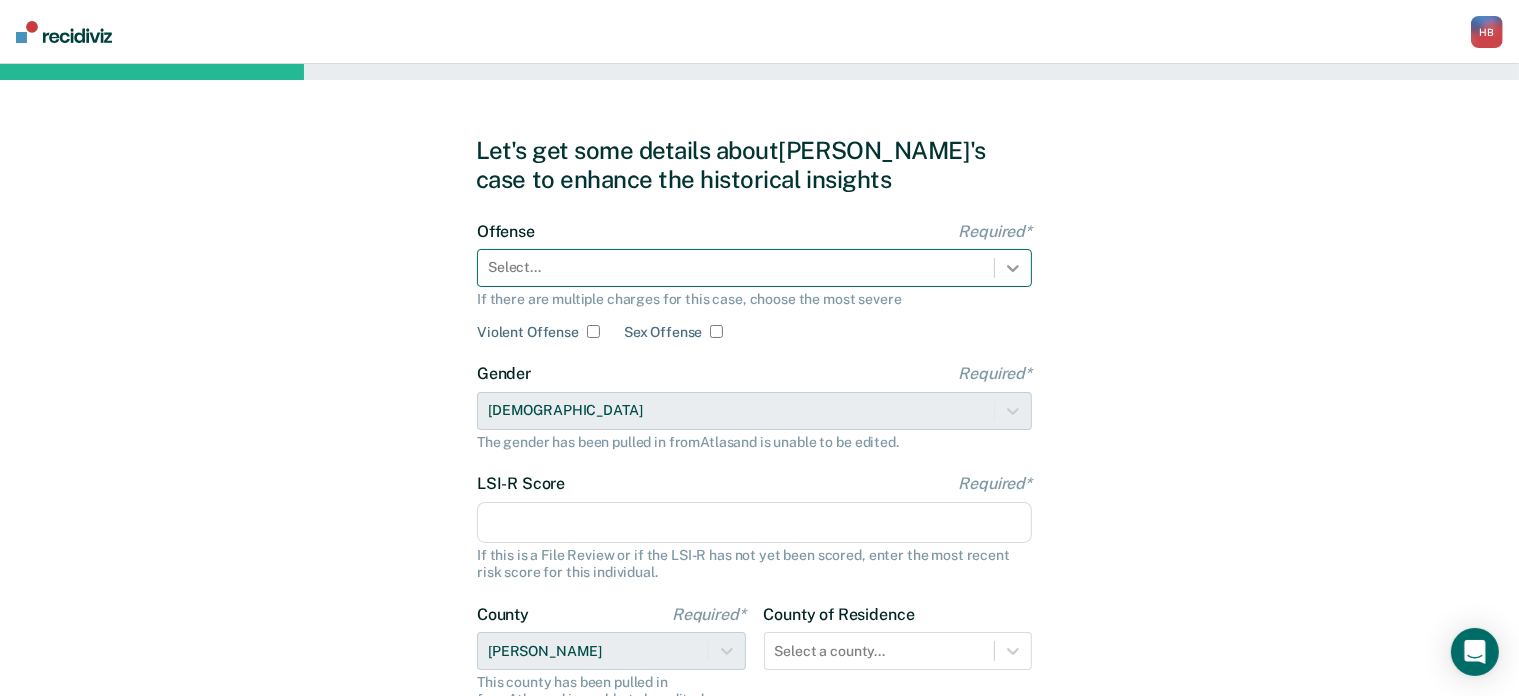 click 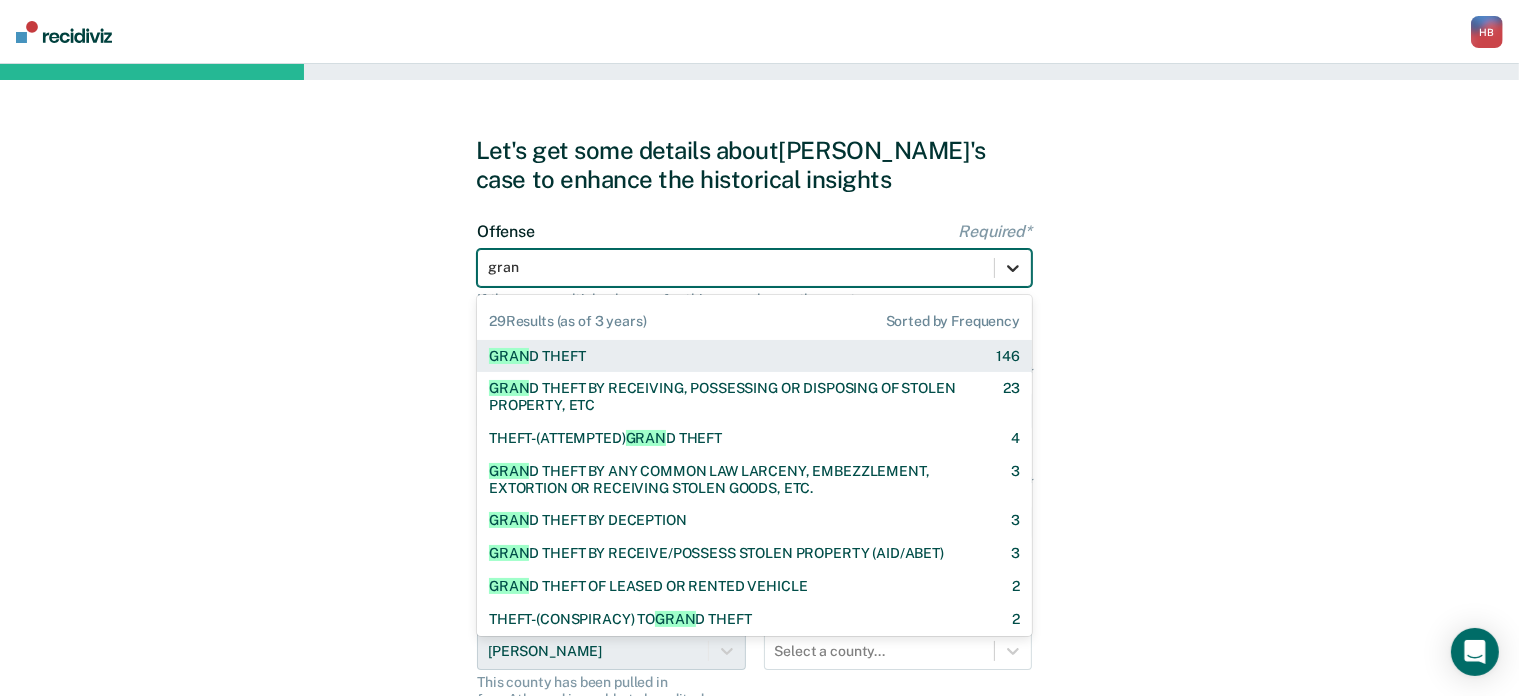 type on "grand" 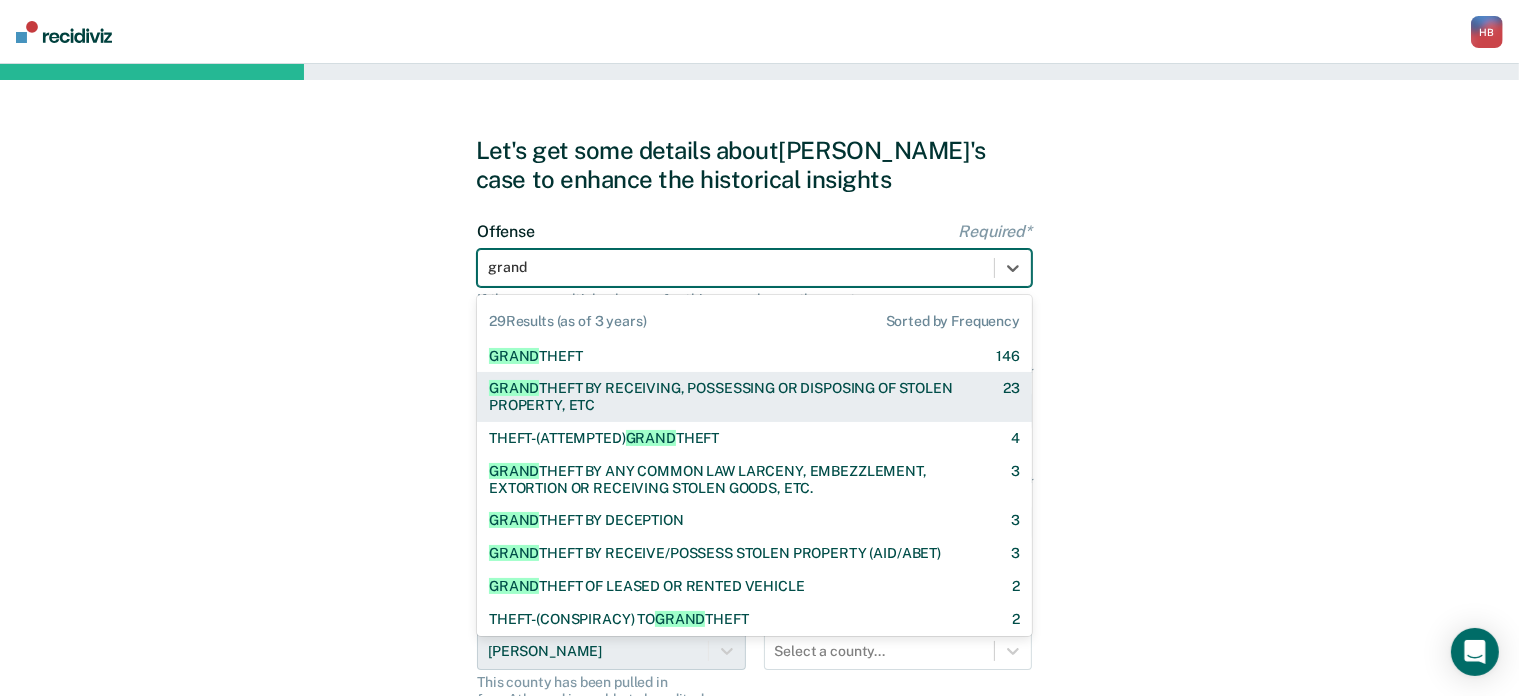 click on "GRAND  THEFT BY RECEIVING, POSSESSING OR DISPOSING OF STOLEN PROPERTY, ETC" at bounding box center [728, 397] 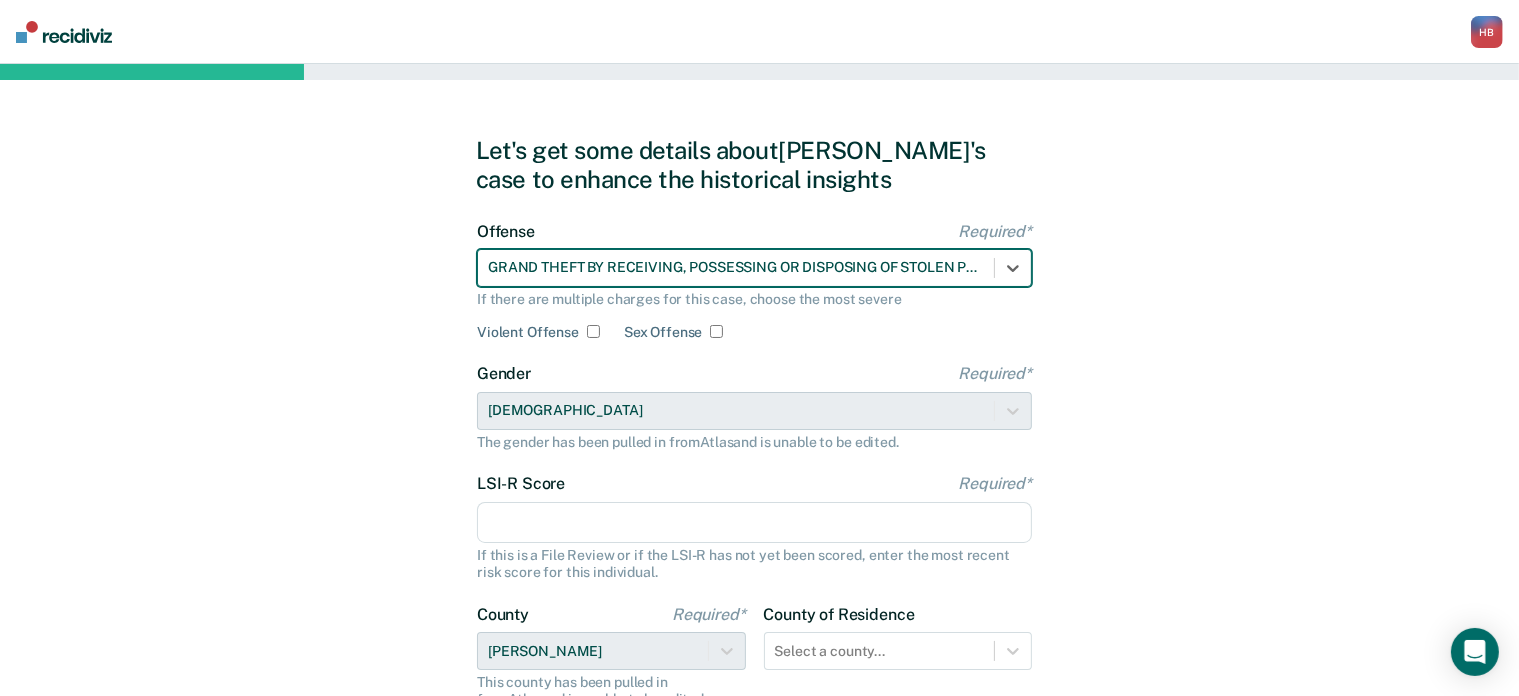 click on "LSI-R Score  Required*" at bounding box center (754, 523) 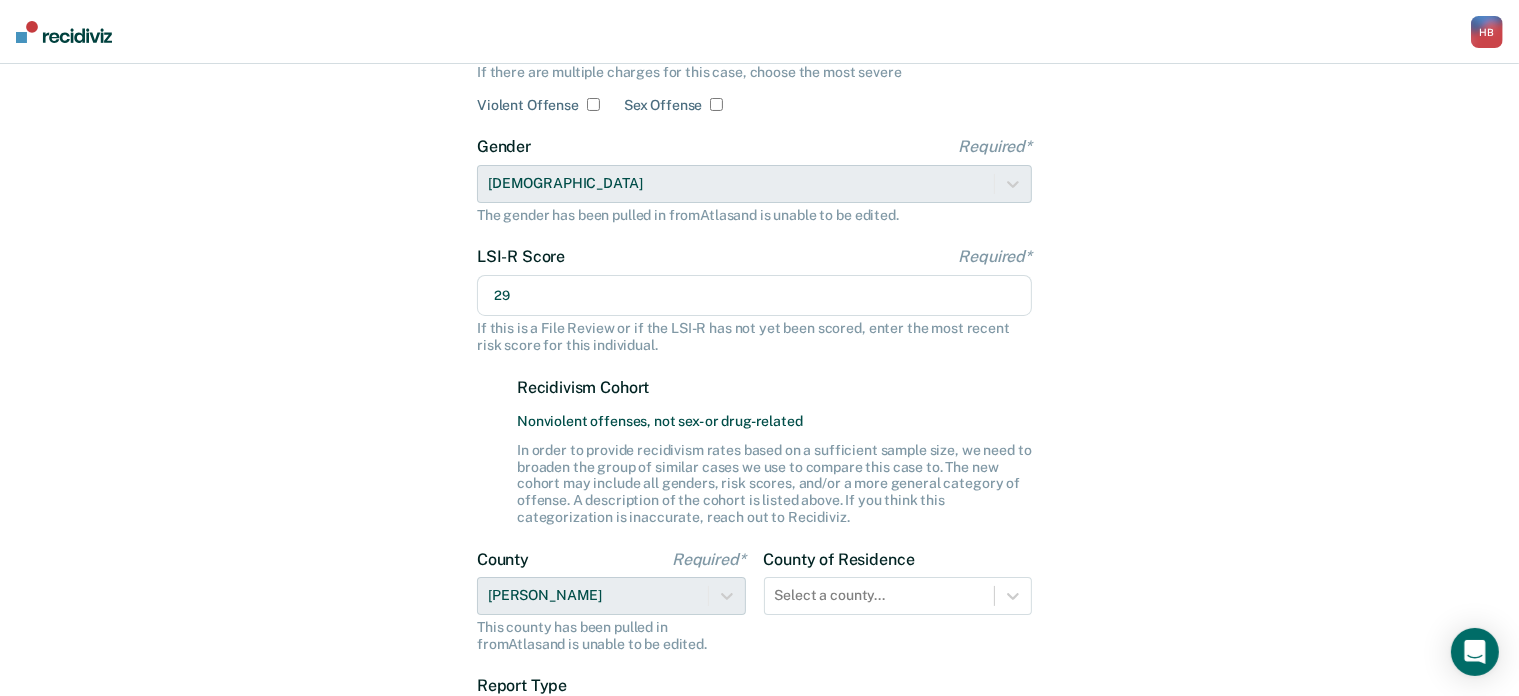 scroll, scrollTop: 232, scrollLeft: 0, axis: vertical 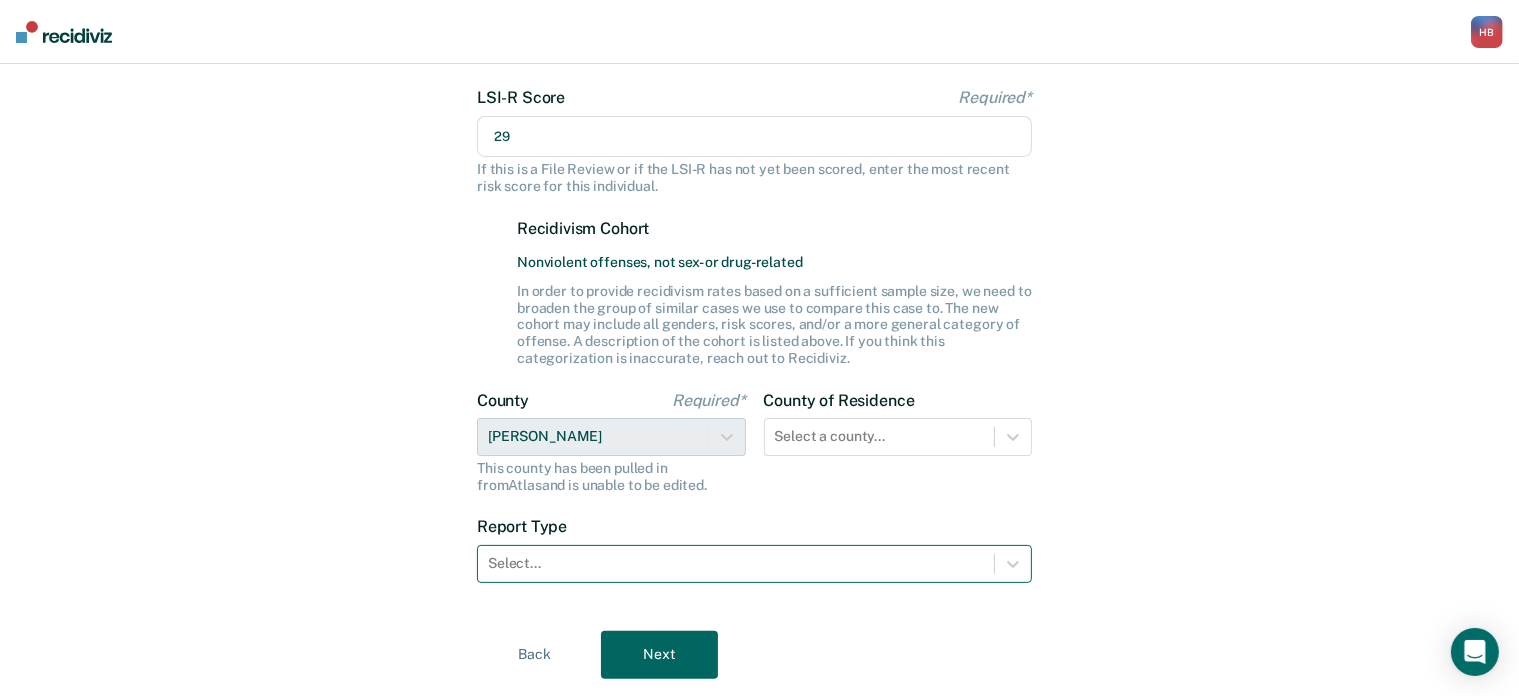 type on "29" 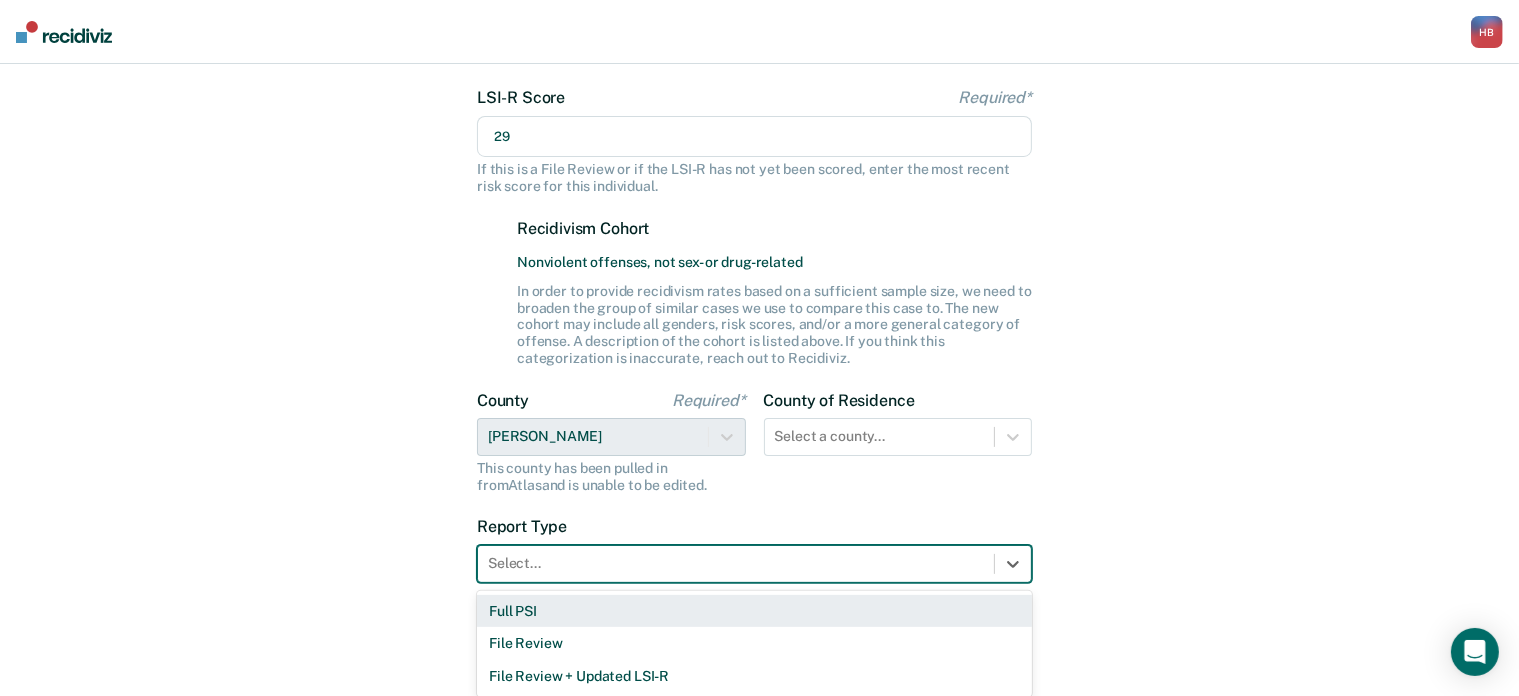 scroll, scrollTop: 394, scrollLeft: 0, axis: vertical 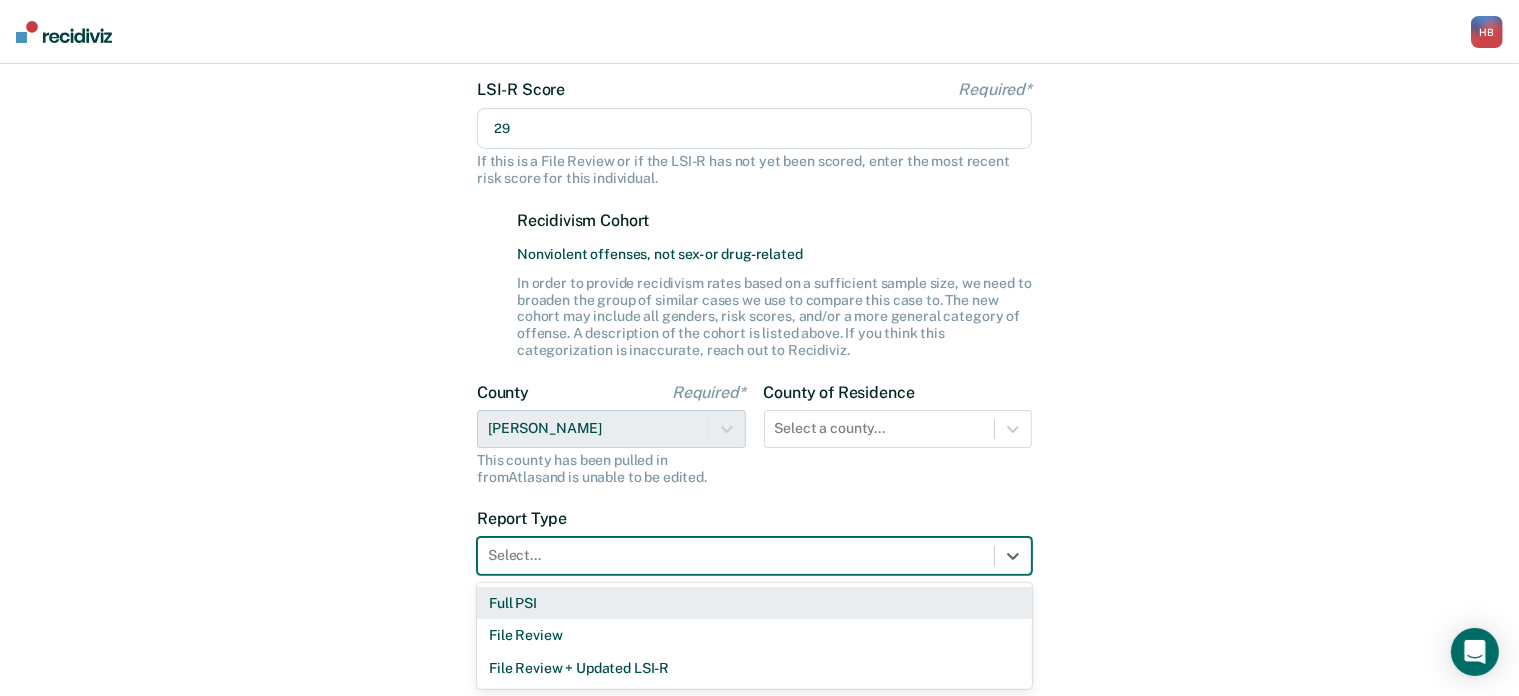 click at bounding box center (736, 555) 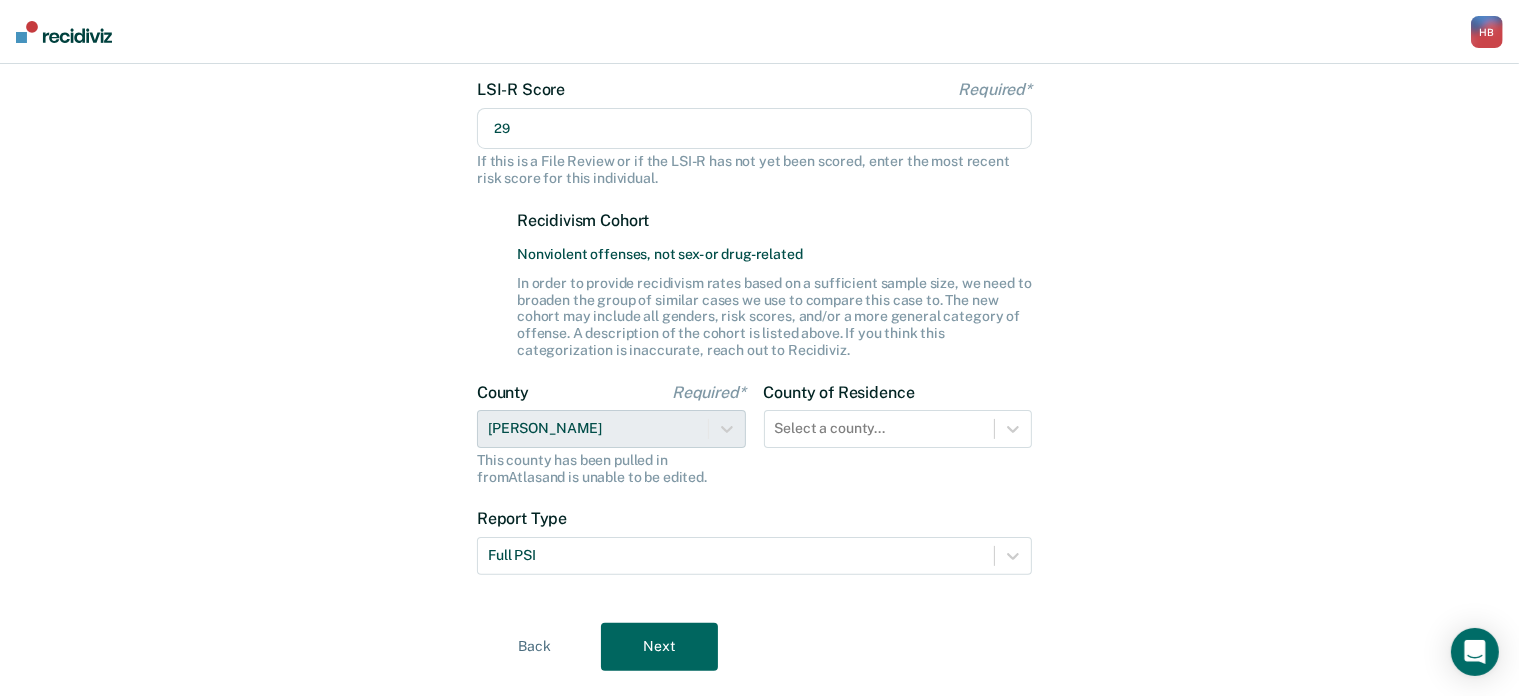 click on "Next" at bounding box center (659, 647) 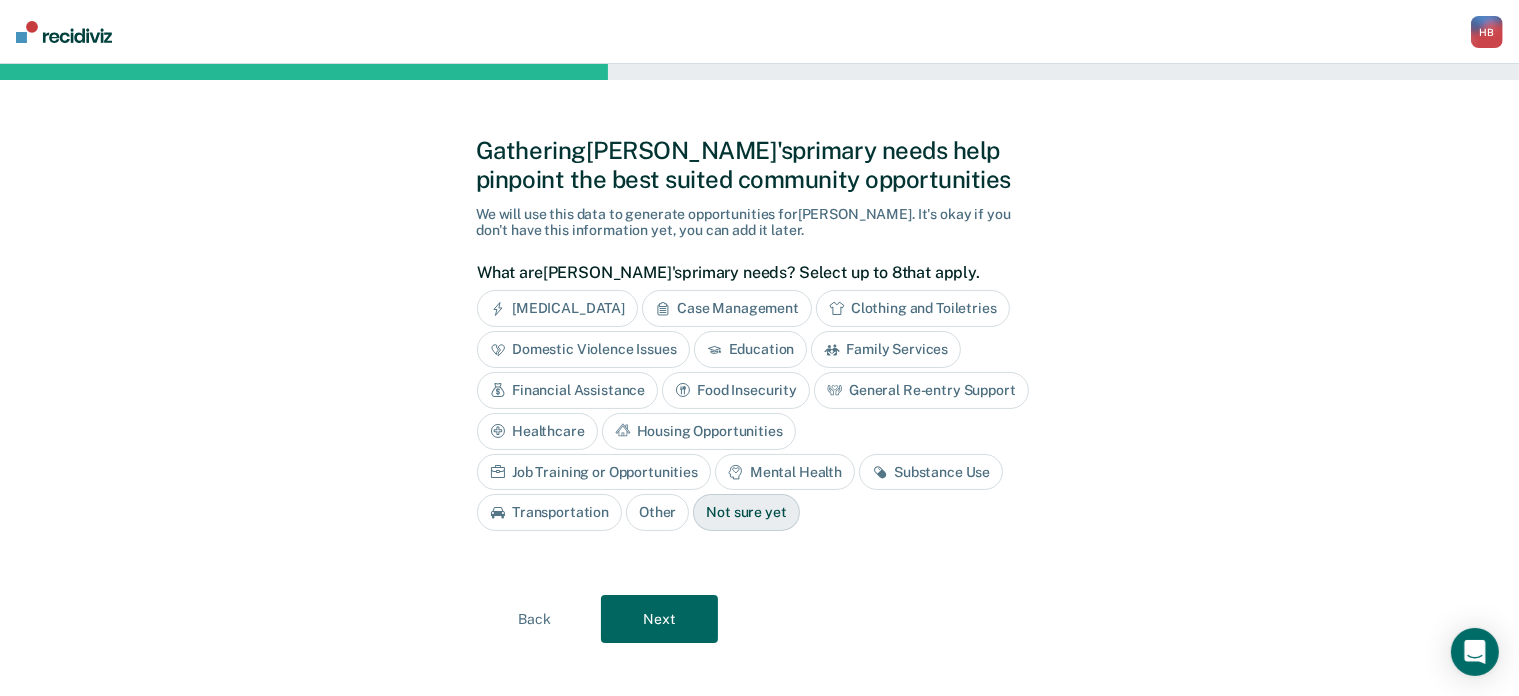 click on "Case Management" at bounding box center (727, 308) 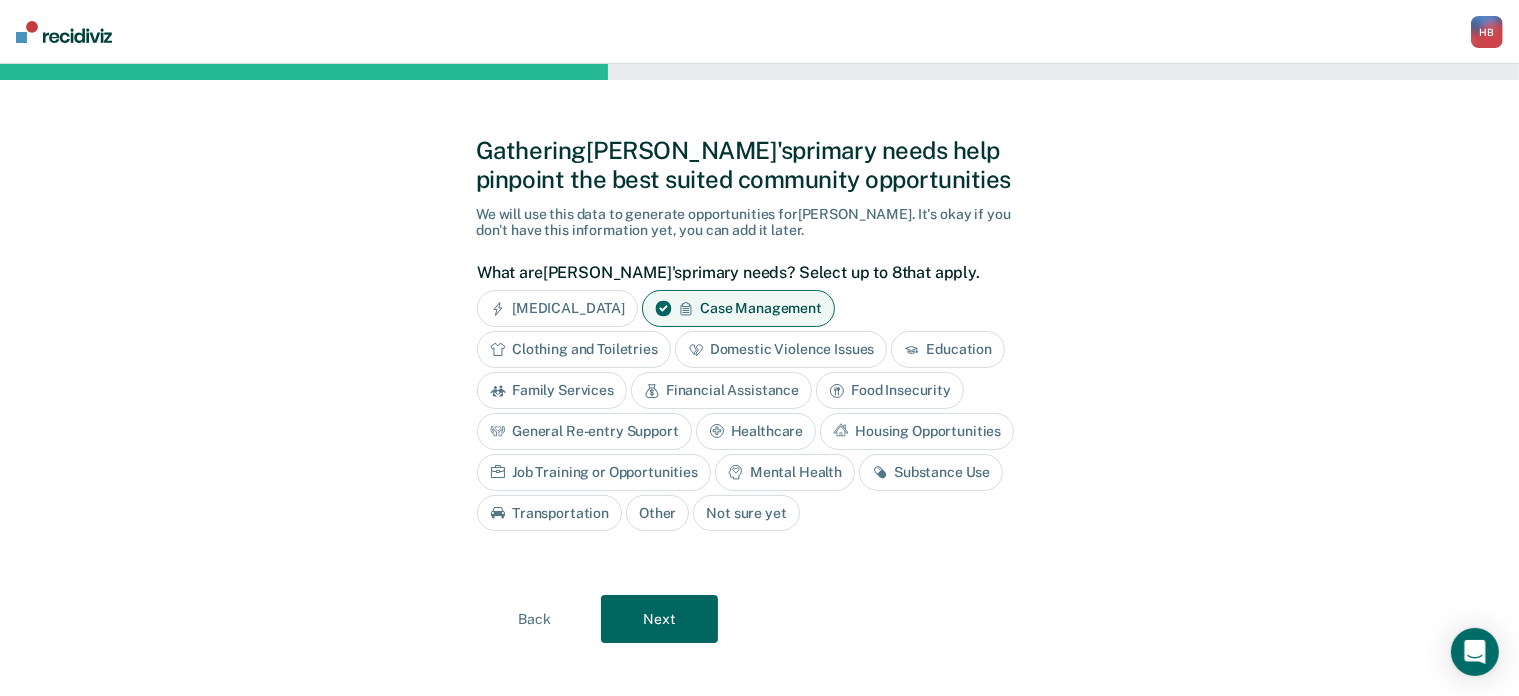 click on "Clothing and Toiletries" at bounding box center (574, 349) 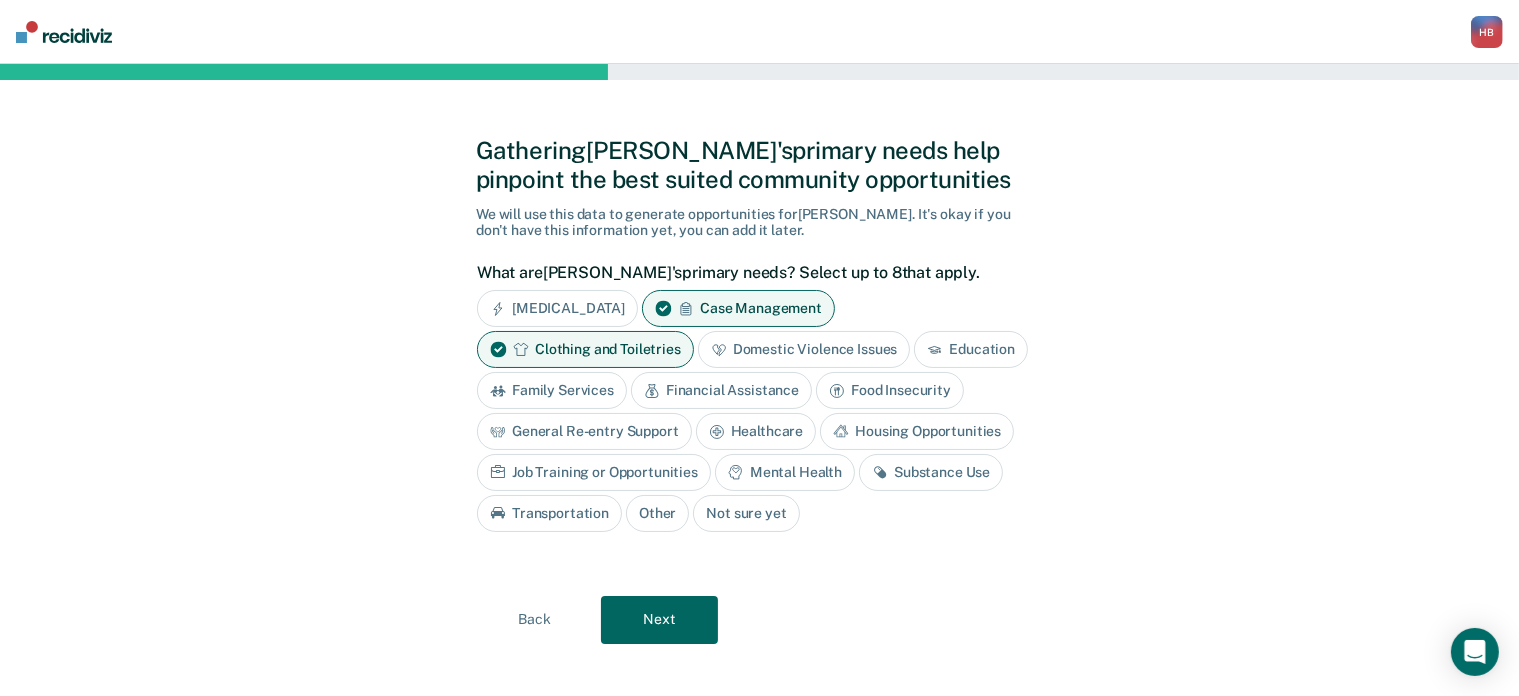 click on "Financial Assistance" at bounding box center [721, 390] 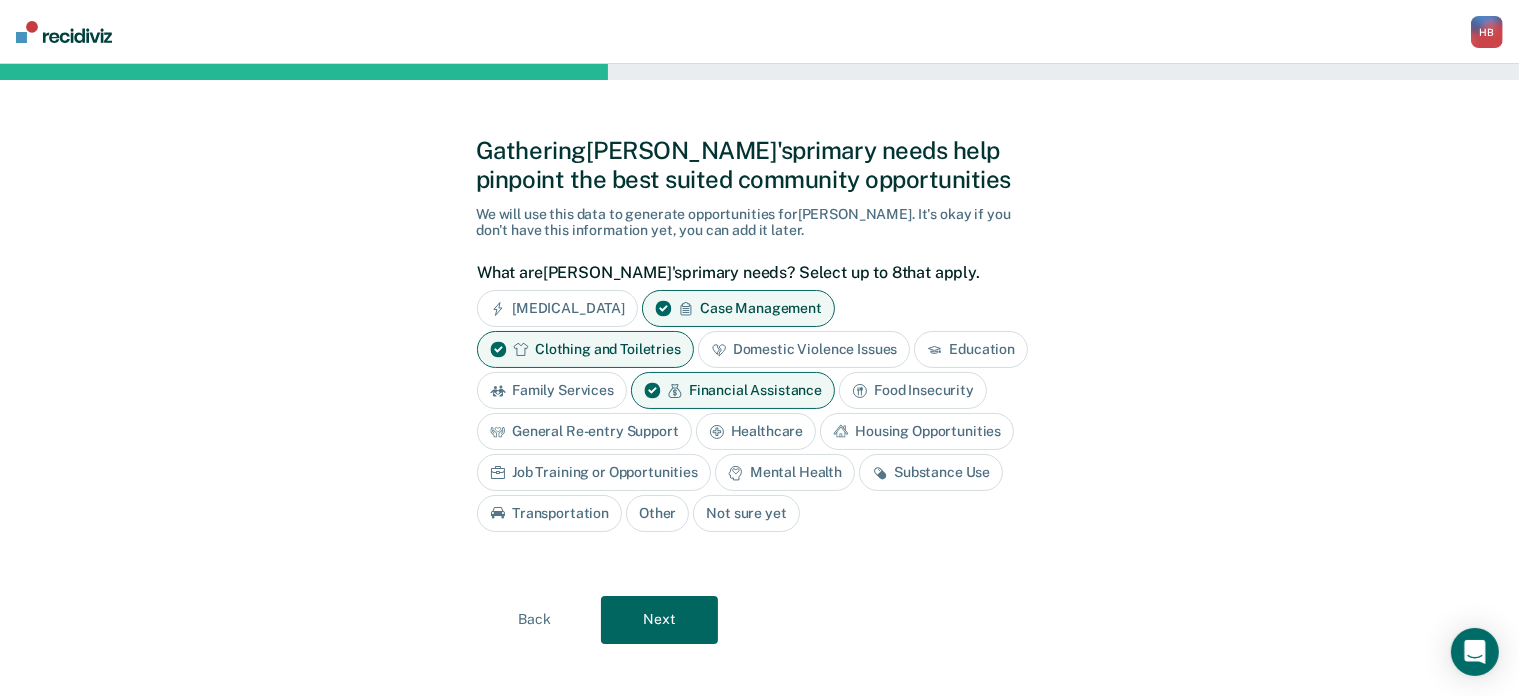 click on "General Re-entry Support" at bounding box center [584, 431] 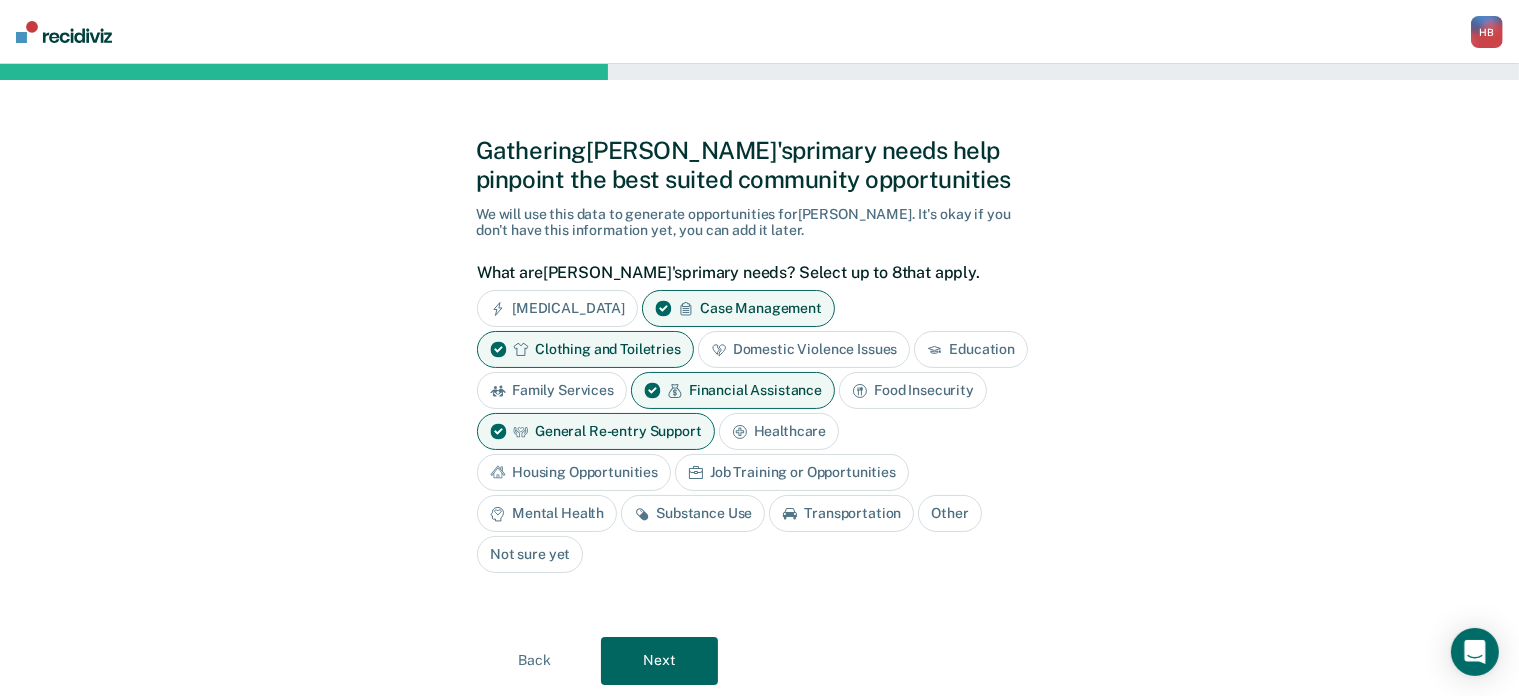 click on "Housing Opportunities" at bounding box center (574, 472) 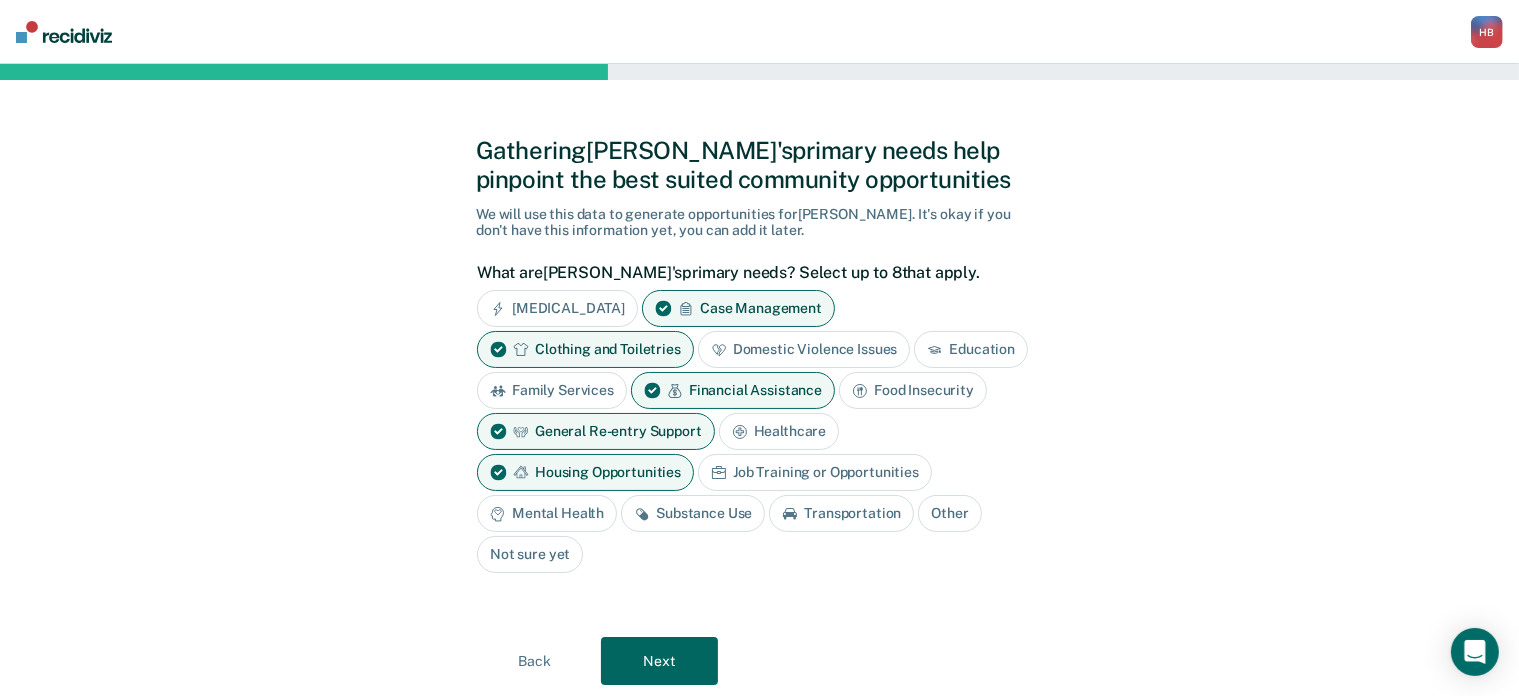 click on "Job Training or Opportunities" at bounding box center (815, 472) 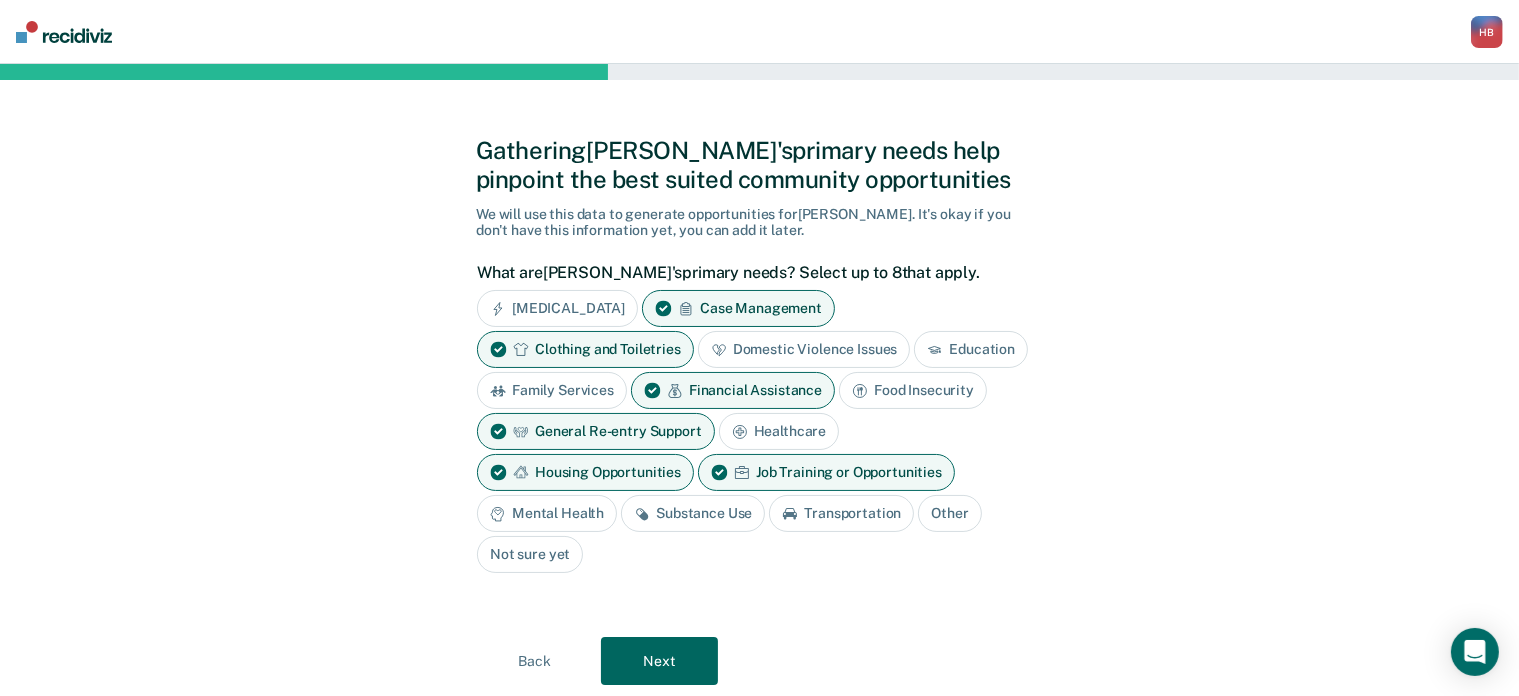 click on "Substance Use" at bounding box center [693, 513] 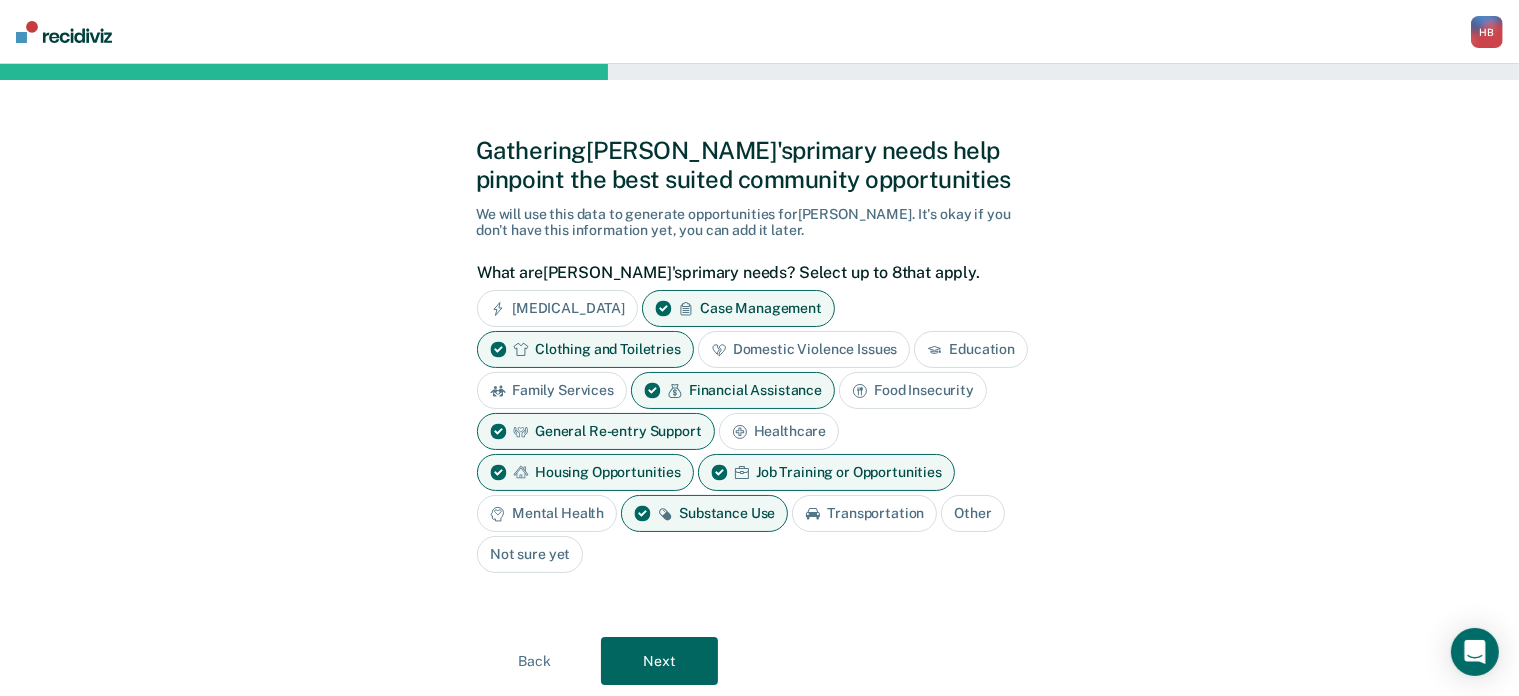 click on "Next" at bounding box center [659, 661] 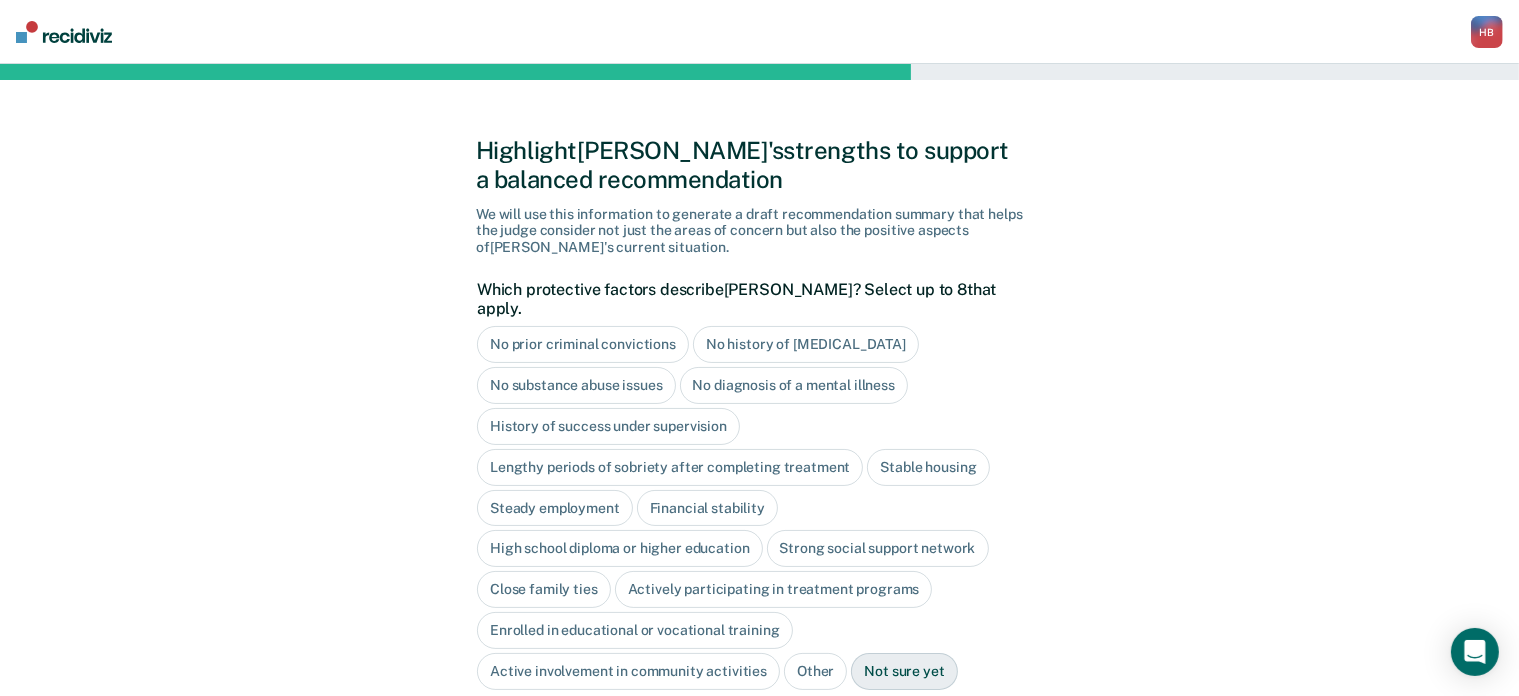 click on "No diagnosis of a mental illness" at bounding box center [794, 385] 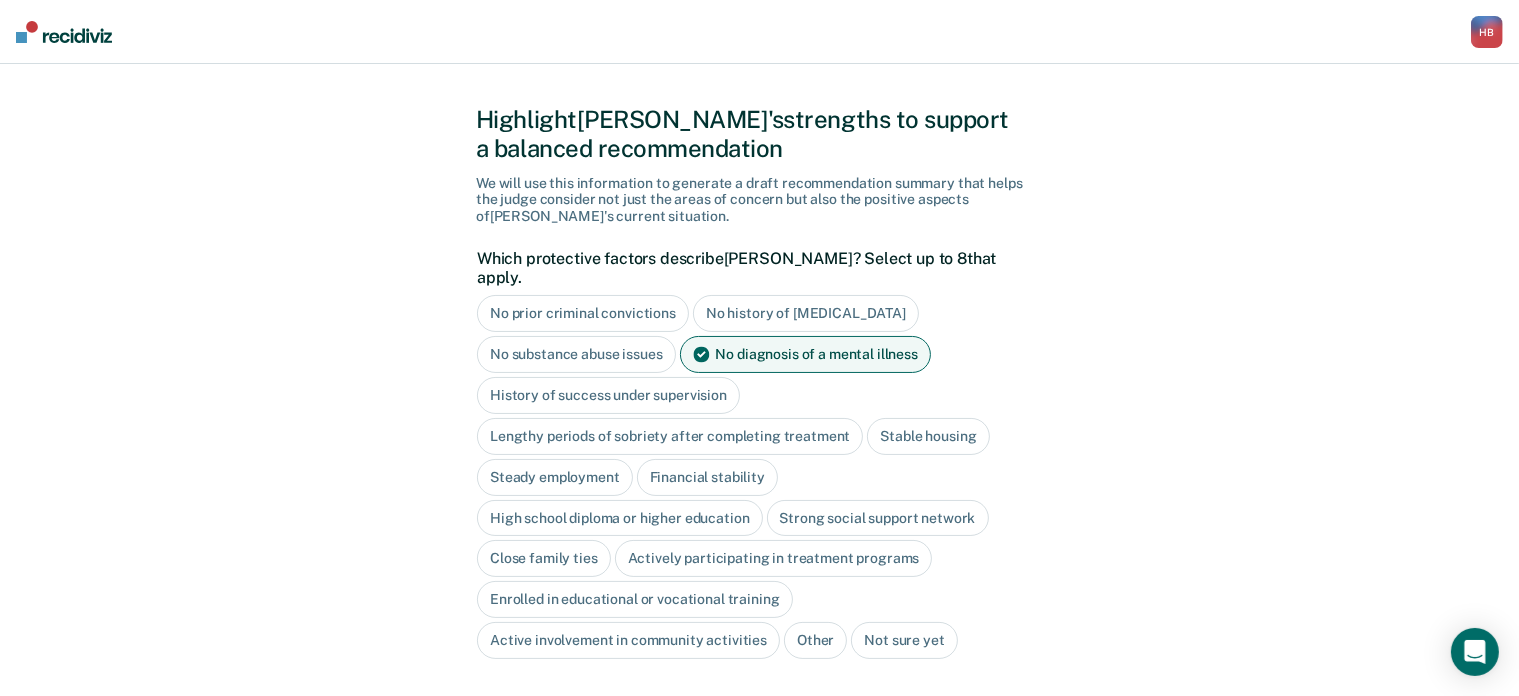 scroll, scrollTop: 32, scrollLeft: 0, axis: vertical 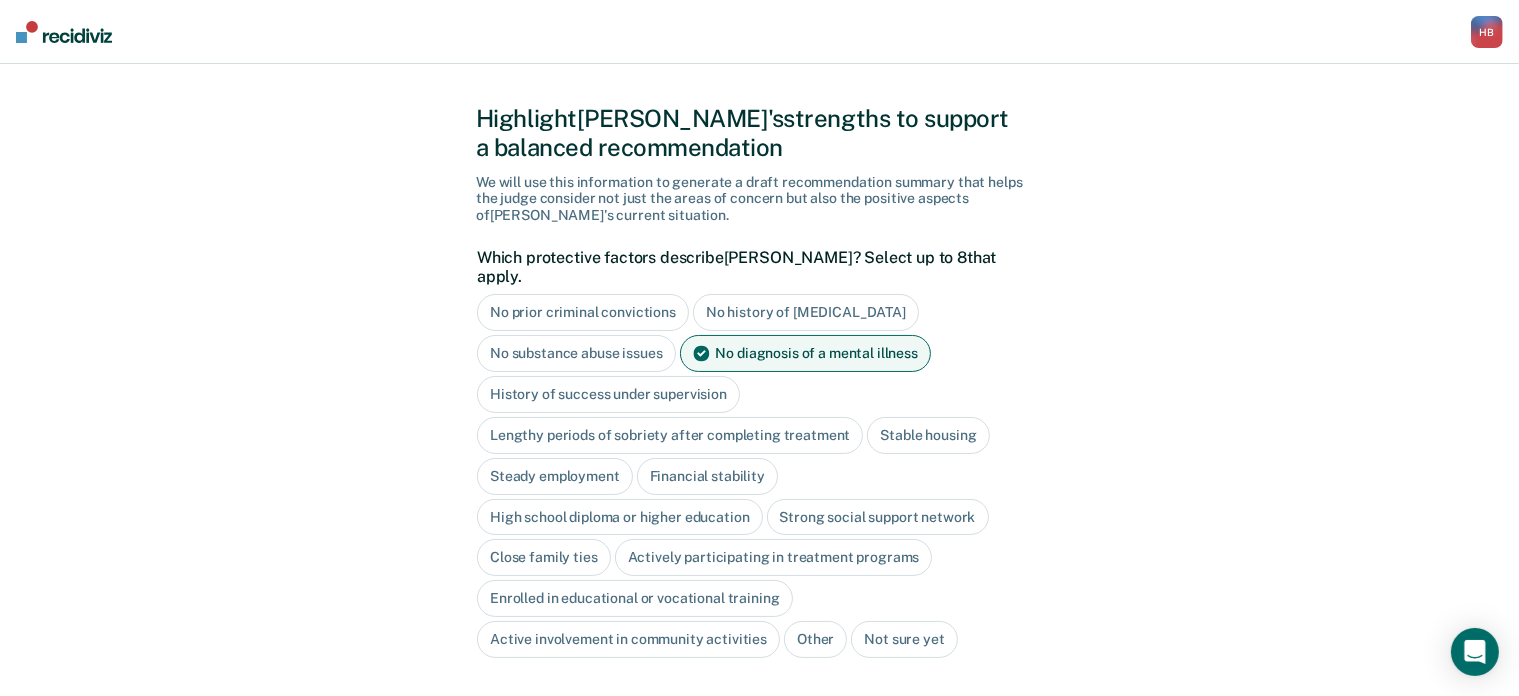 click on "High school diploma or higher education" at bounding box center [620, 517] 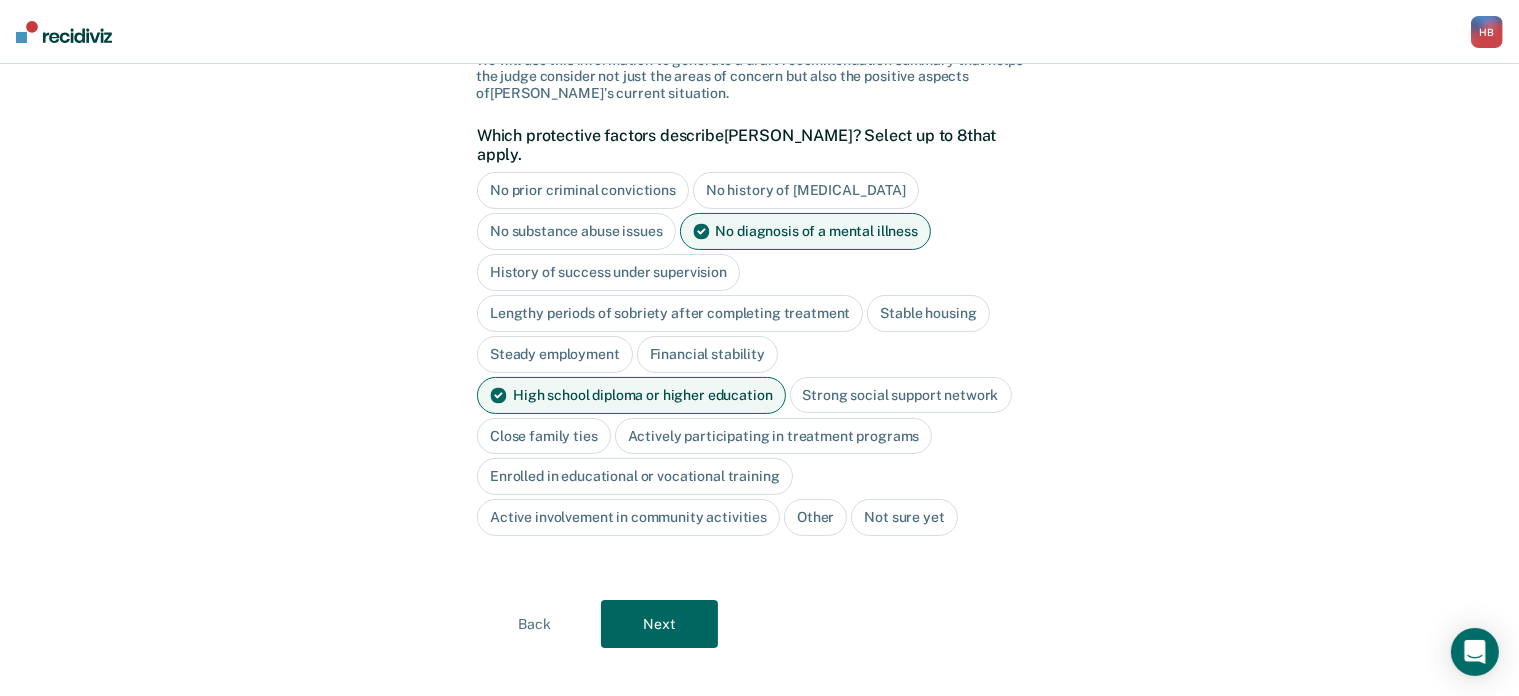 click on "Next" at bounding box center [659, 624] 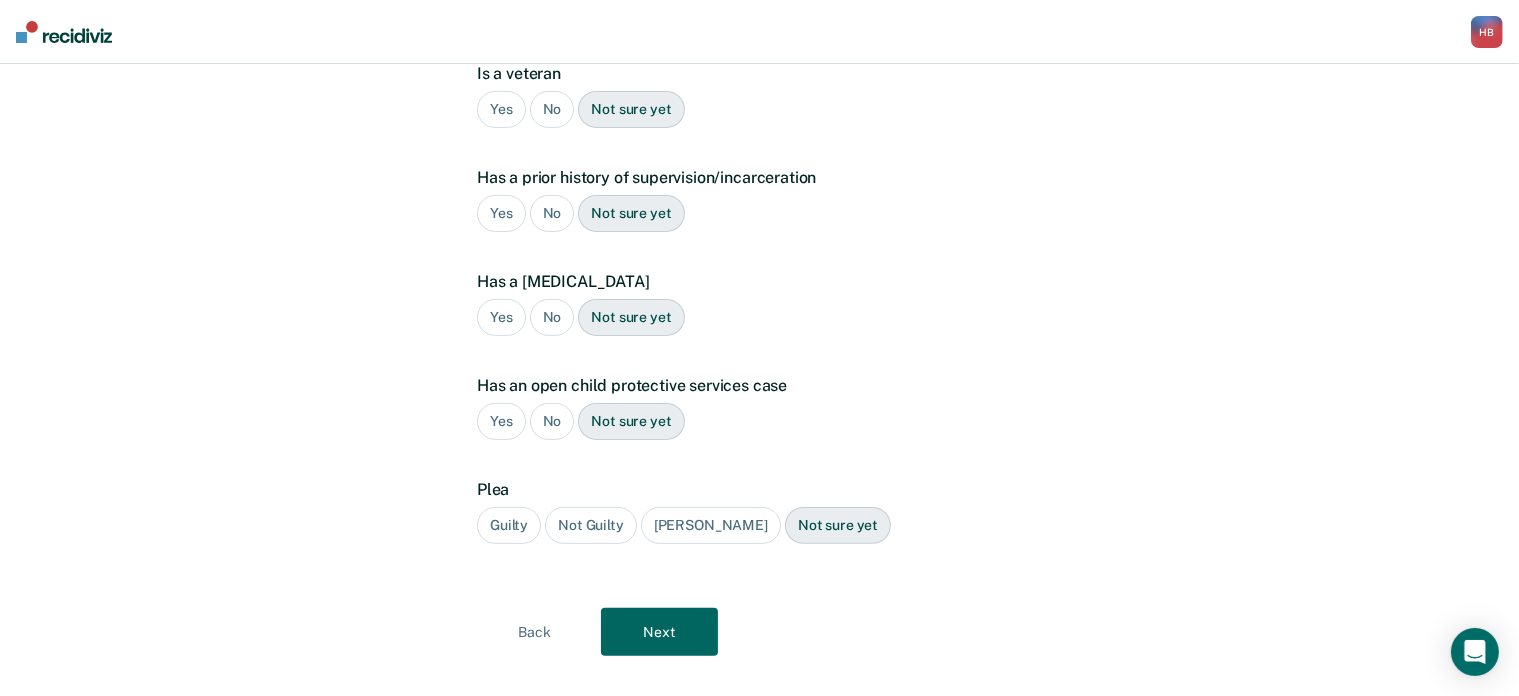 scroll, scrollTop: 0, scrollLeft: 0, axis: both 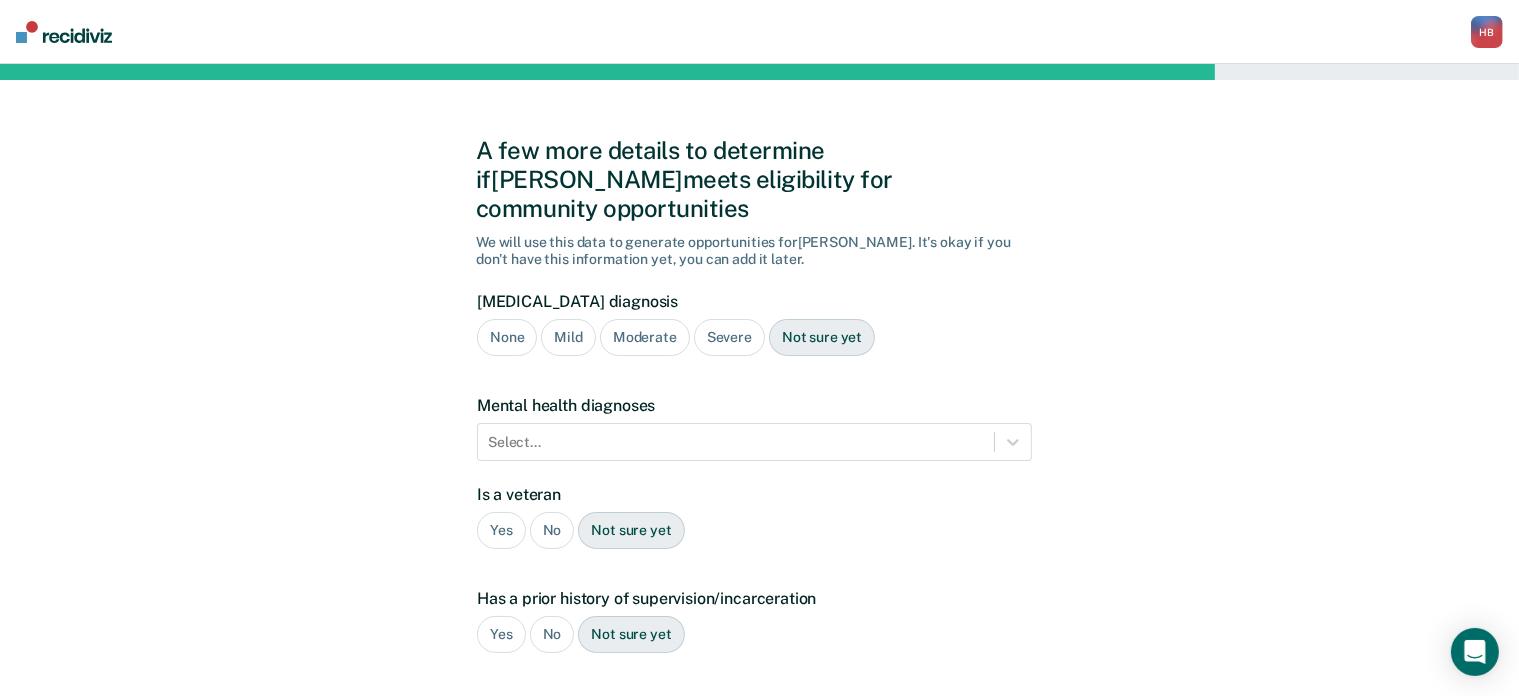 click on "None" at bounding box center (507, 337) 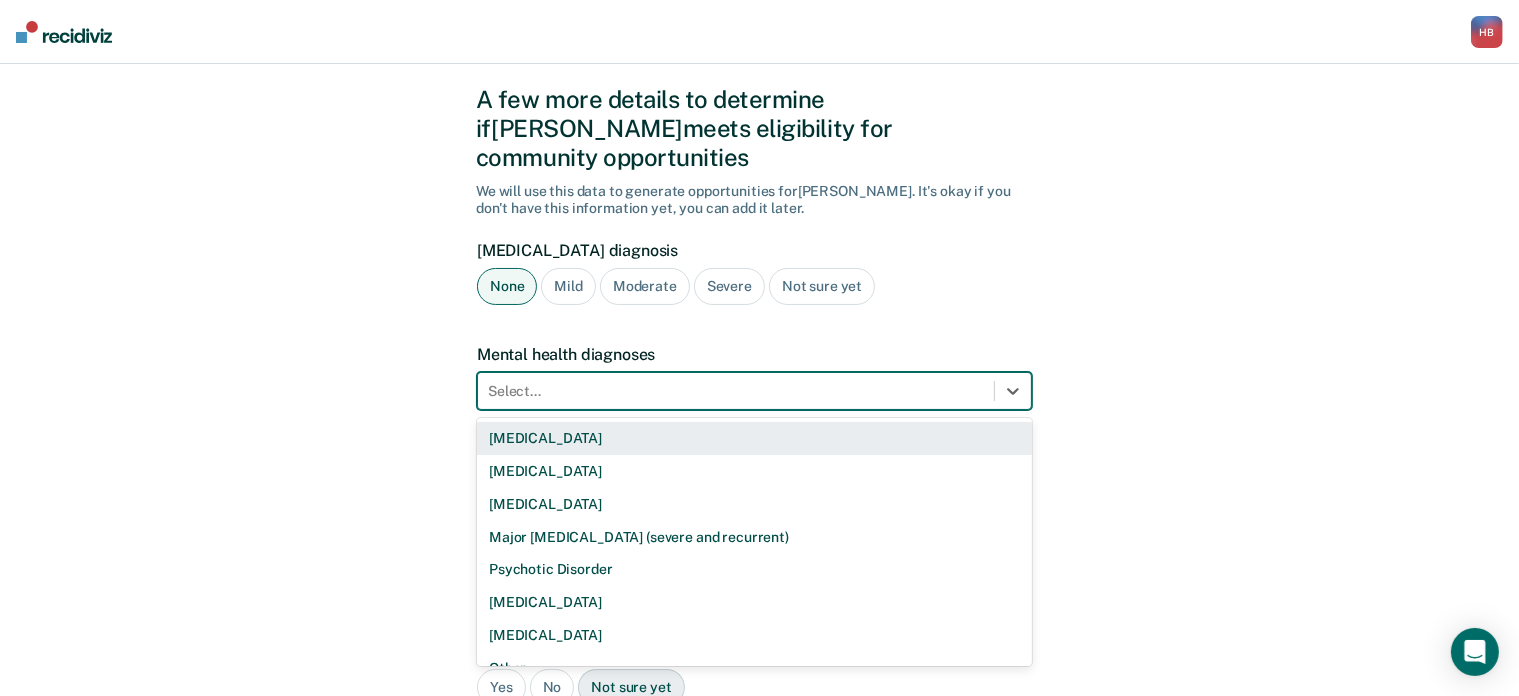 click on "9 results available. Use Up and Down to choose options, press Enter to select the currently focused option, press Escape to exit the menu, press Tab to select the option and exit the menu. Select... [MEDICAL_DATA] [MEDICAL_DATA] [MEDICAL_DATA] Major [MEDICAL_DATA] (severe and recurrent) Psychotic Disorder [MEDICAL_DATA] [MEDICAL_DATA] Other None" at bounding box center [754, 391] 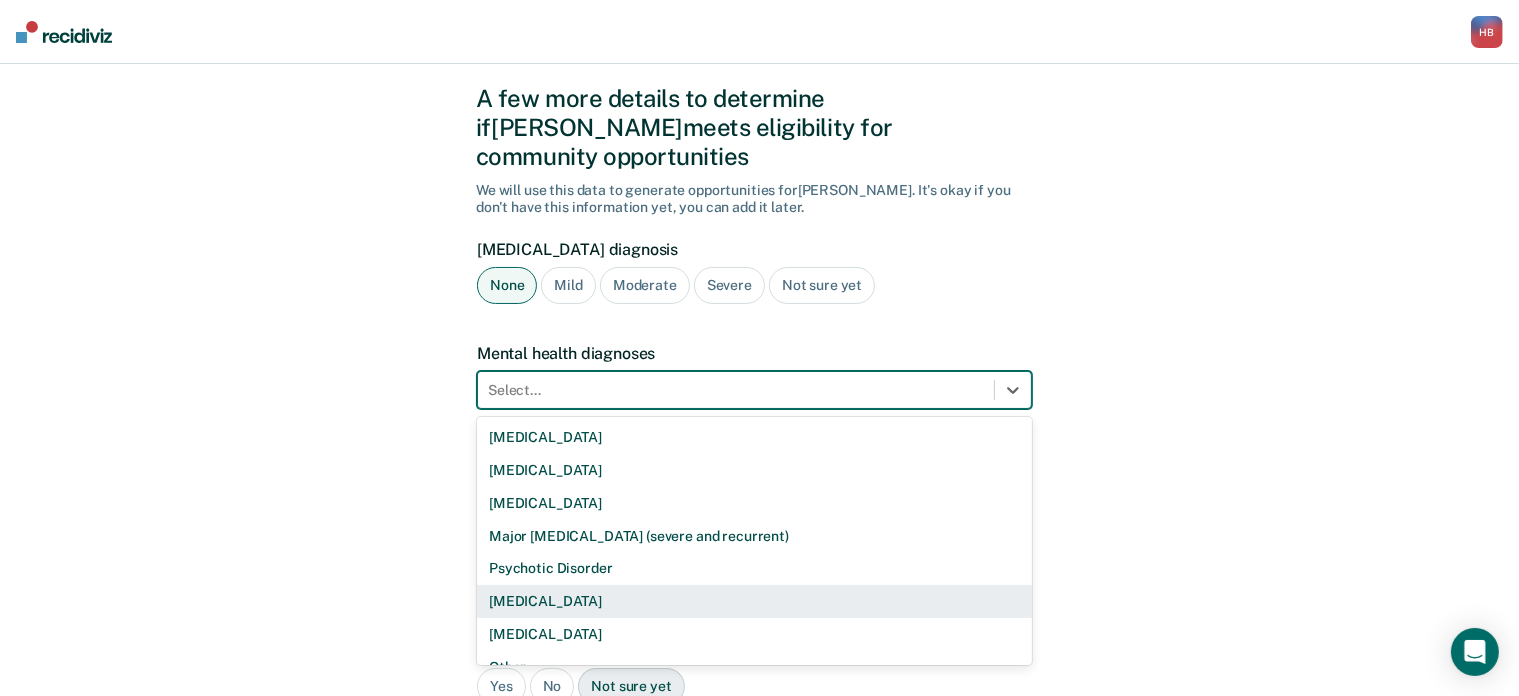 scroll, scrollTop: 55, scrollLeft: 0, axis: vertical 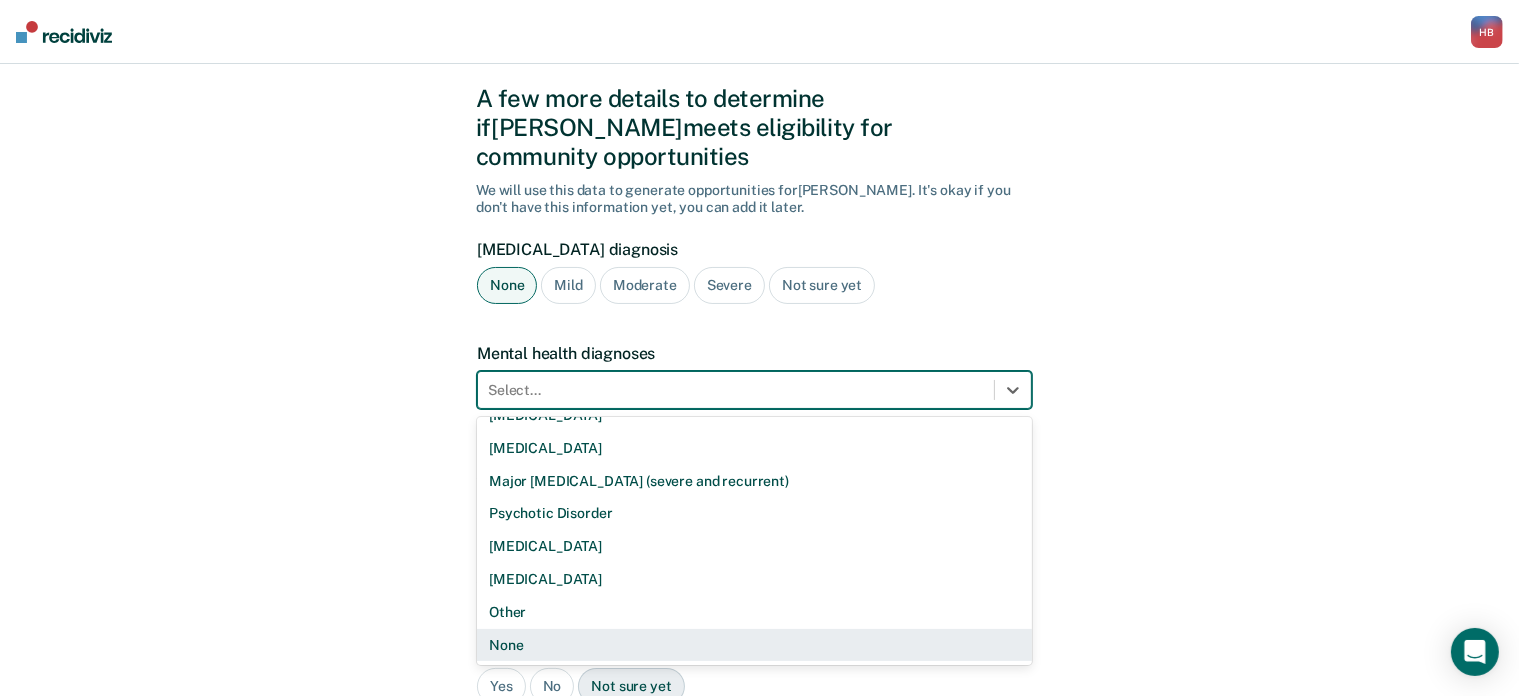 click on "None" at bounding box center [754, 645] 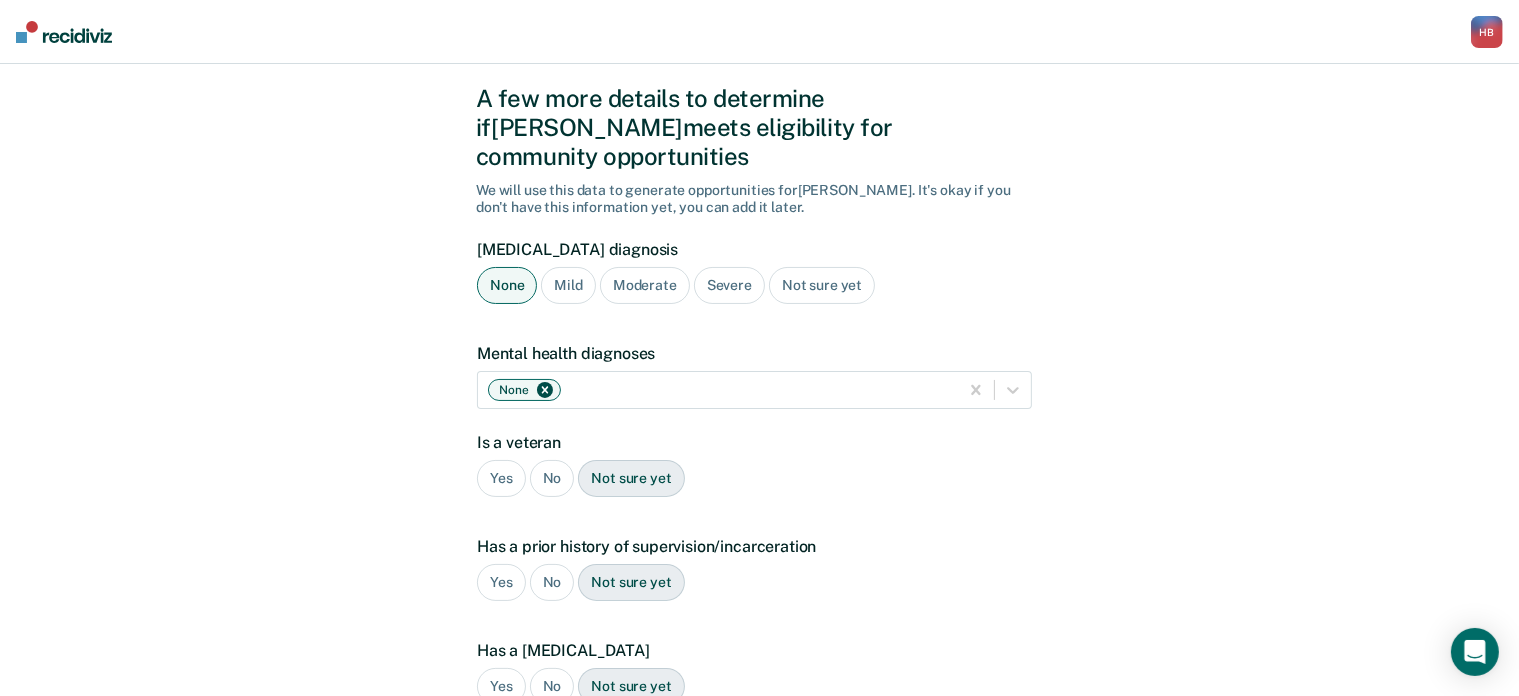 click on "No" at bounding box center (552, 478) 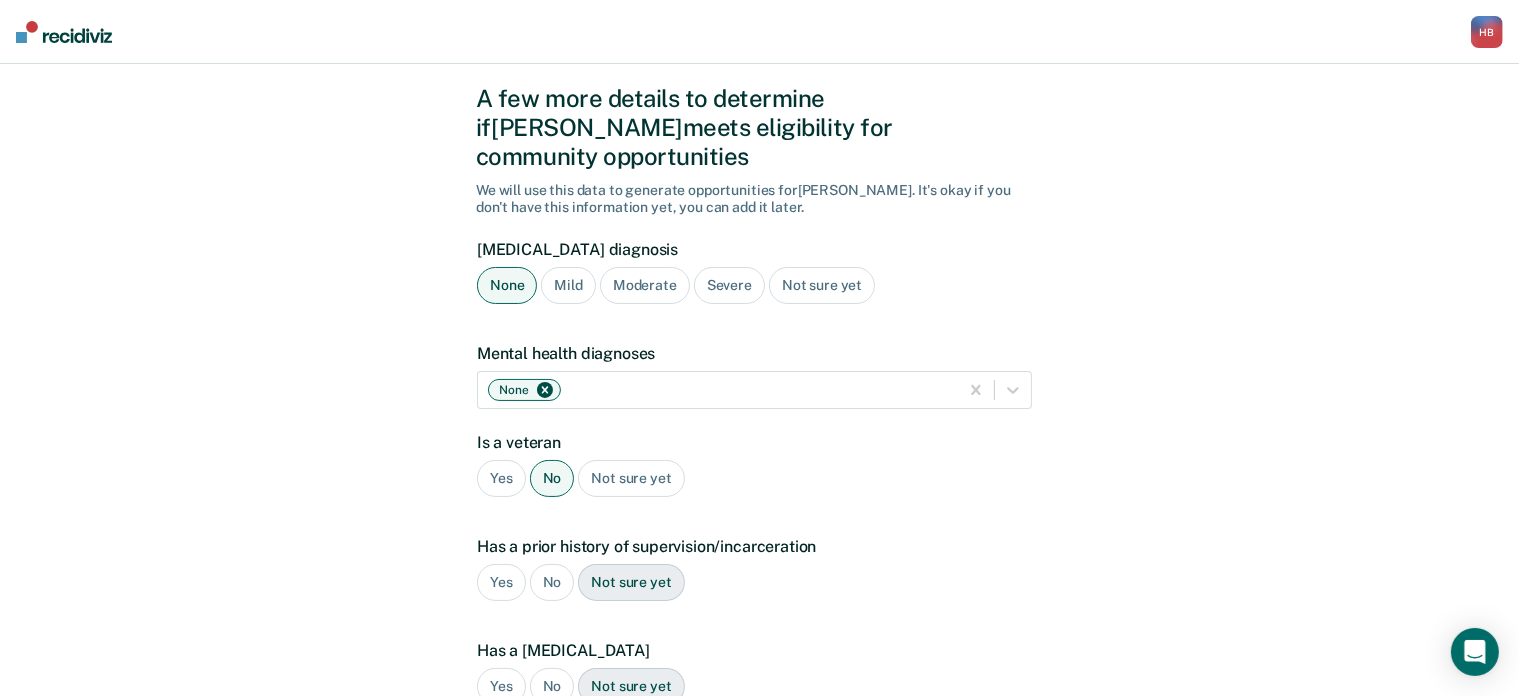 click on "Yes" at bounding box center (501, 582) 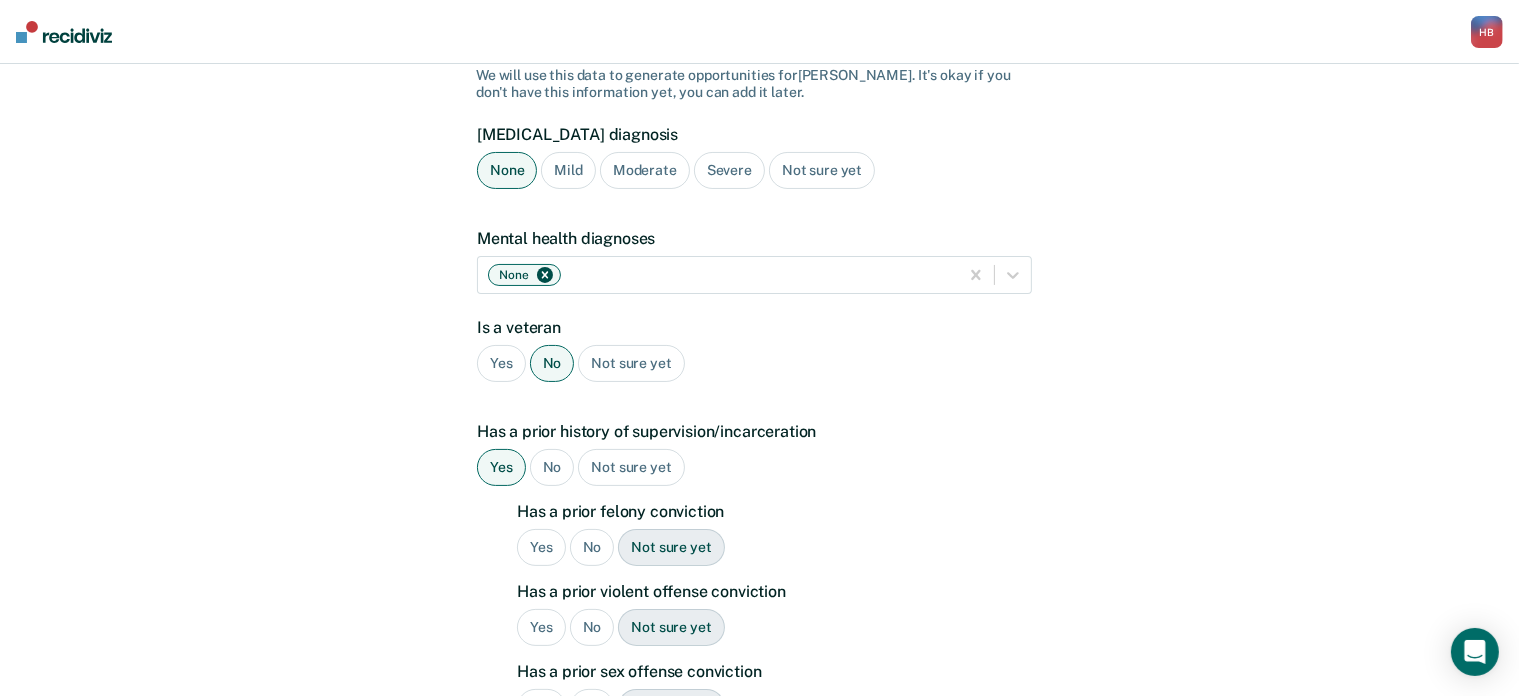 scroll, scrollTop: 168, scrollLeft: 0, axis: vertical 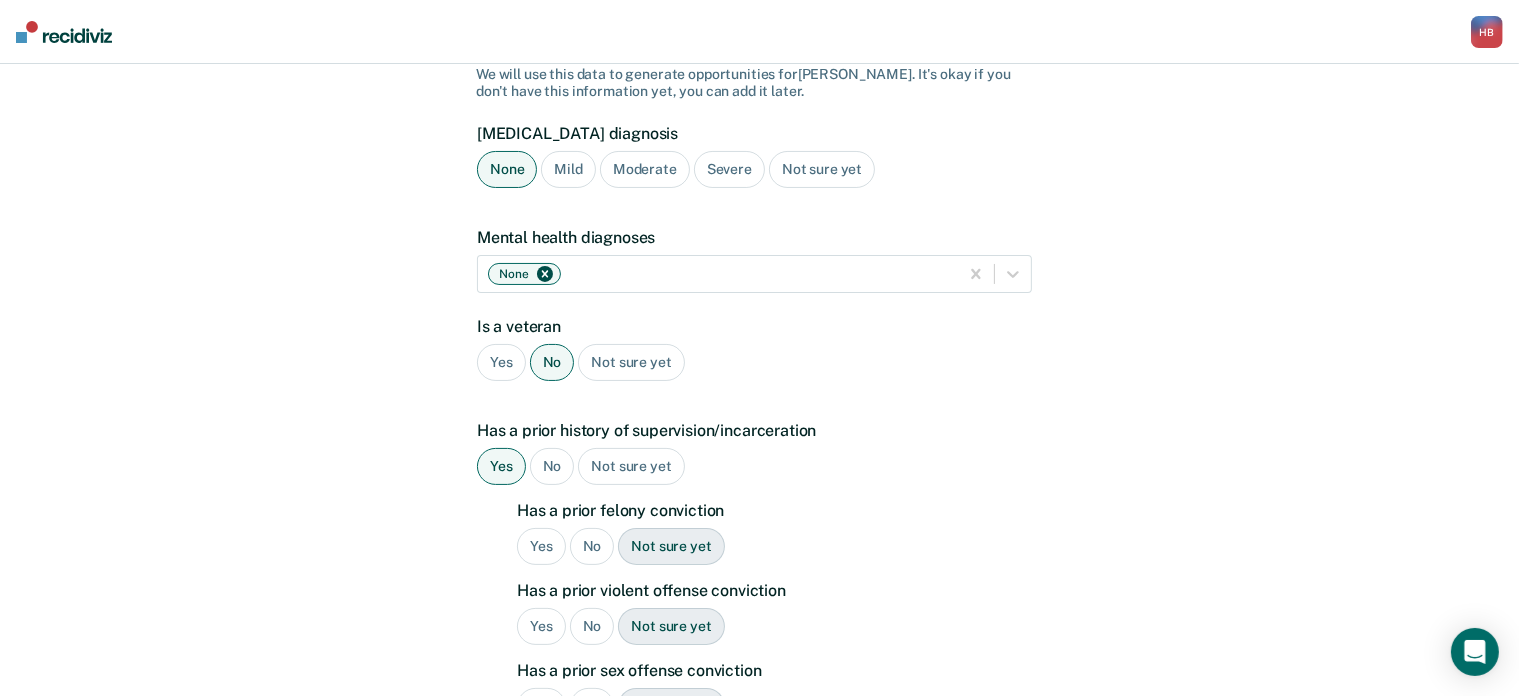click on "Yes" at bounding box center (541, 546) 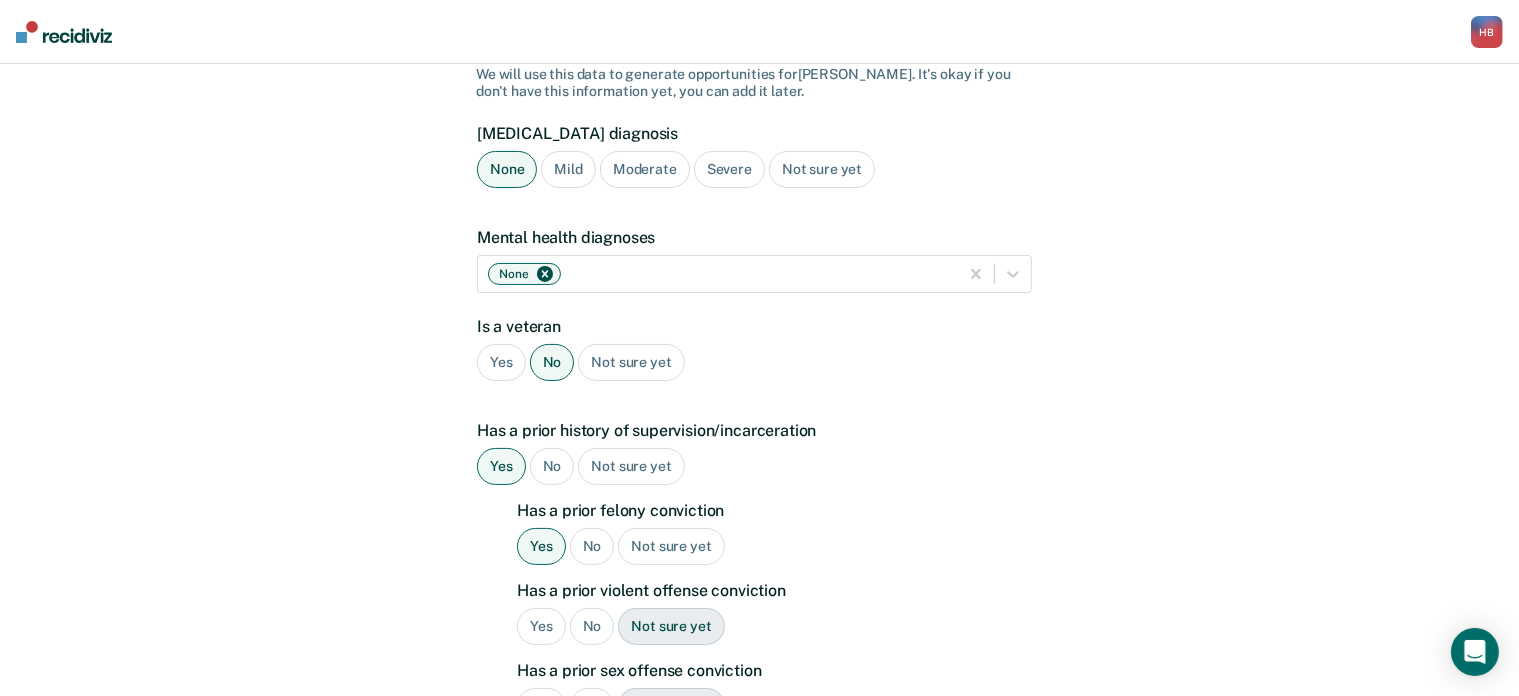 click on "Yes" at bounding box center (541, 626) 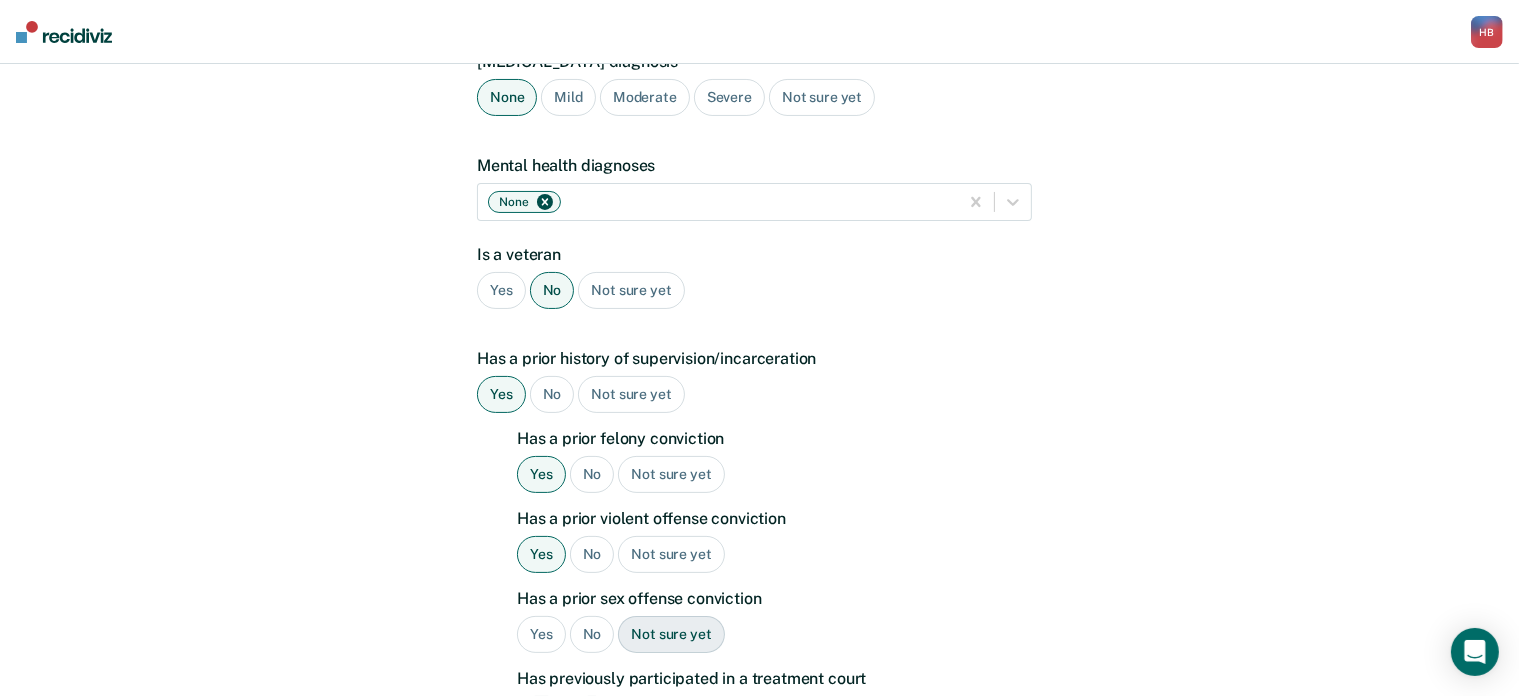 scroll, scrollTop: 242, scrollLeft: 0, axis: vertical 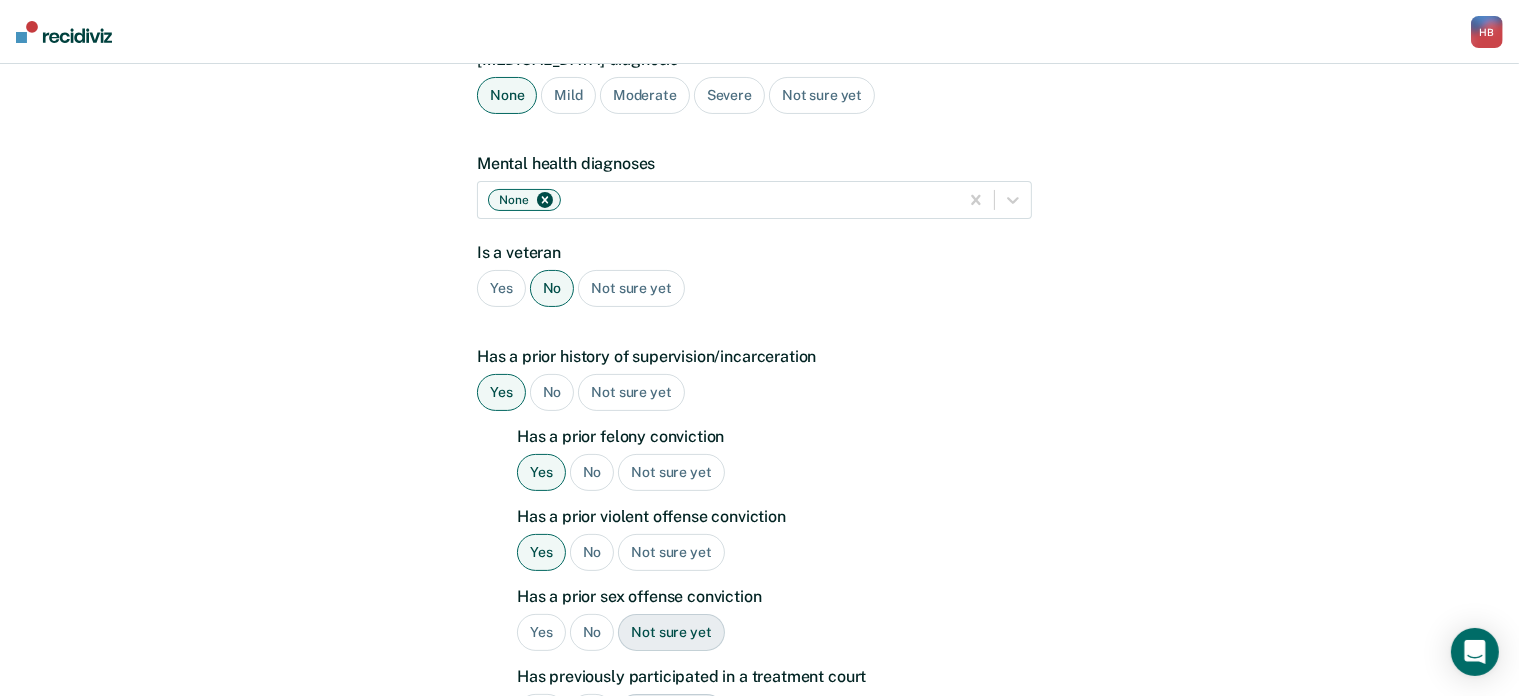 click on "No" at bounding box center (592, 632) 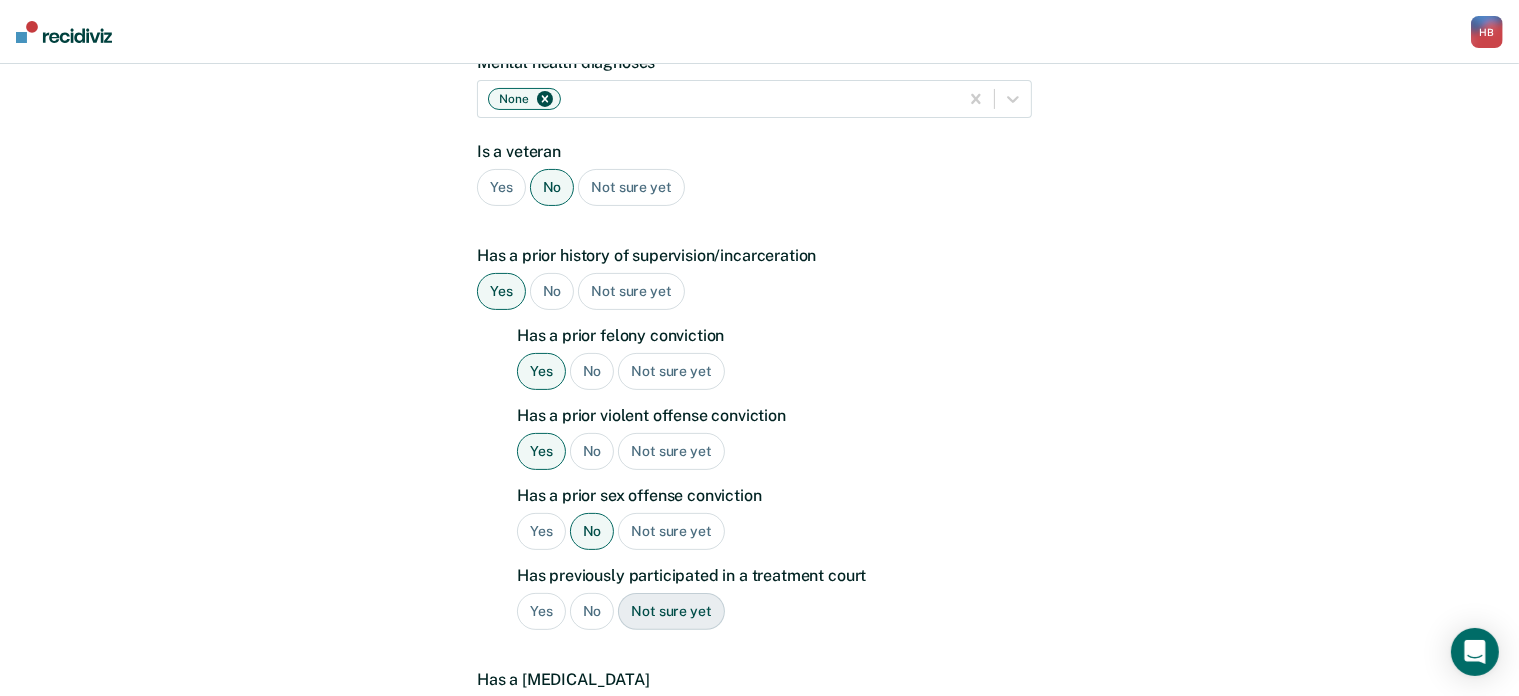 scroll, scrollTop: 347, scrollLeft: 0, axis: vertical 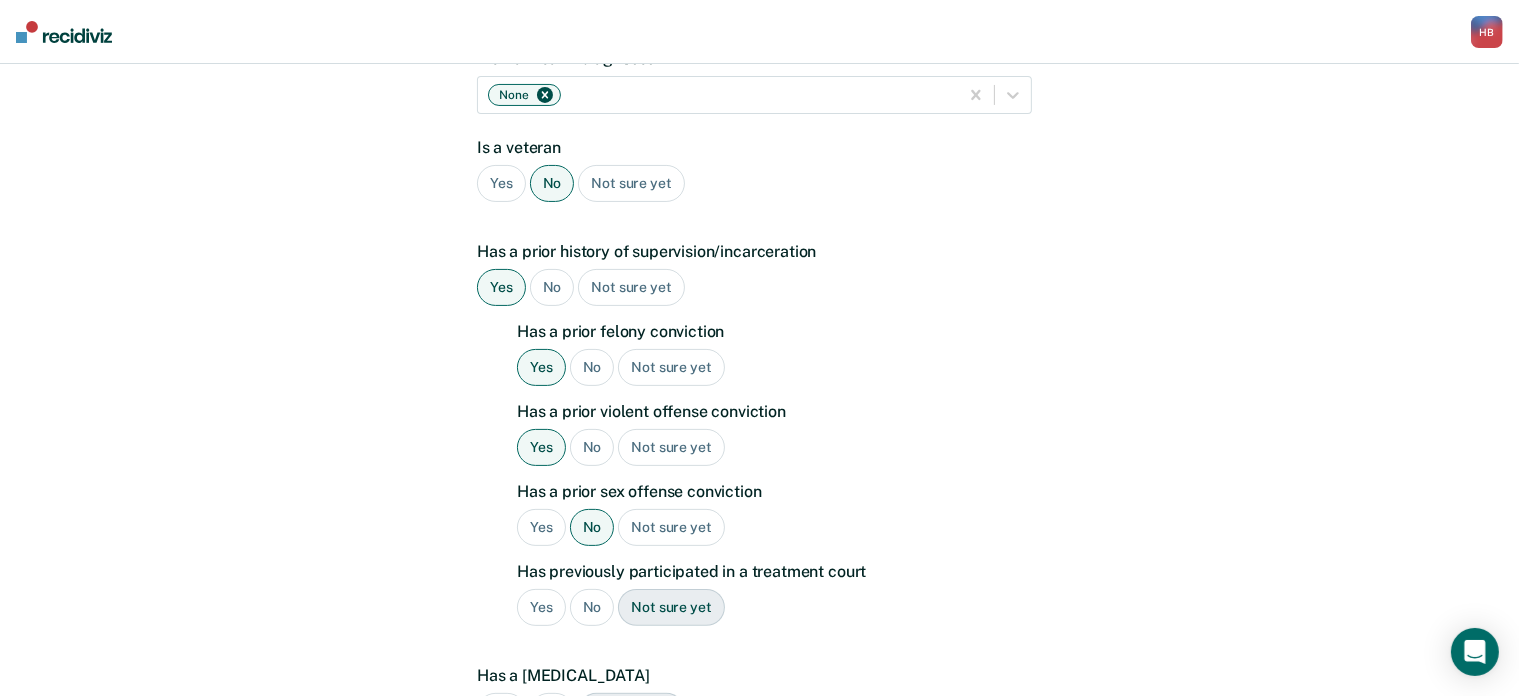 click on "No" at bounding box center (592, 607) 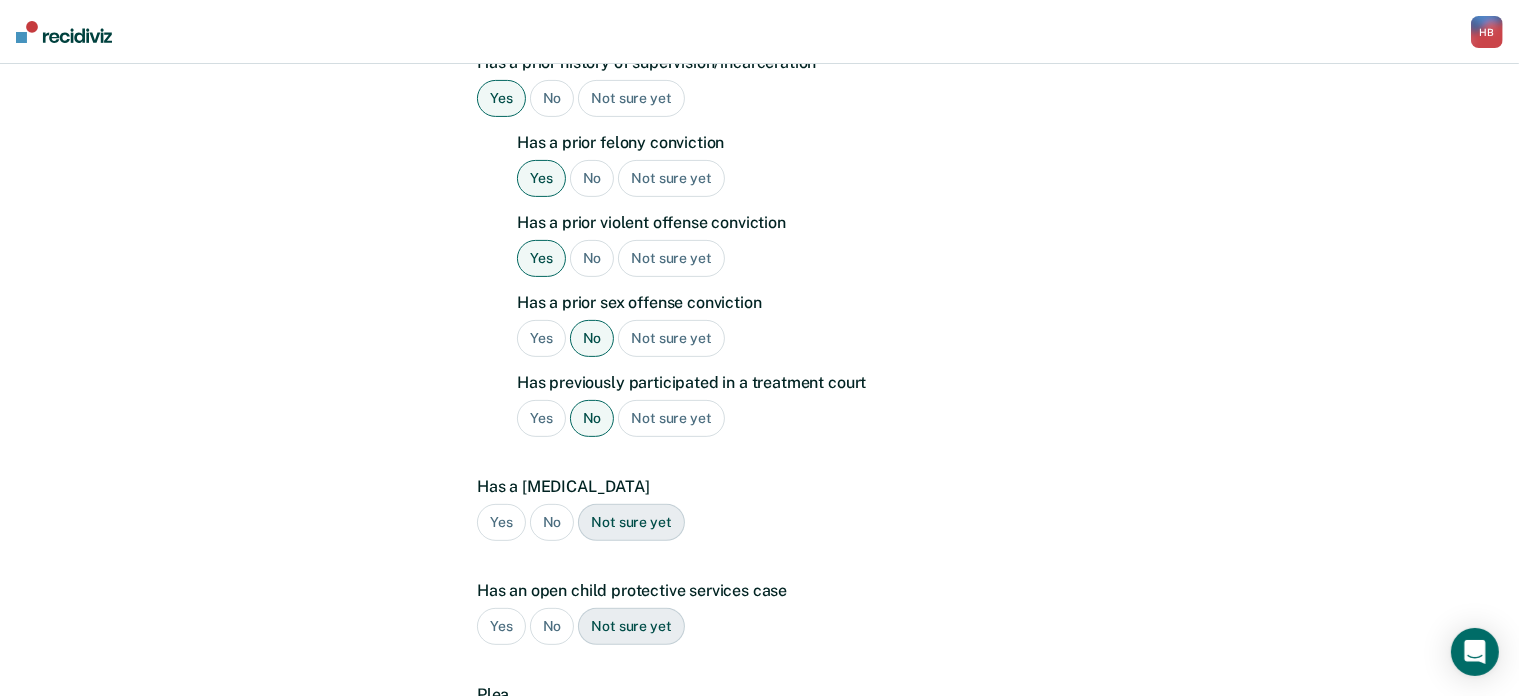 scroll, scrollTop: 538, scrollLeft: 0, axis: vertical 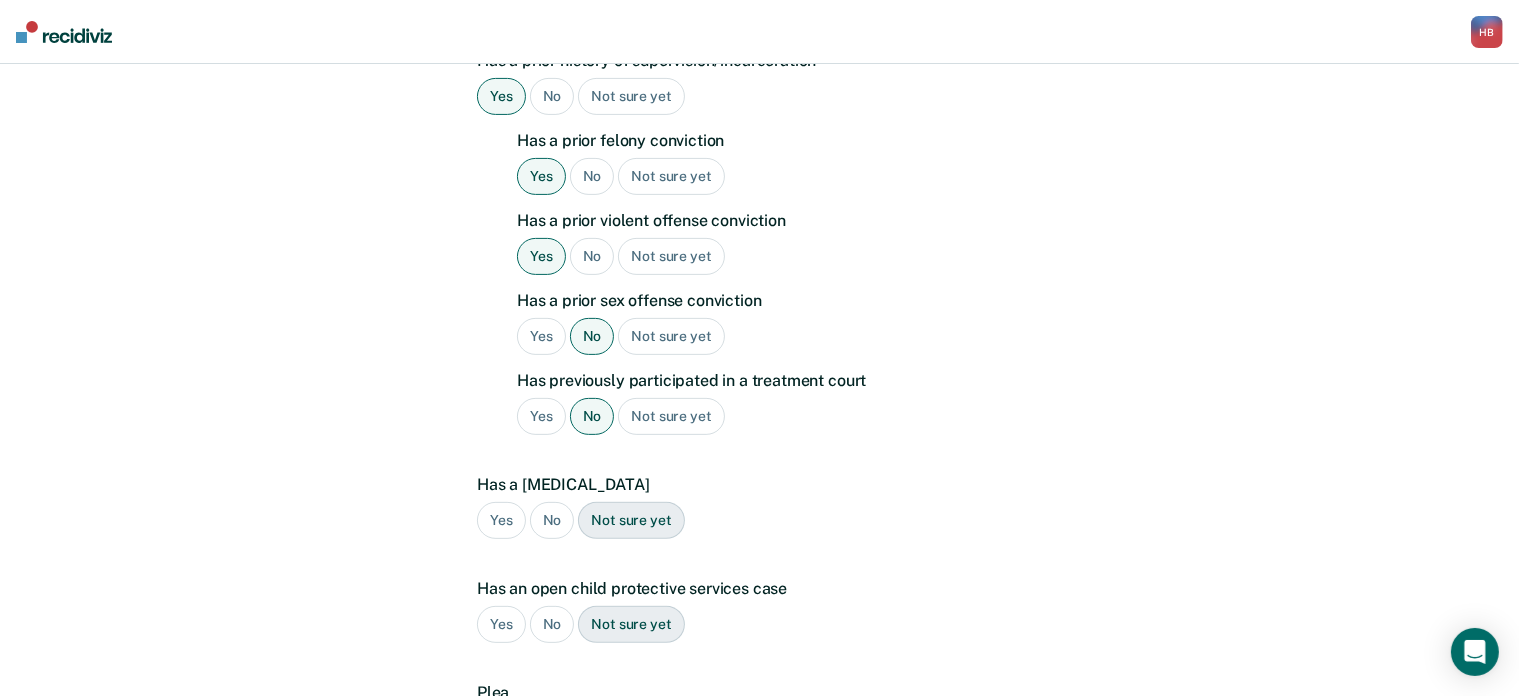 click on "No" at bounding box center (552, 520) 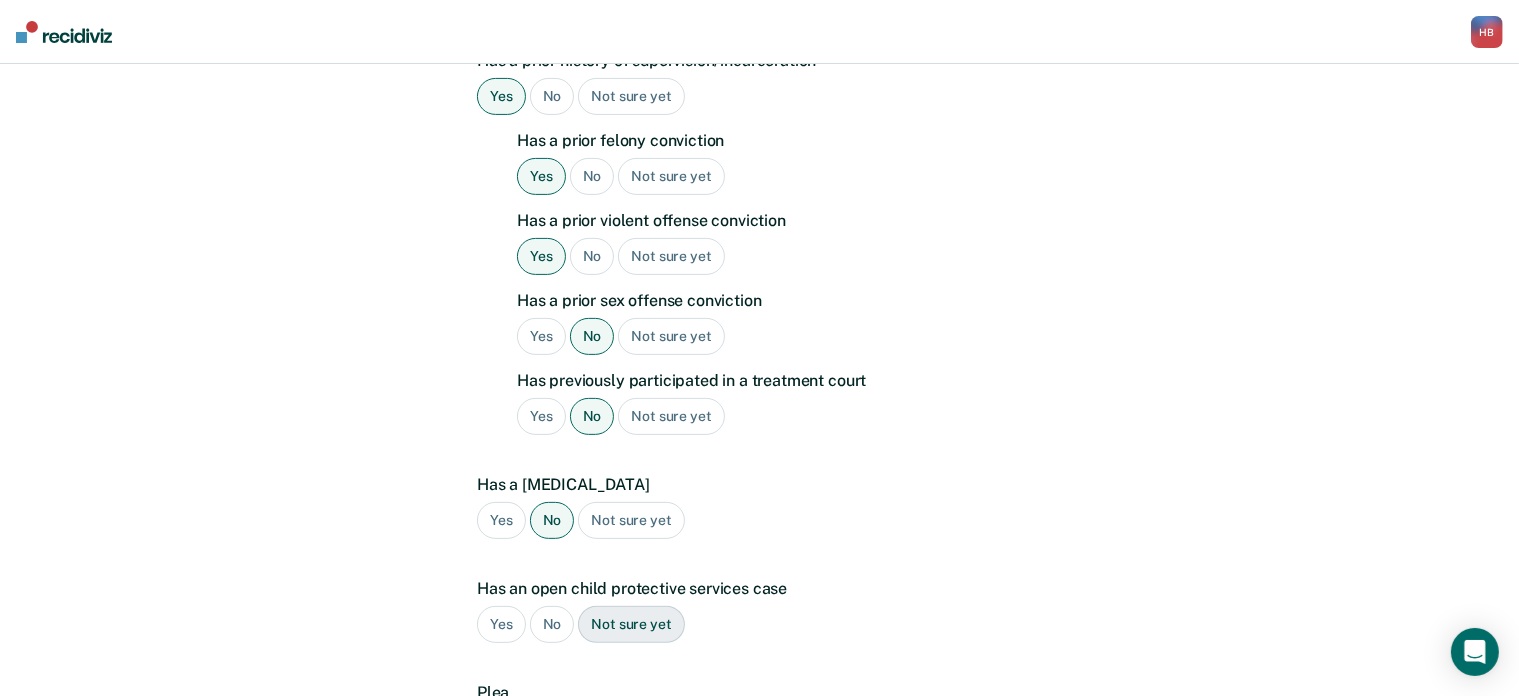 click on "No" at bounding box center [552, 624] 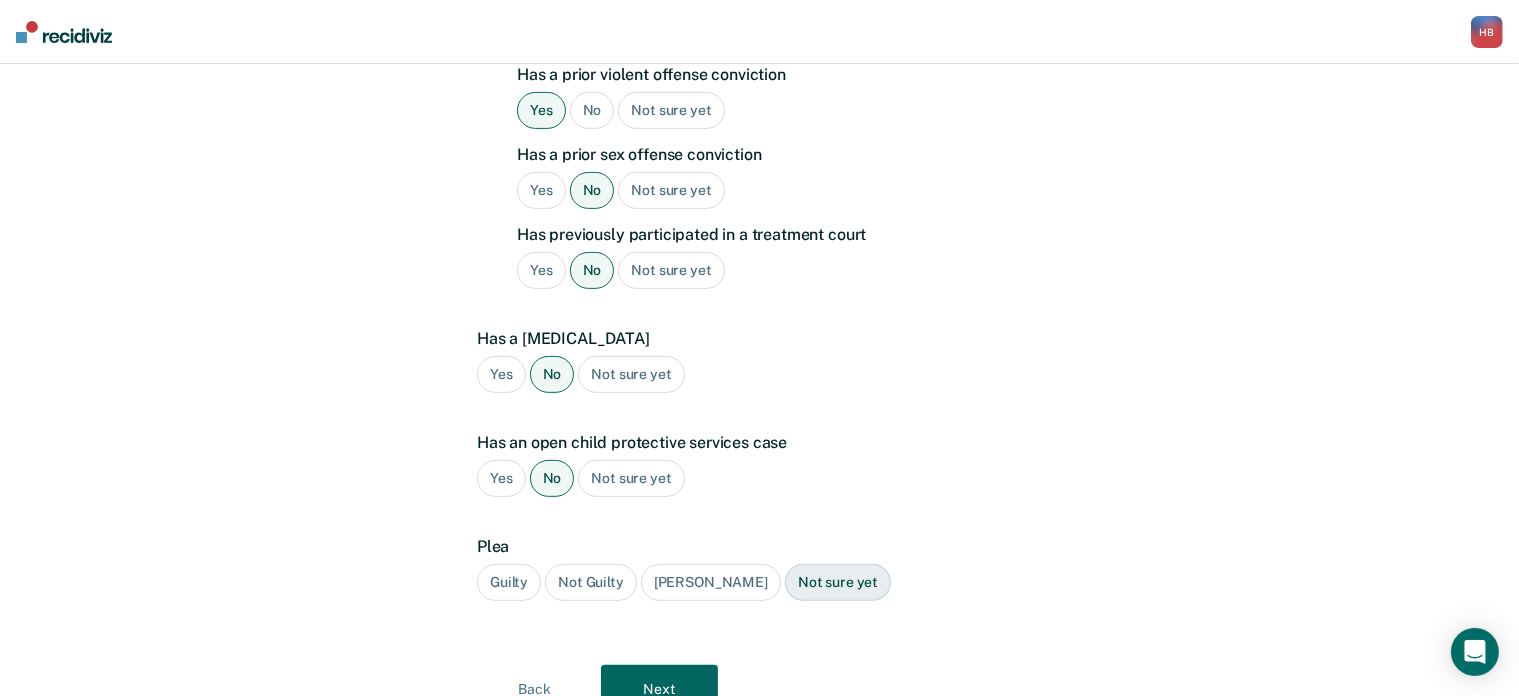 scroll, scrollTop: 686, scrollLeft: 0, axis: vertical 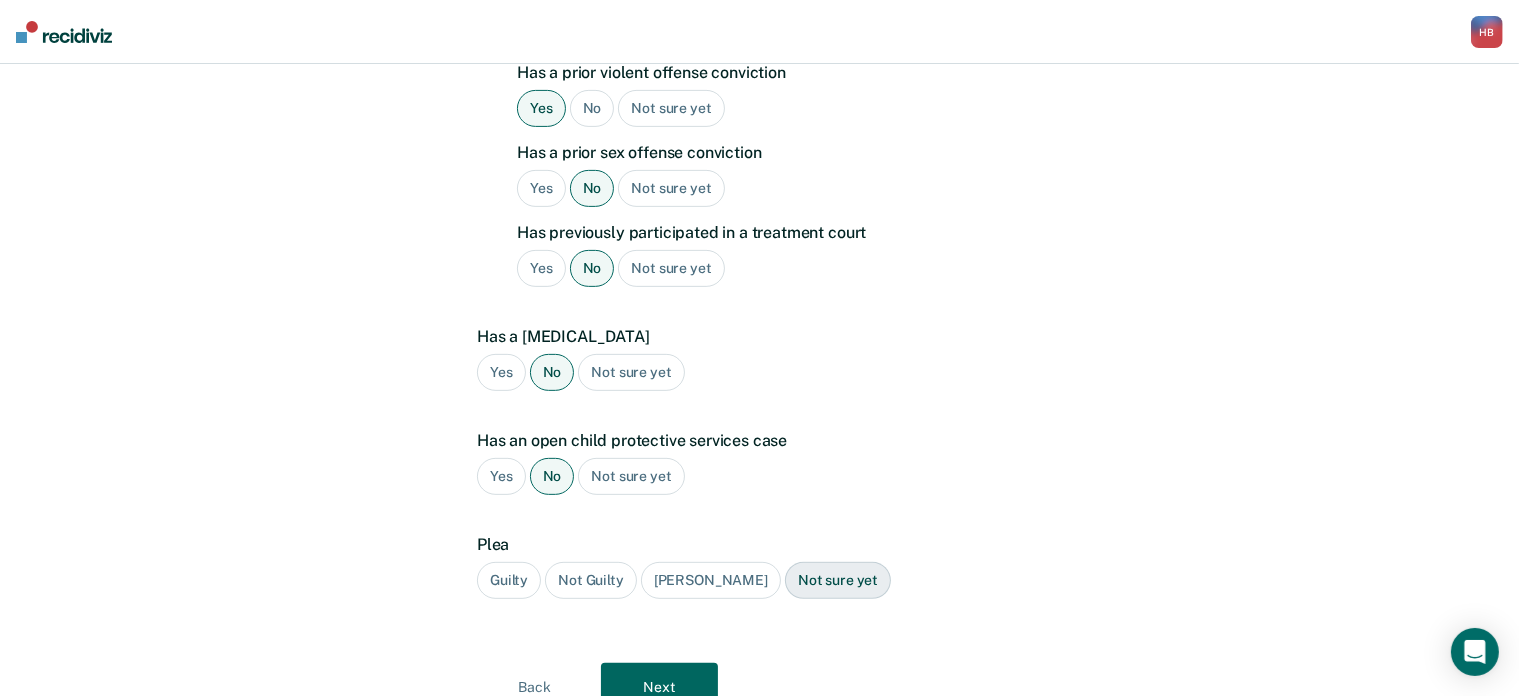 click on "Guilty" at bounding box center [509, 580] 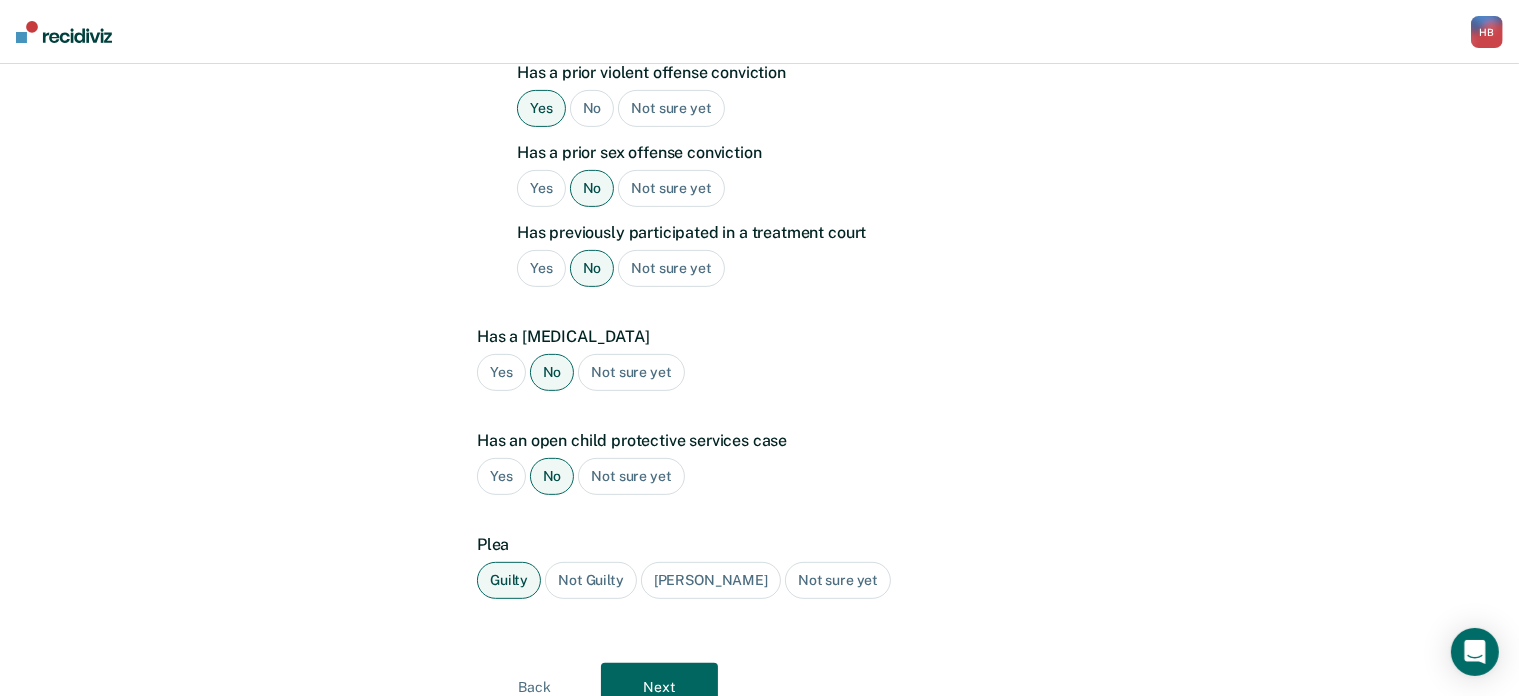click on "Next" at bounding box center [659, 687] 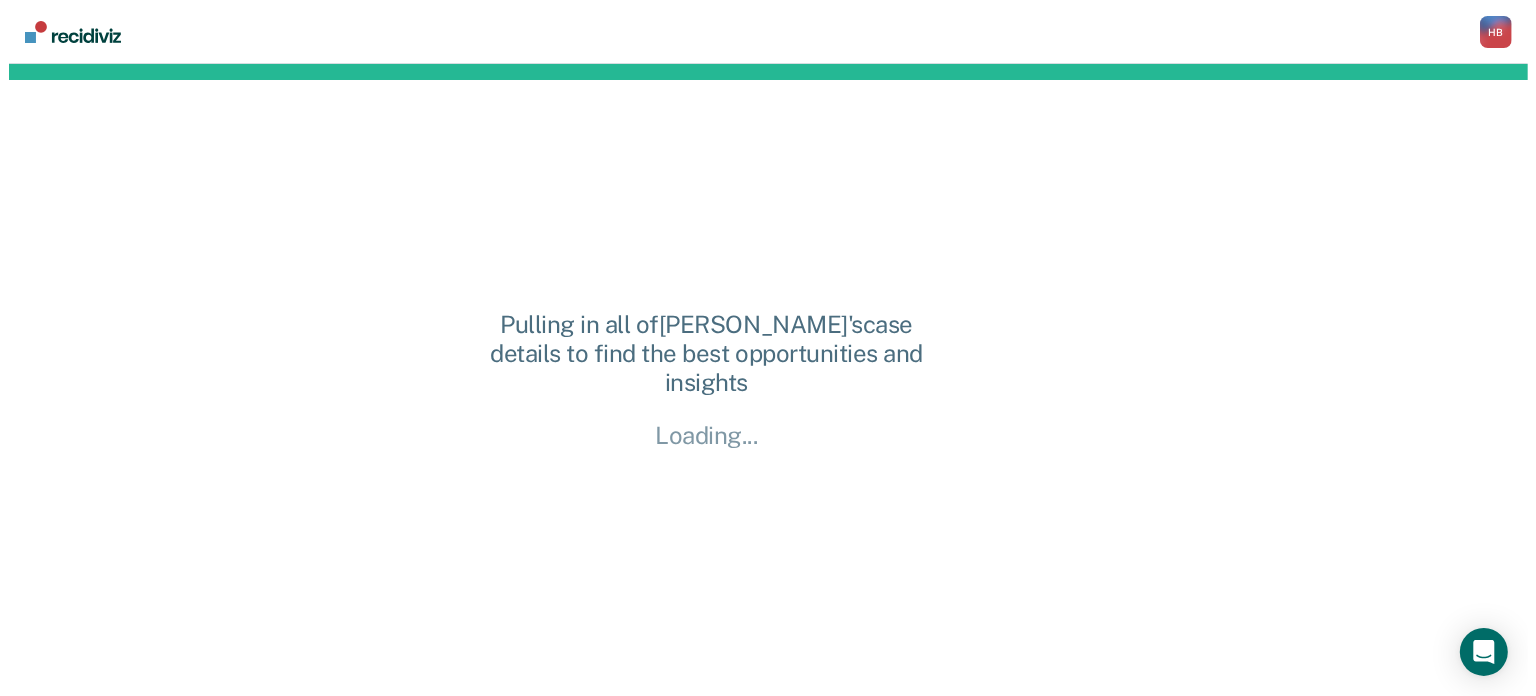 scroll, scrollTop: 0, scrollLeft: 0, axis: both 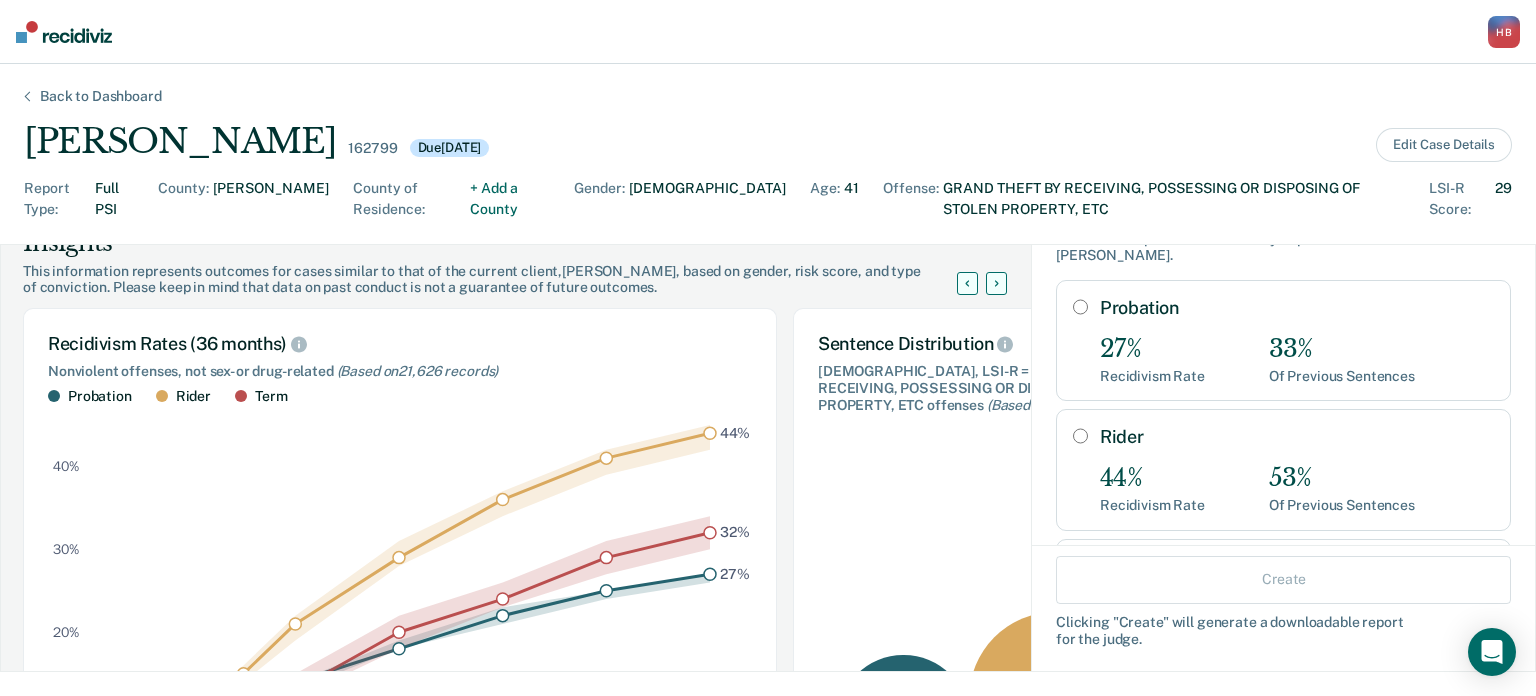click on "Probation" at bounding box center [1080, 307] 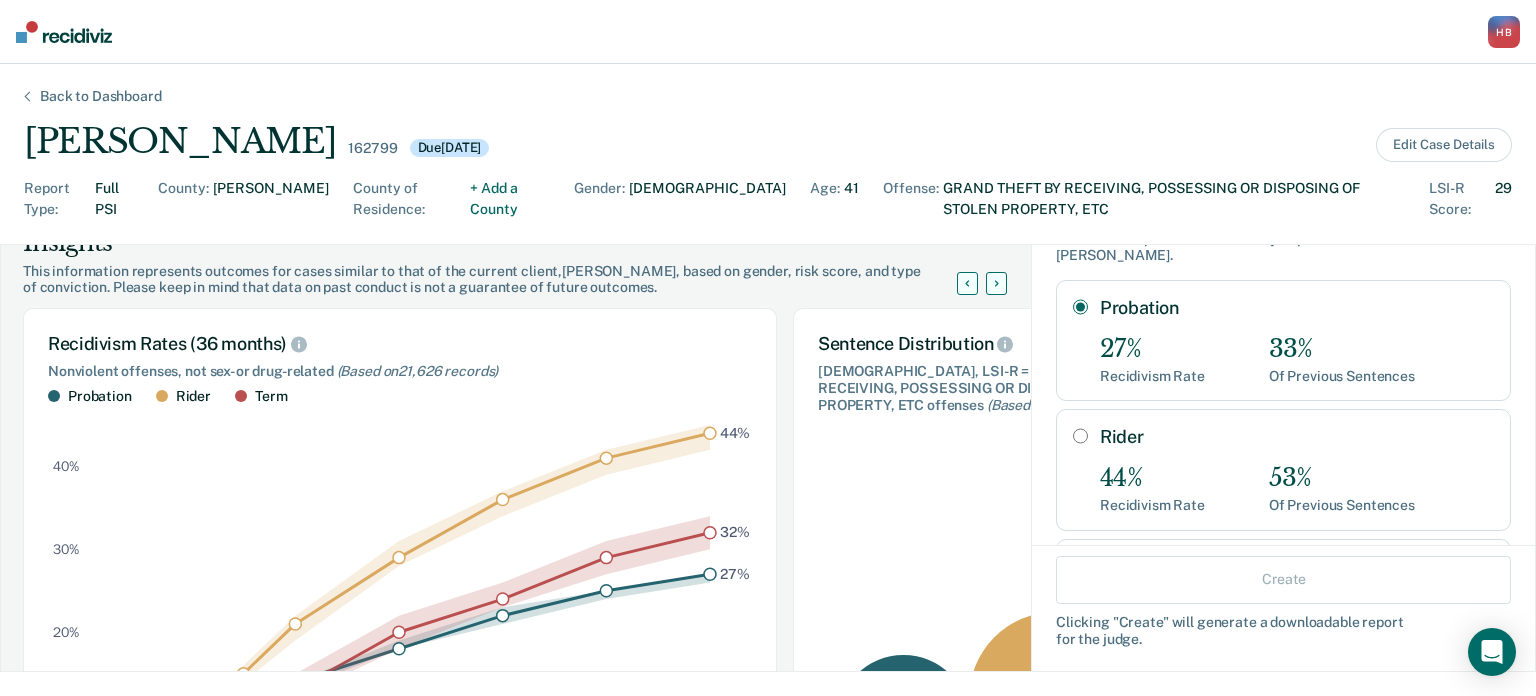 radio on "true" 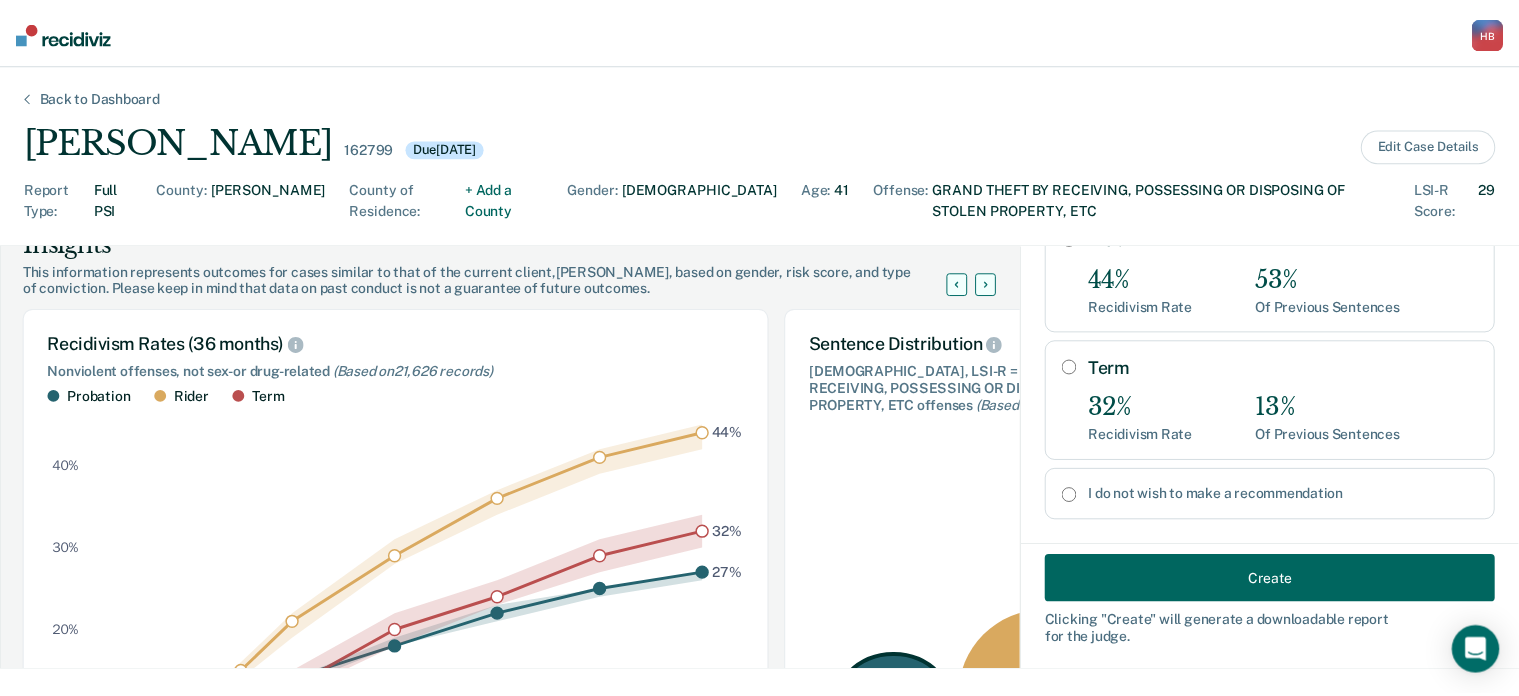 scroll, scrollTop: 354, scrollLeft: 0, axis: vertical 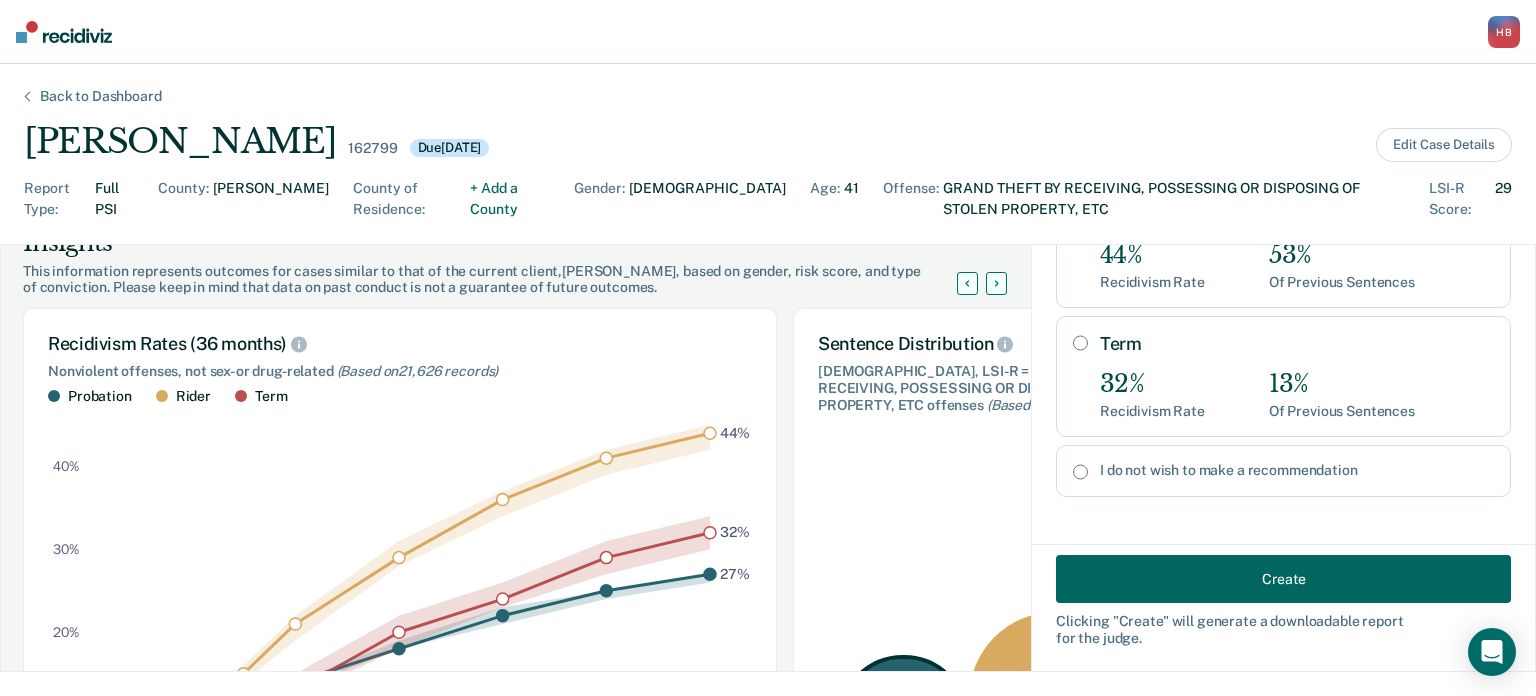 click on "Create" at bounding box center [1283, 579] 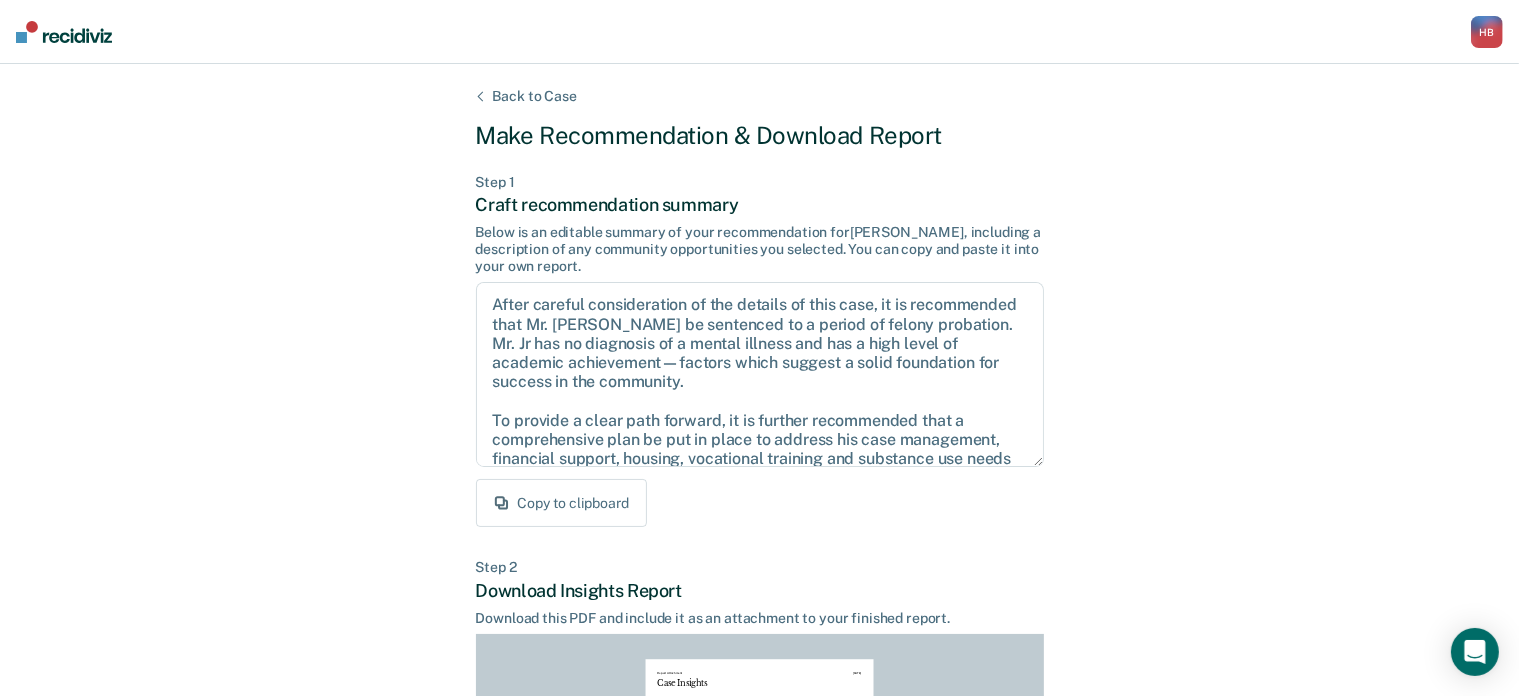 scroll, scrollTop: 355, scrollLeft: 0, axis: vertical 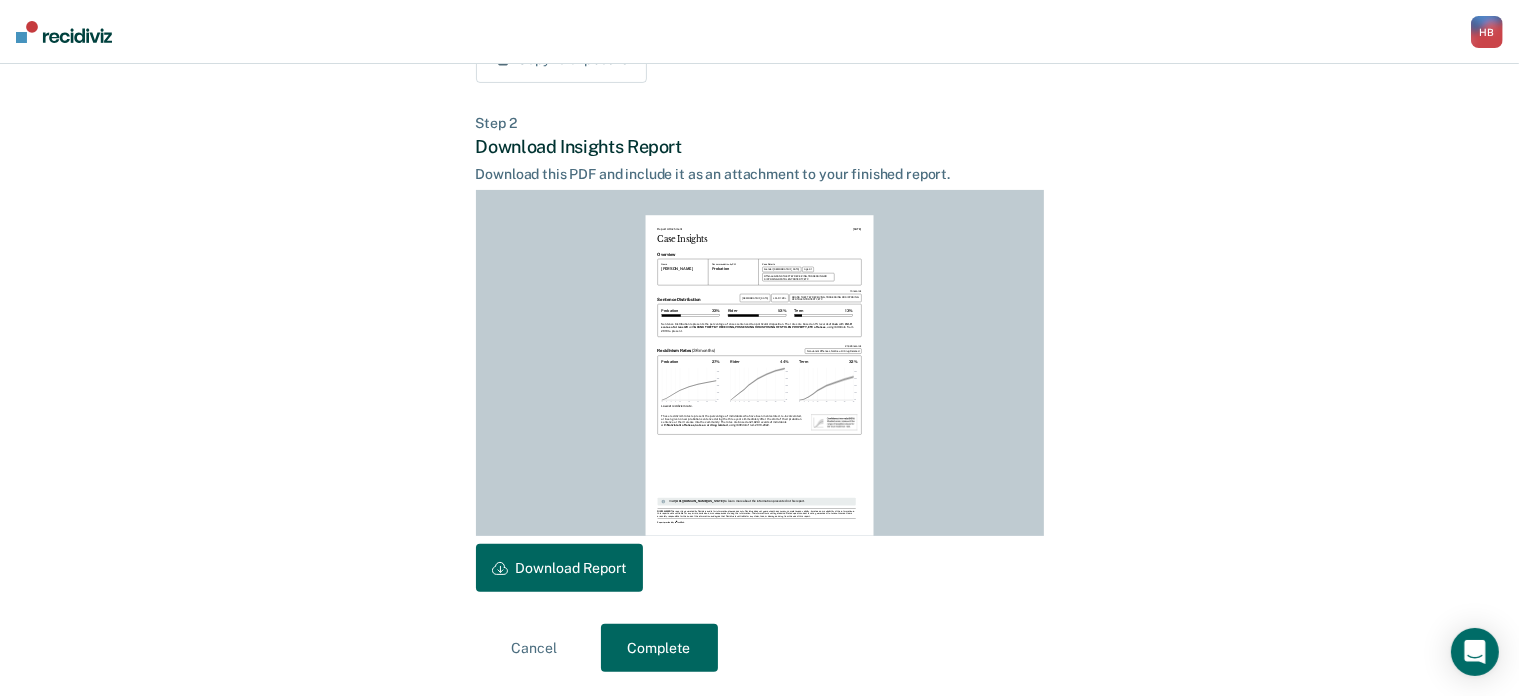 click on "Download Report" at bounding box center [559, 568] 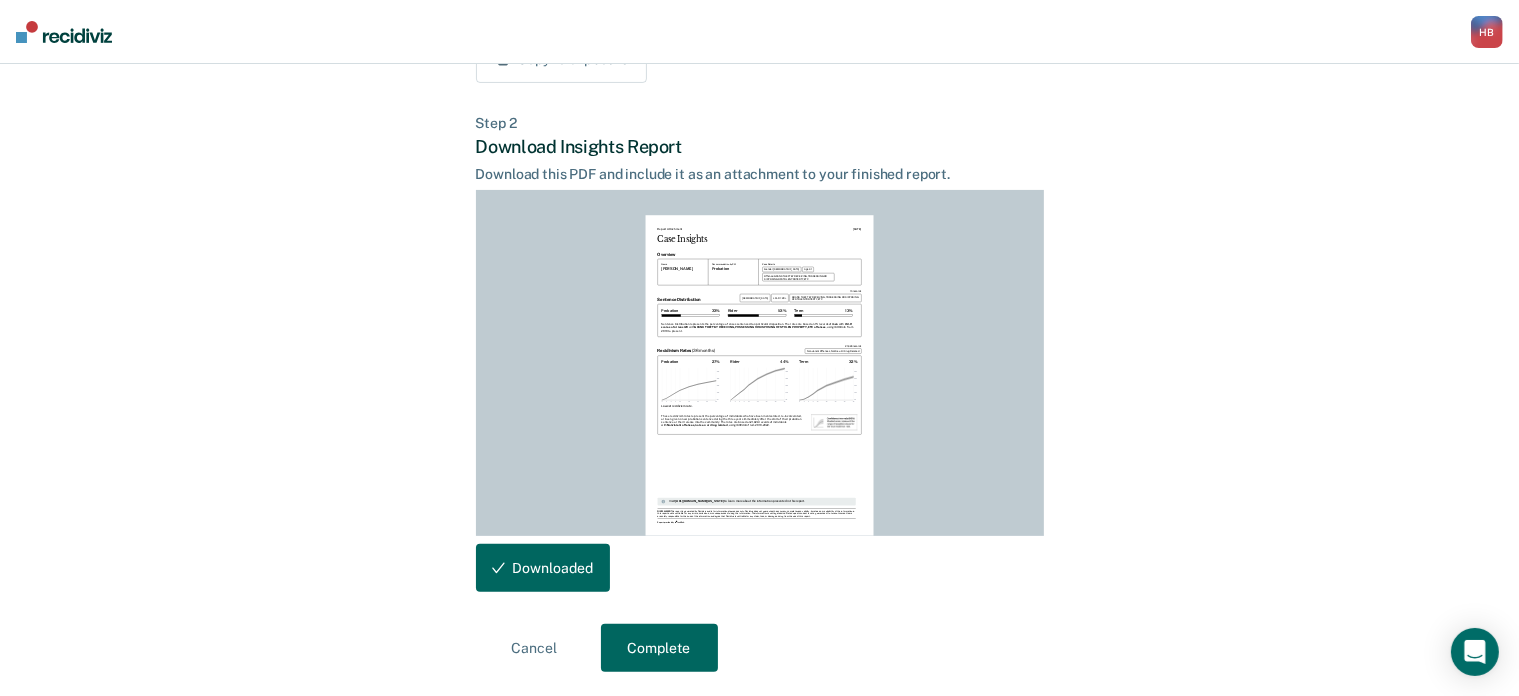 scroll, scrollTop: 0, scrollLeft: 0, axis: both 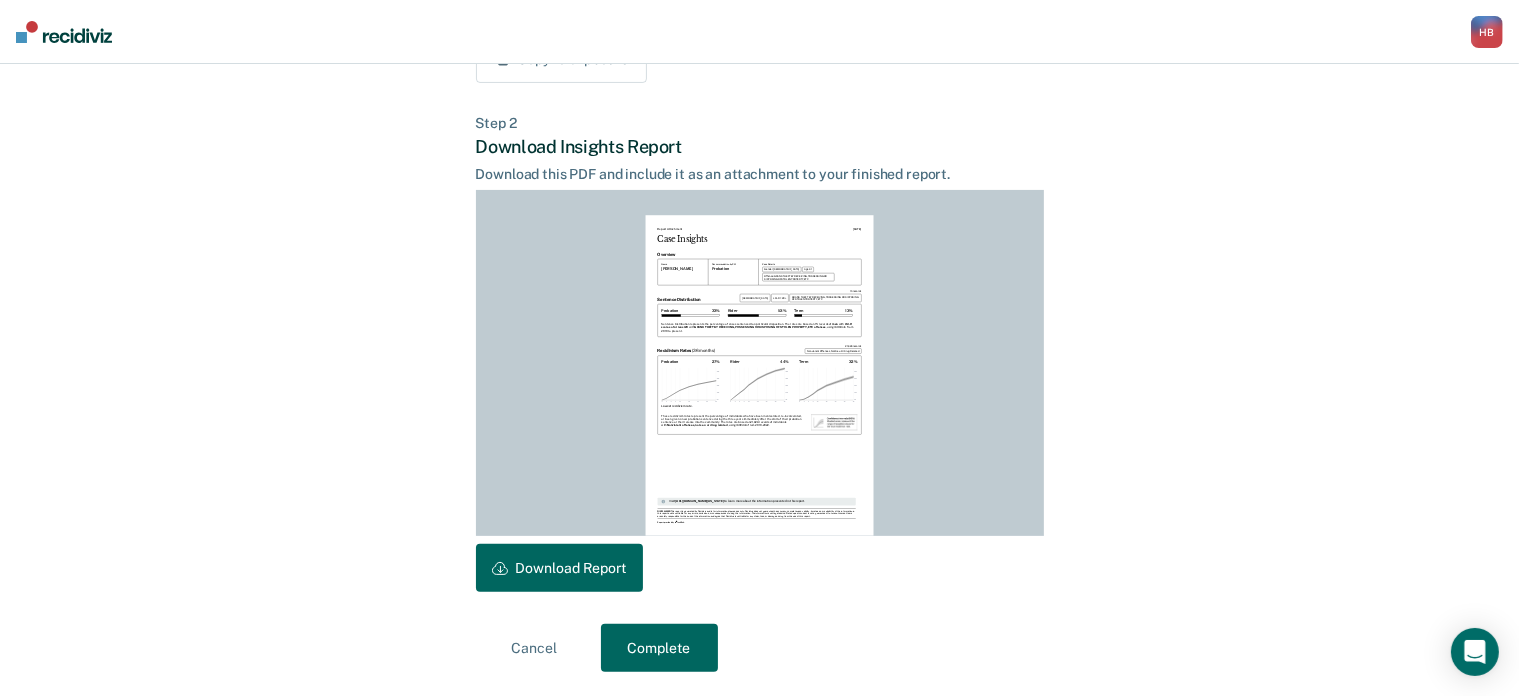 click on "Complete" at bounding box center [659, 648] 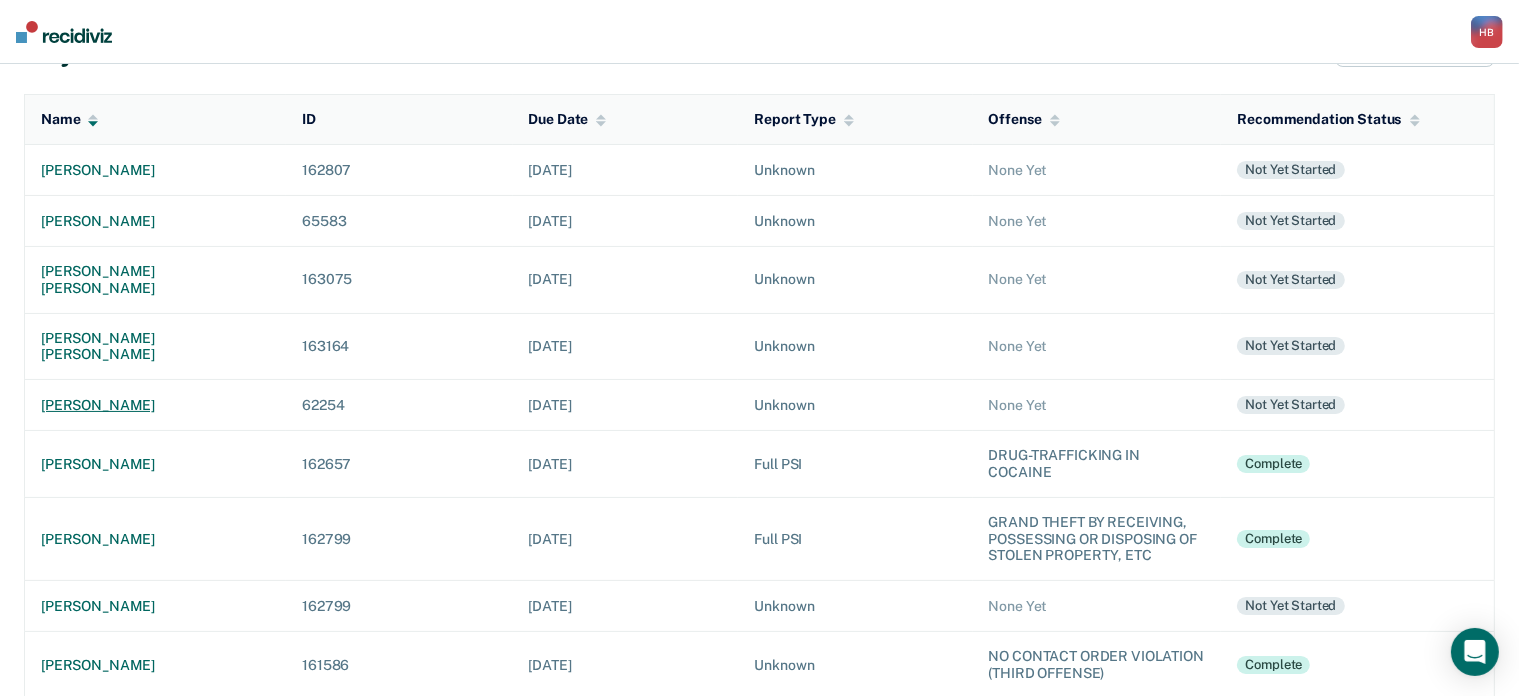 scroll, scrollTop: 208, scrollLeft: 0, axis: vertical 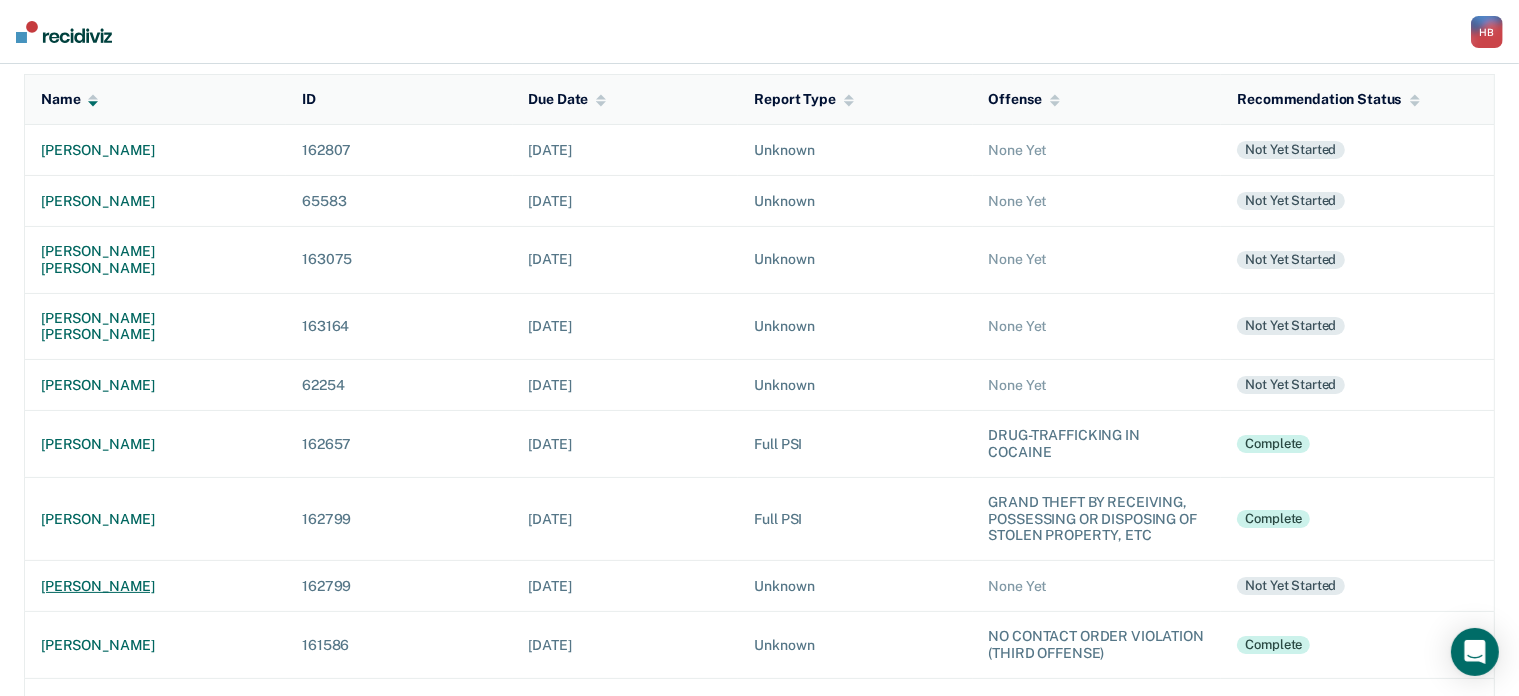 click on "[PERSON_NAME]" at bounding box center (155, 586) 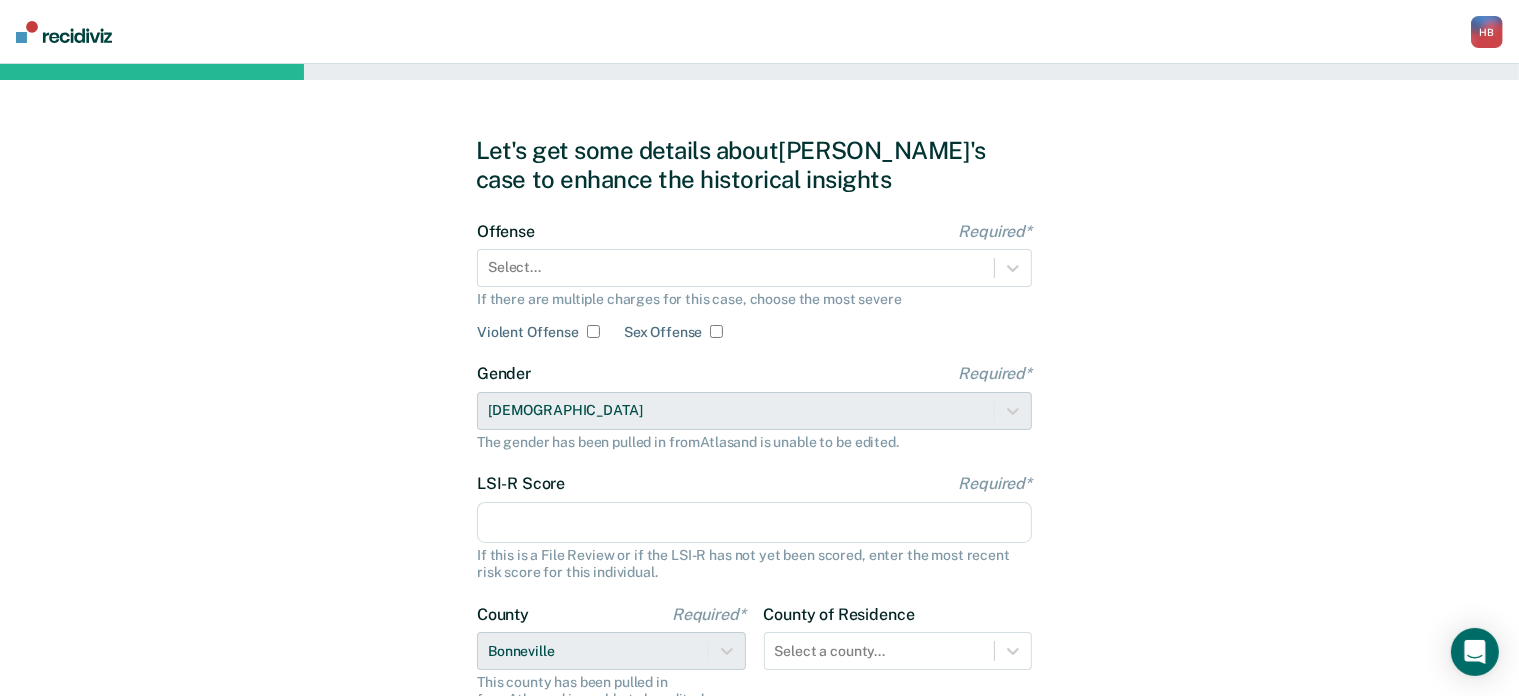 scroll, scrollTop: 268, scrollLeft: 0, axis: vertical 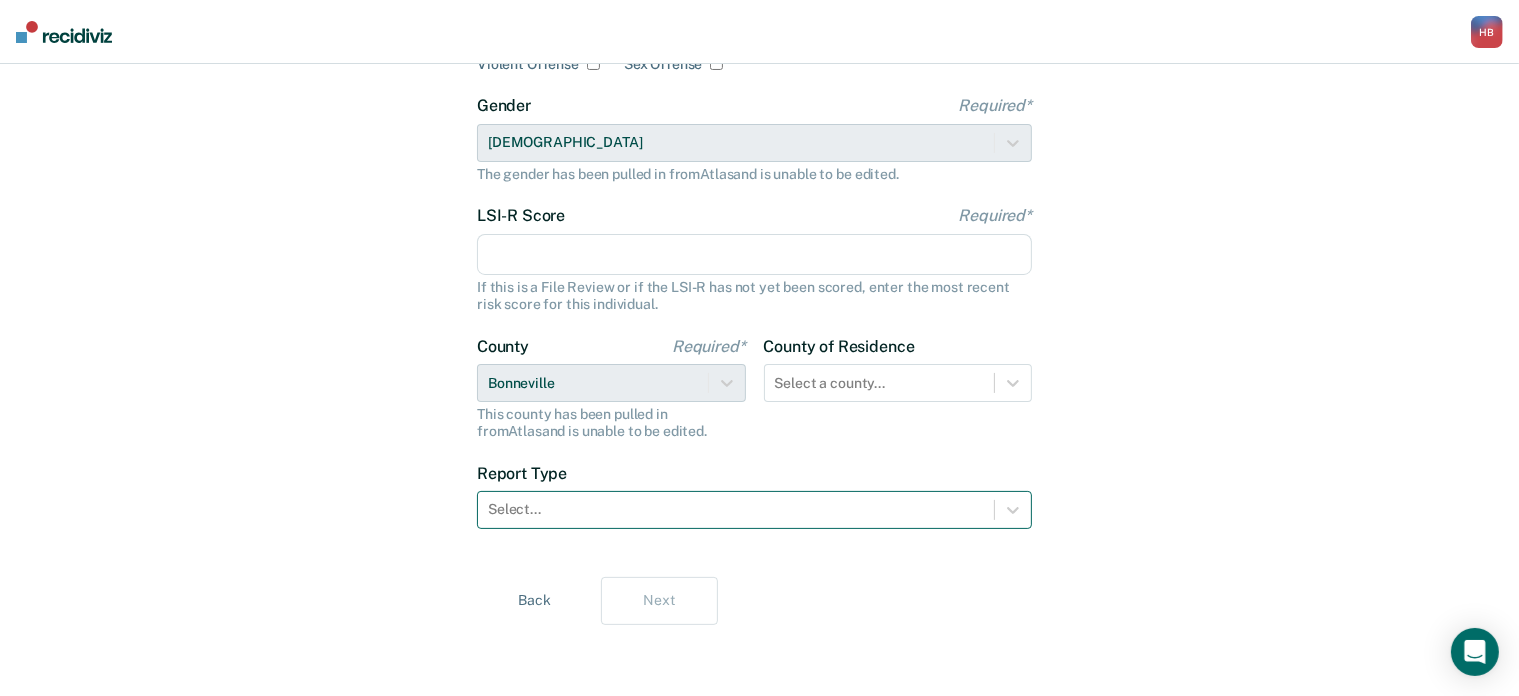 click on "Select..." at bounding box center (736, 509) 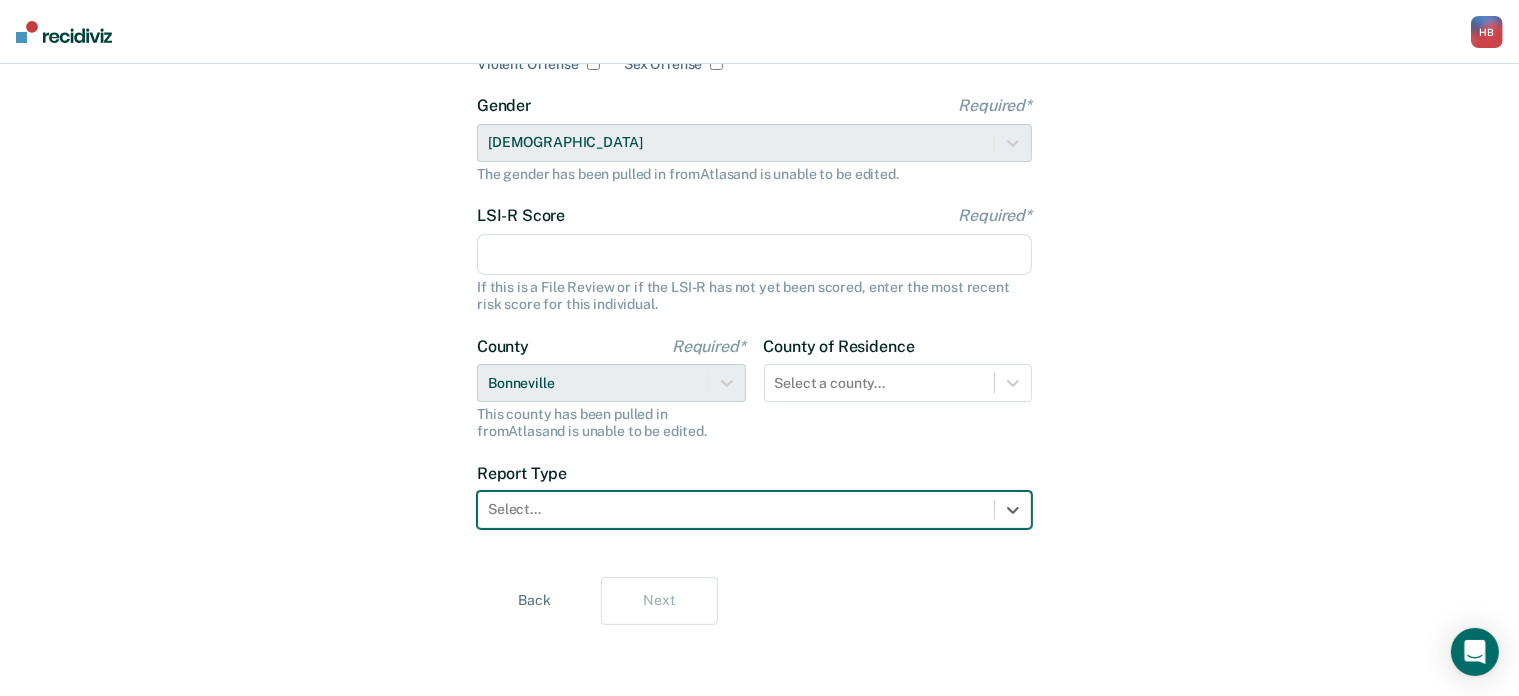 click on "Select..." at bounding box center [736, 509] 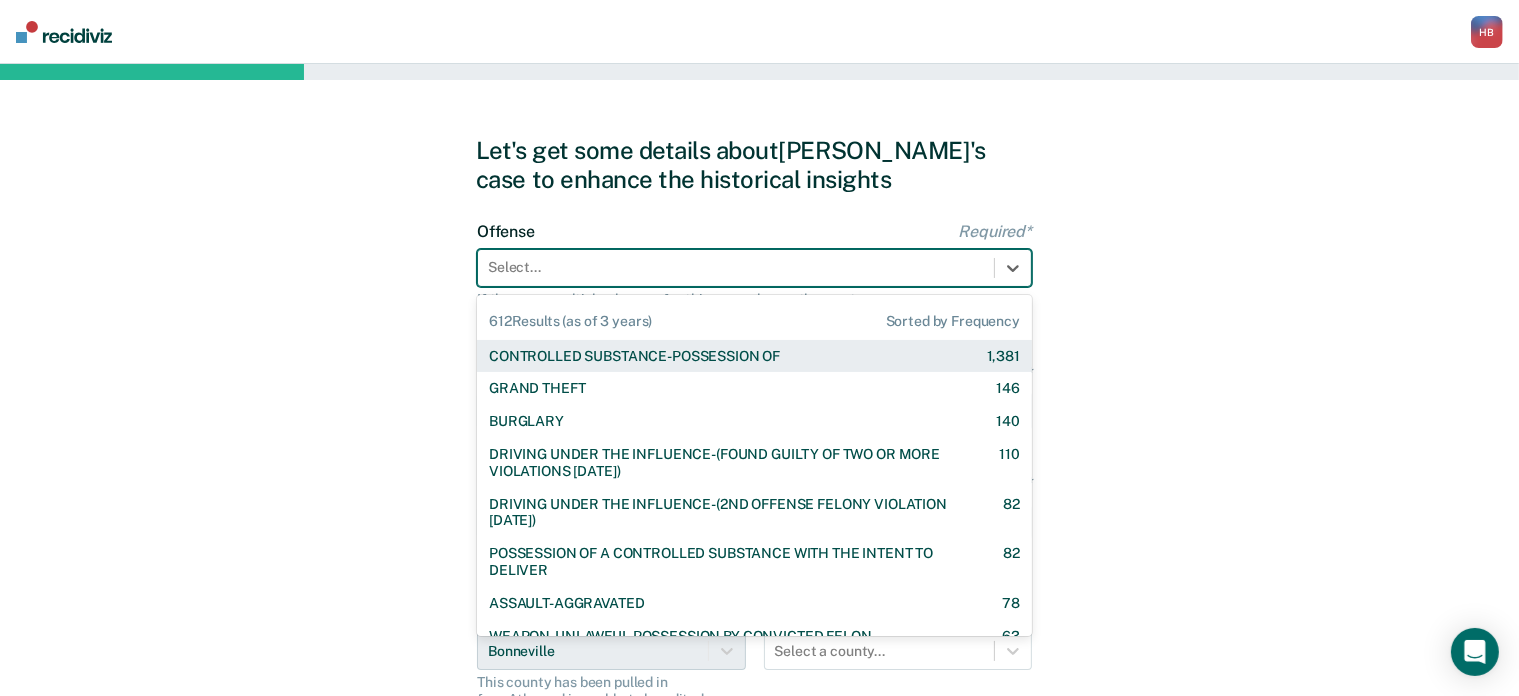 click on "Select..." at bounding box center [736, 267] 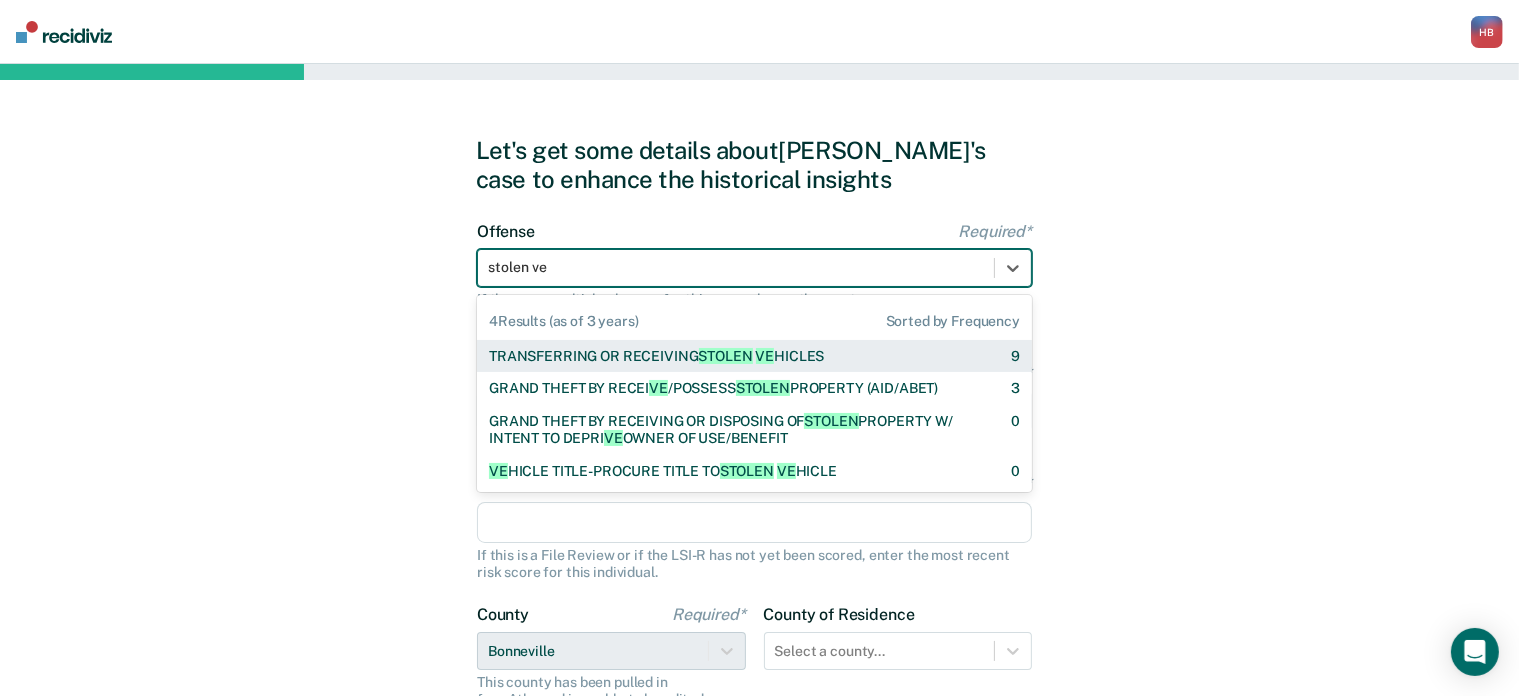 type on "stolen veh" 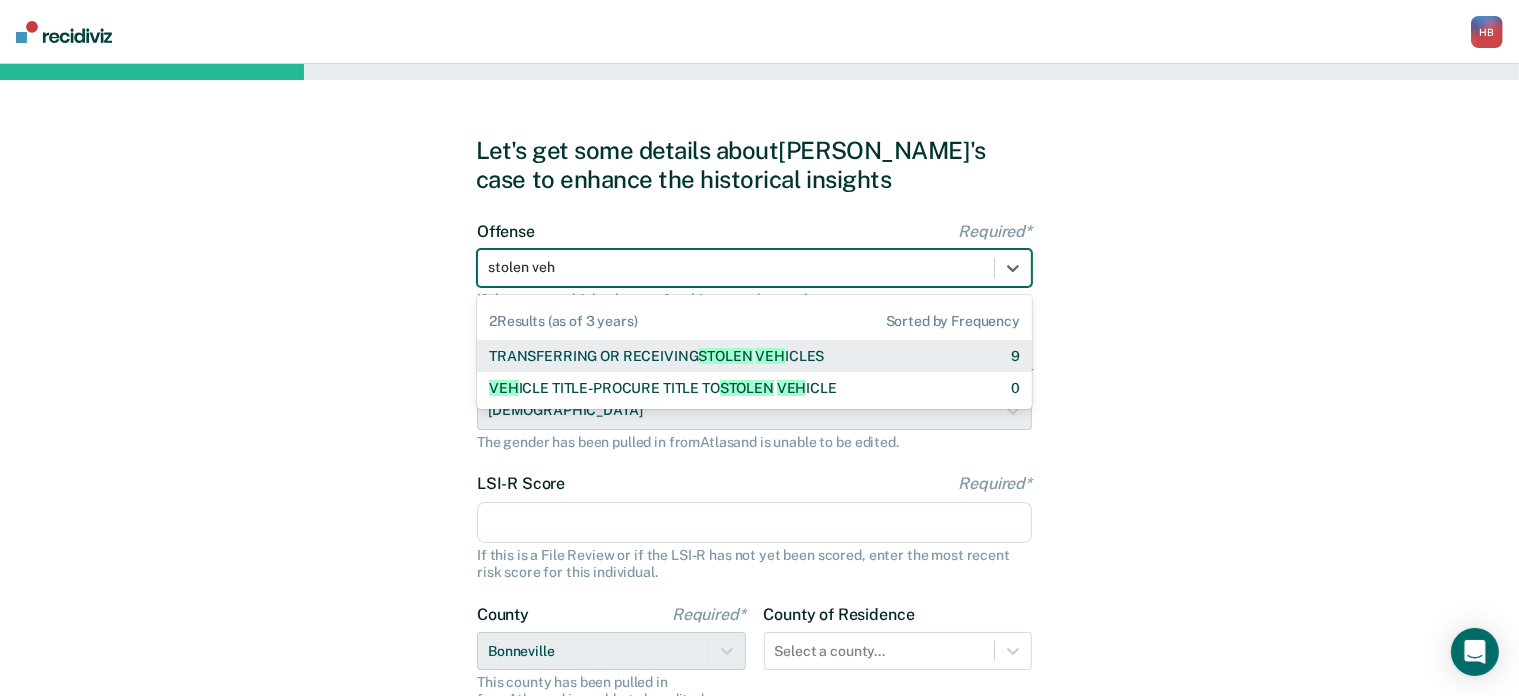 click on "TRANSFERRING OR RECEIVING  STOLEN   VEH ICLES" at bounding box center [656, 356] 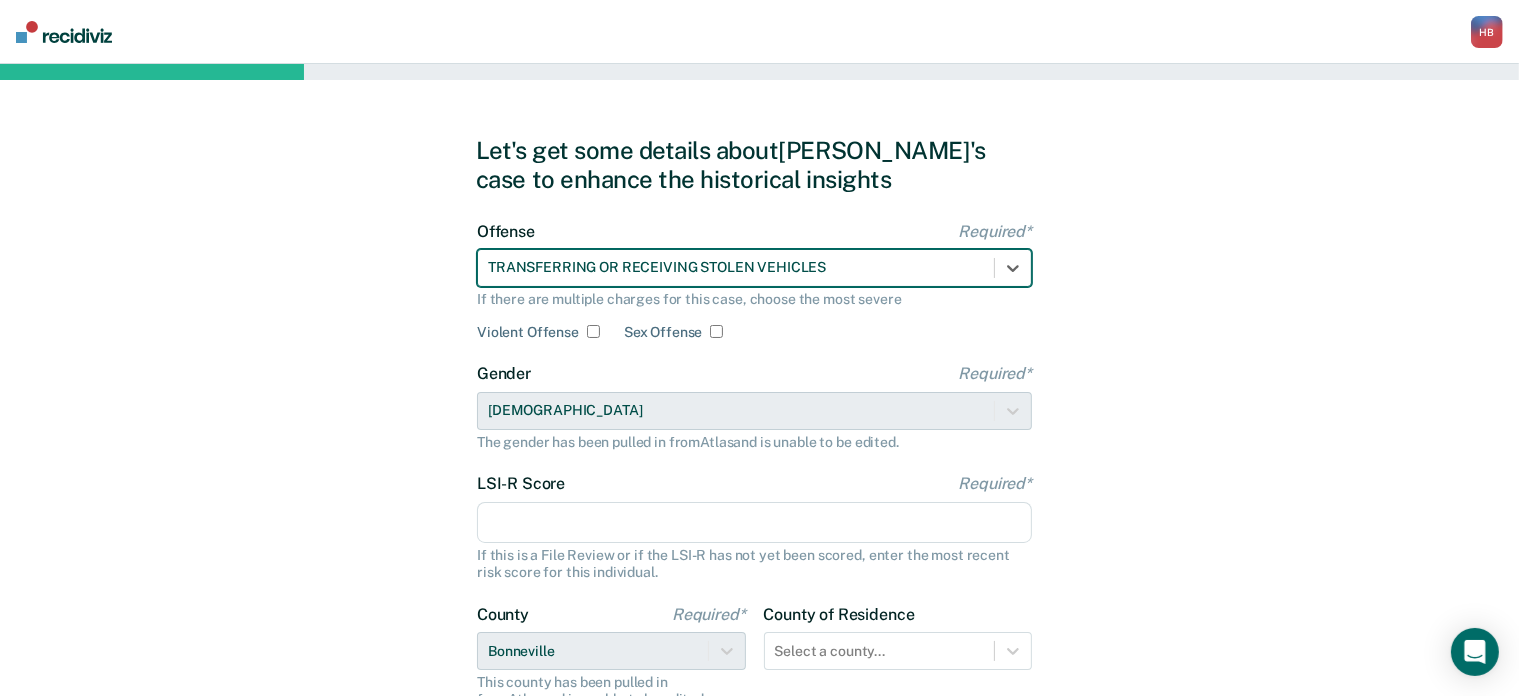 click on "LSI-R Score  Required*" at bounding box center (754, 523) 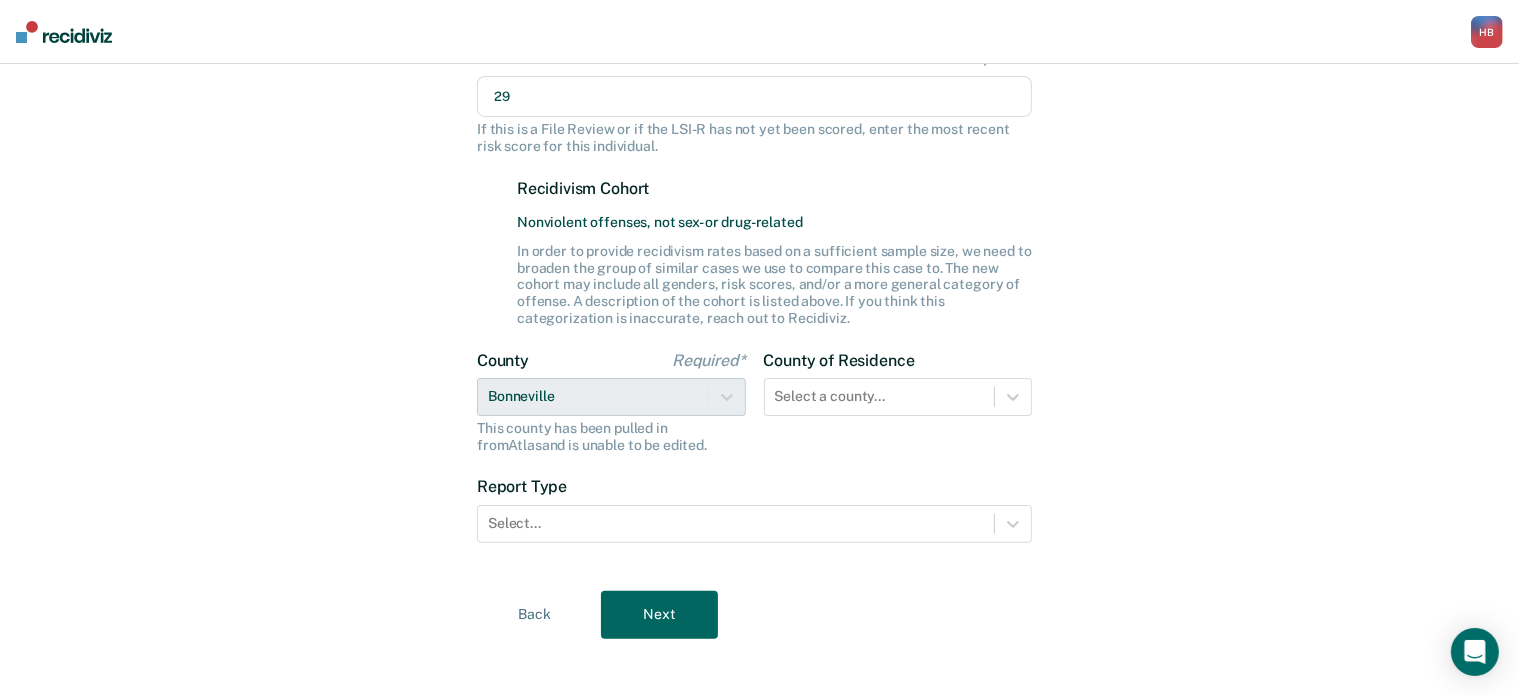 scroll, scrollTop: 440, scrollLeft: 0, axis: vertical 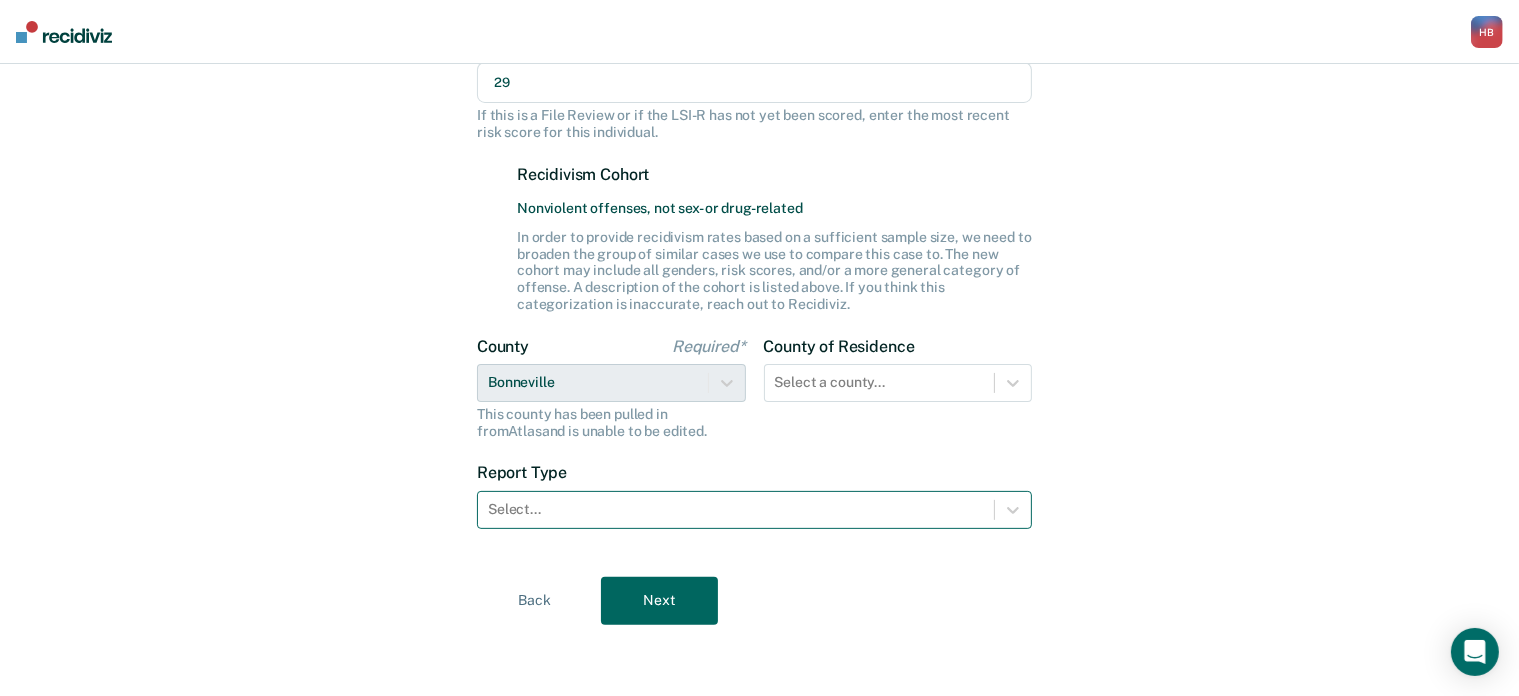 type on "29" 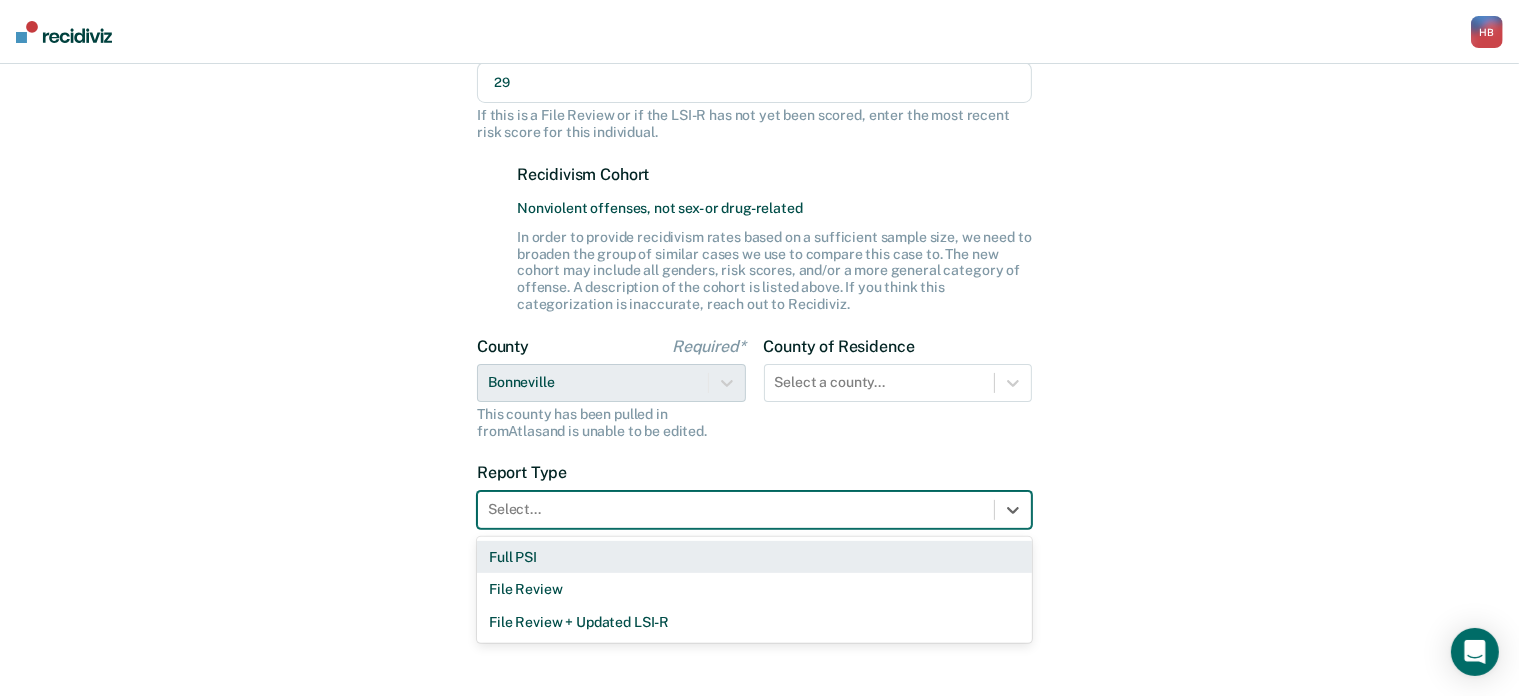 click at bounding box center [736, 509] 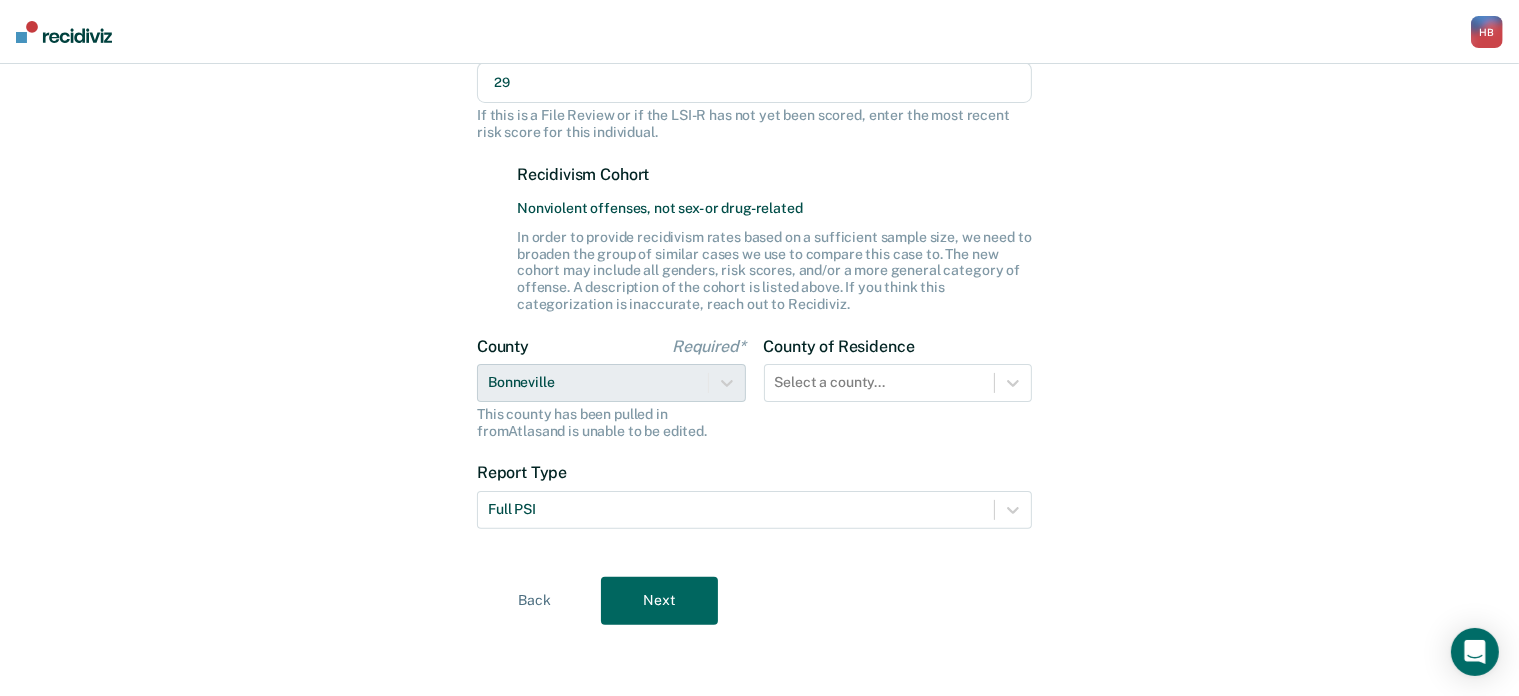 click on "Next" at bounding box center (659, 601) 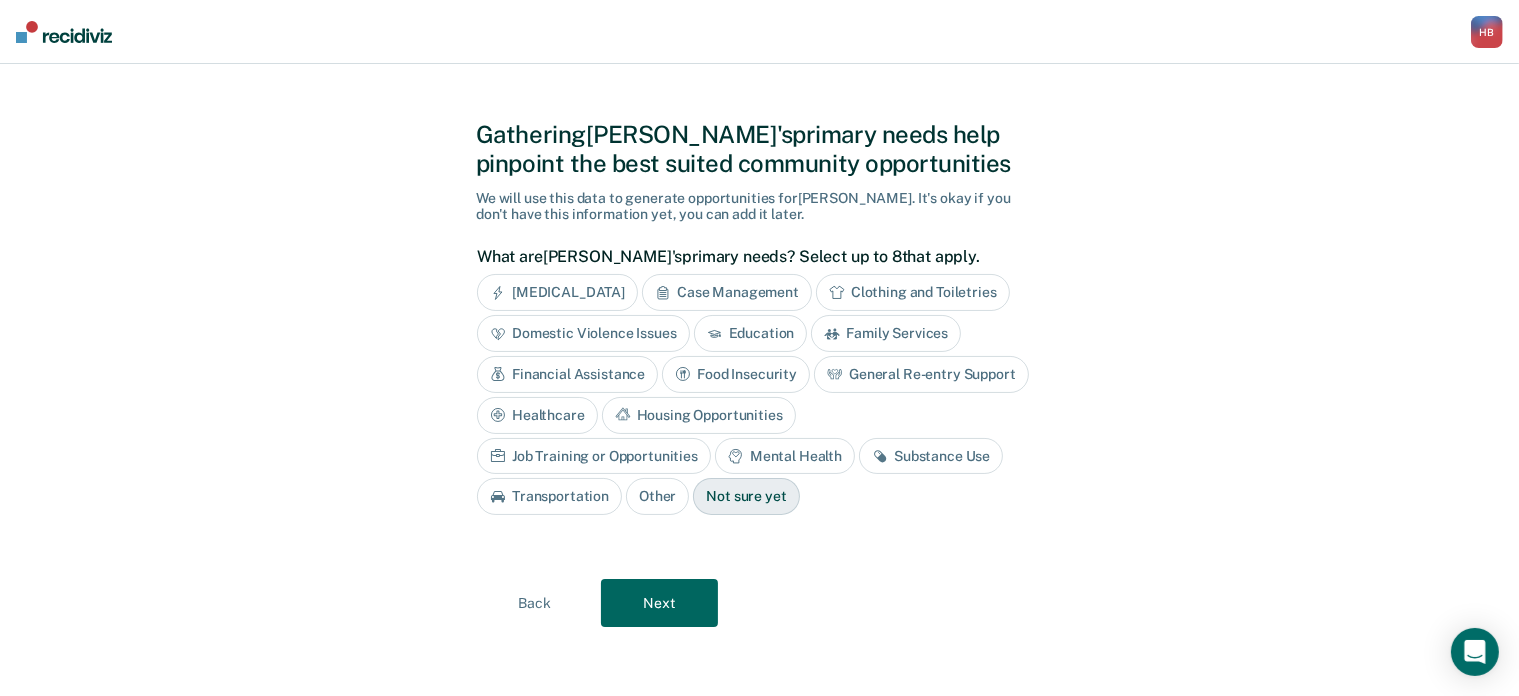 click on "Case Management" at bounding box center (727, 292) 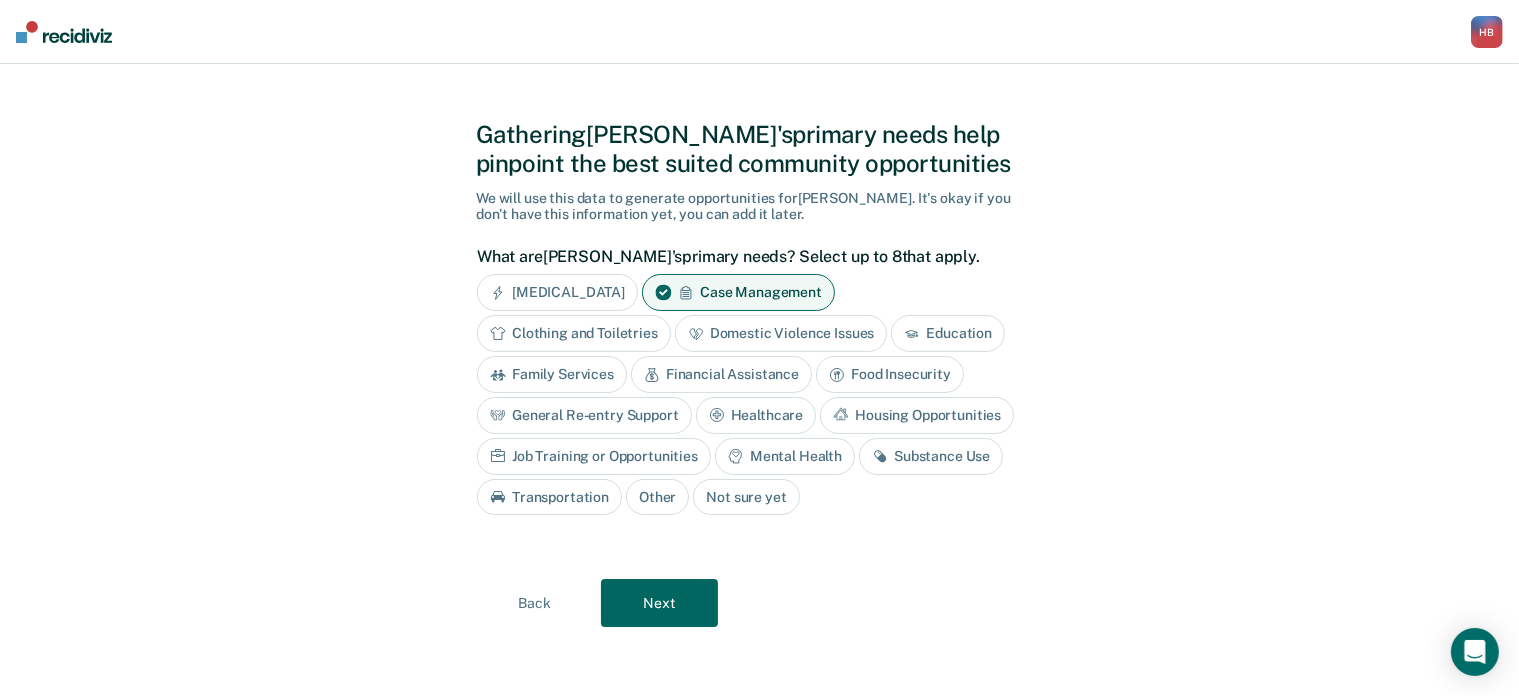 click on "Clothing and Toiletries" at bounding box center [574, 333] 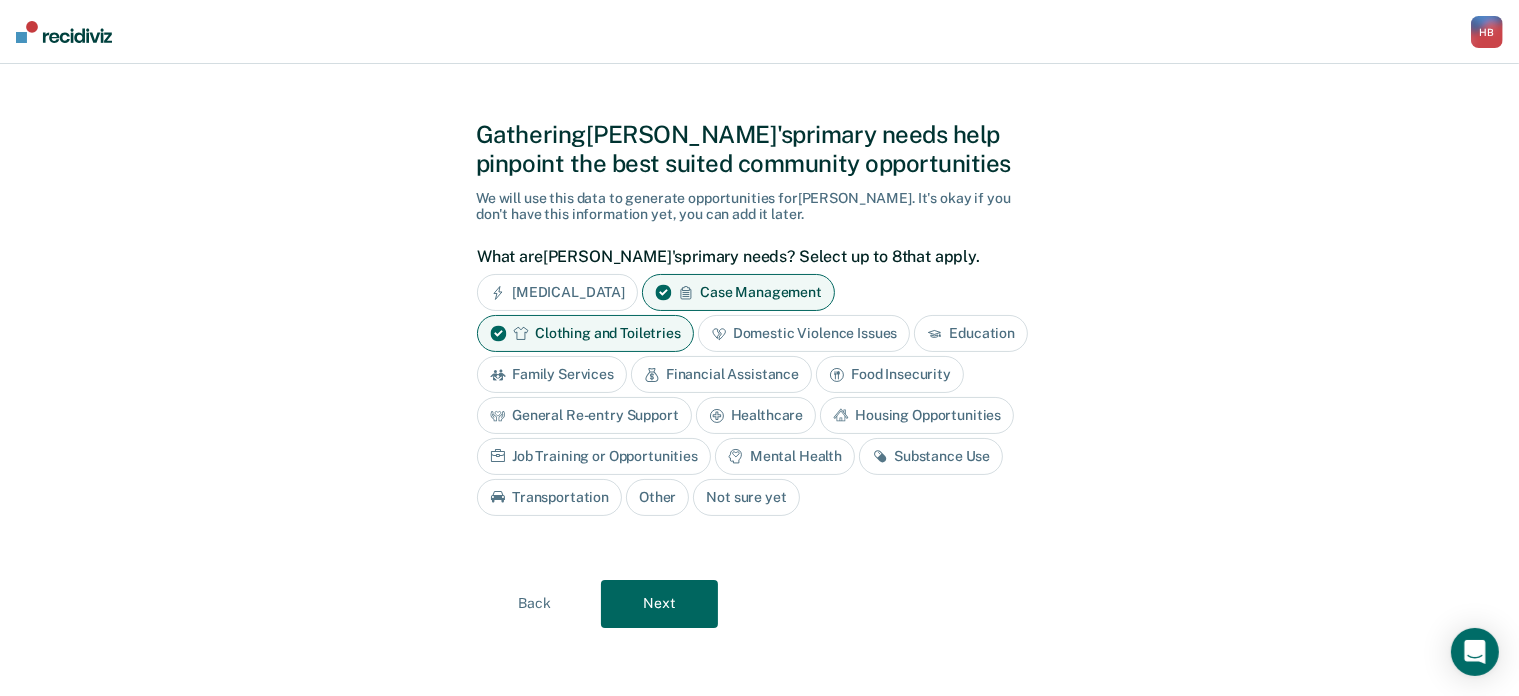 click on "Financial Assistance" at bounding box center [721, 374] 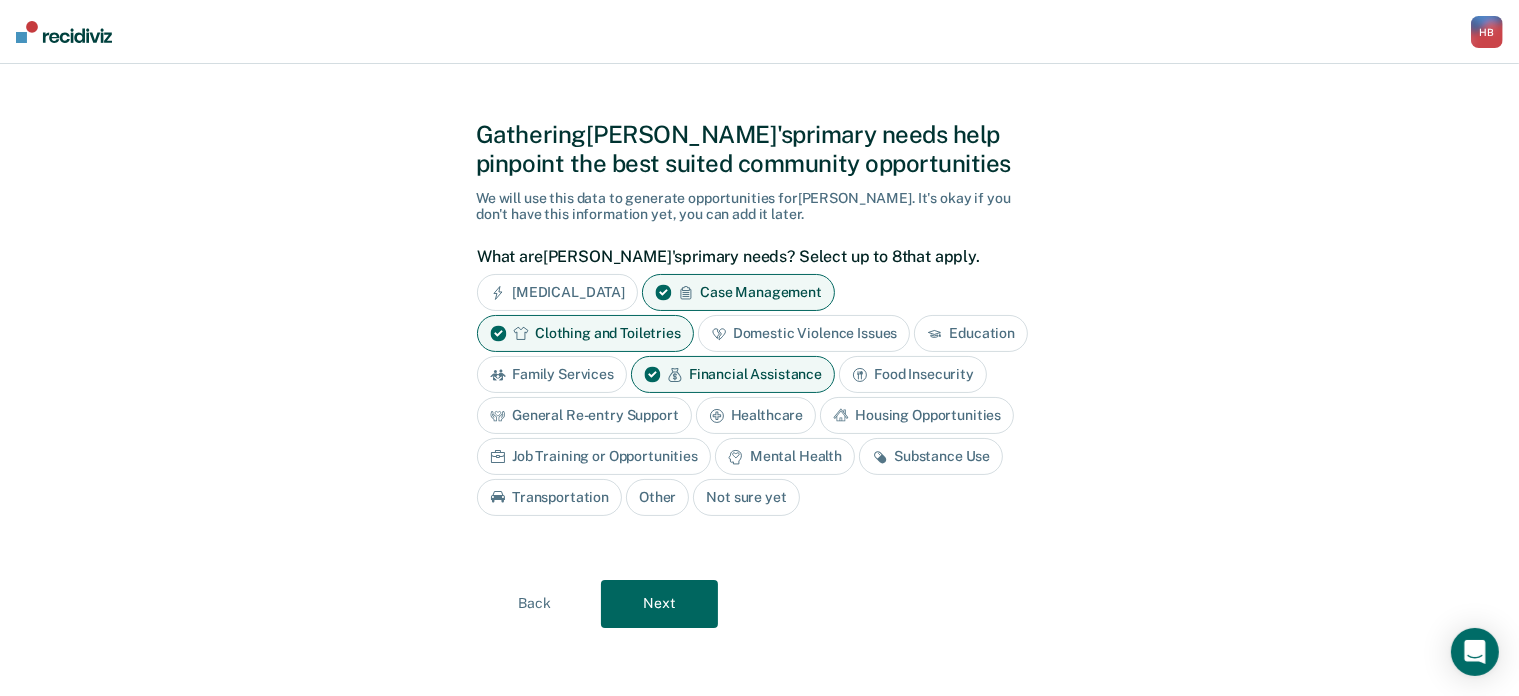click on "Food Insecurity" at bounding box center (913, 374) 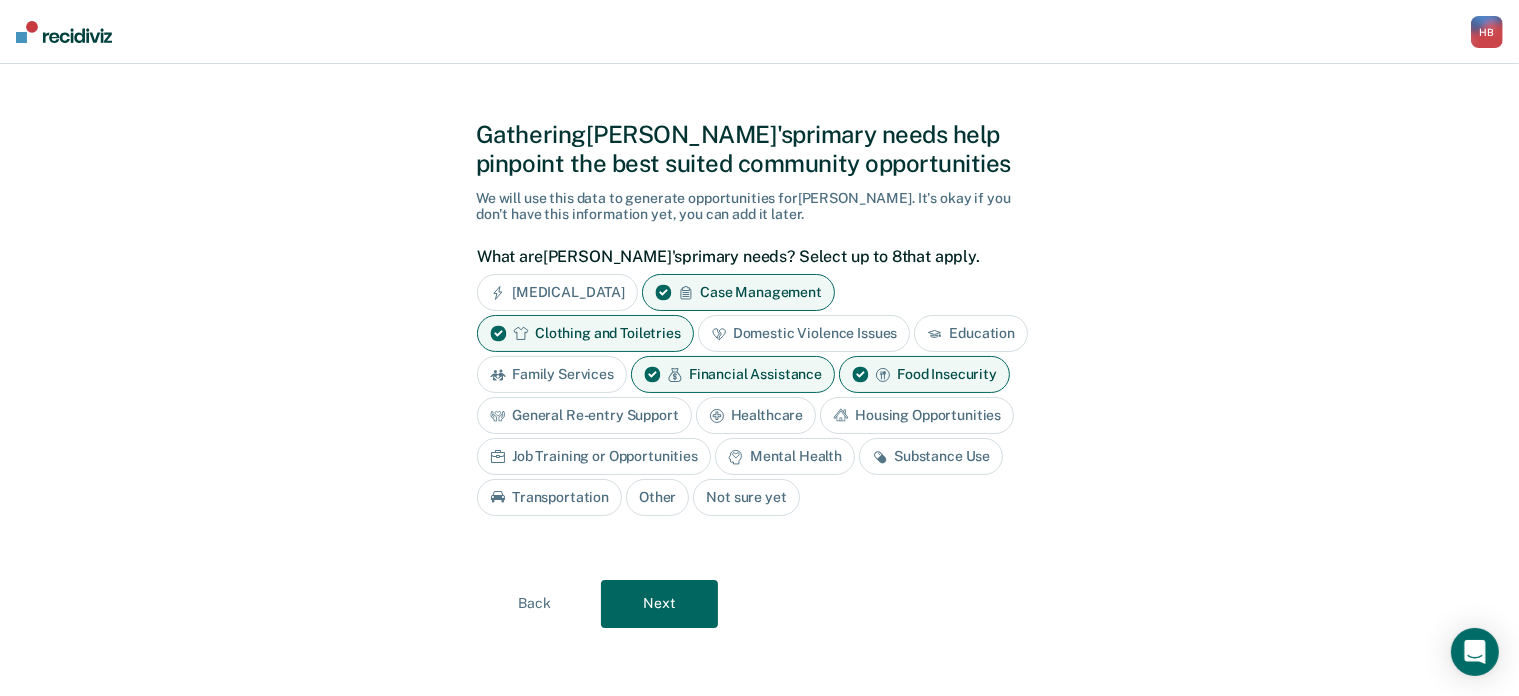 click on "General Re-entry Support" at bounding box center [584, 415] 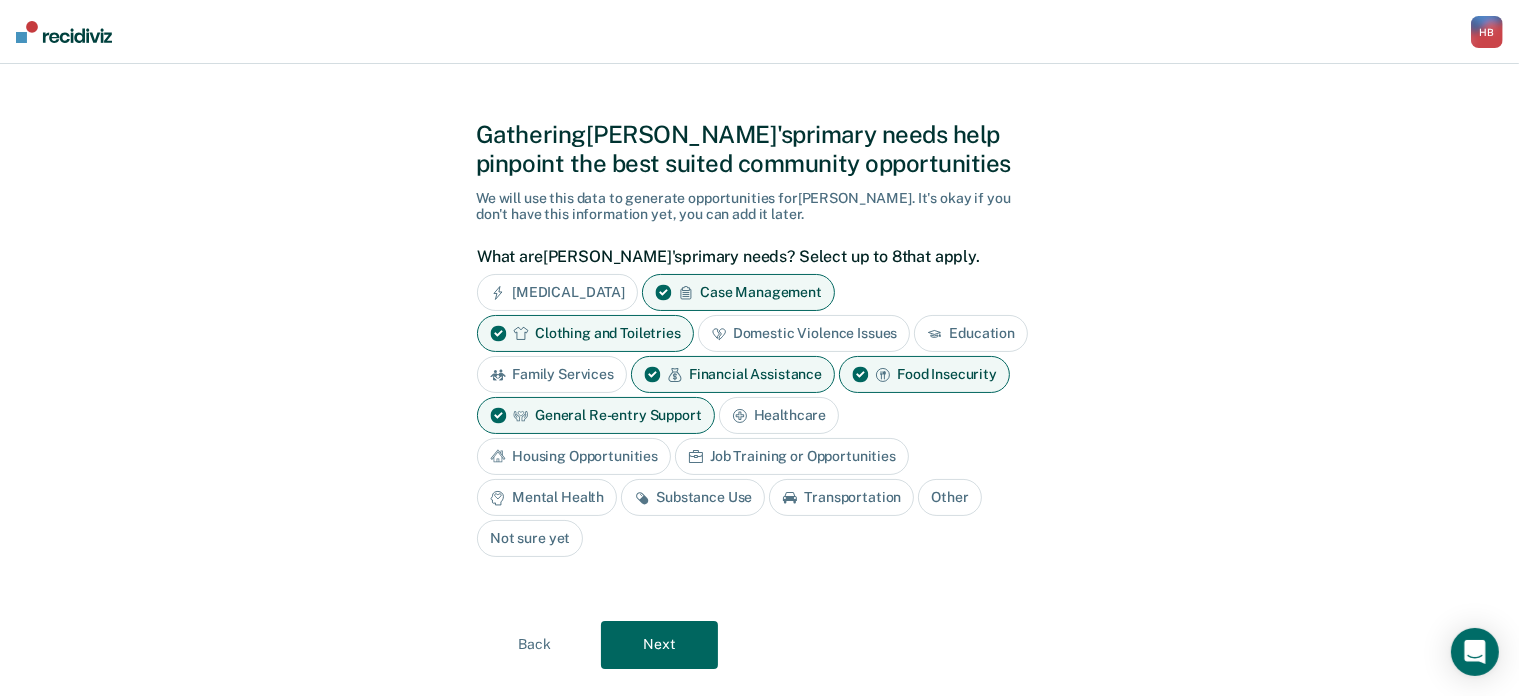 click on "Housing Opportunities" at bounding box center (574, 456) 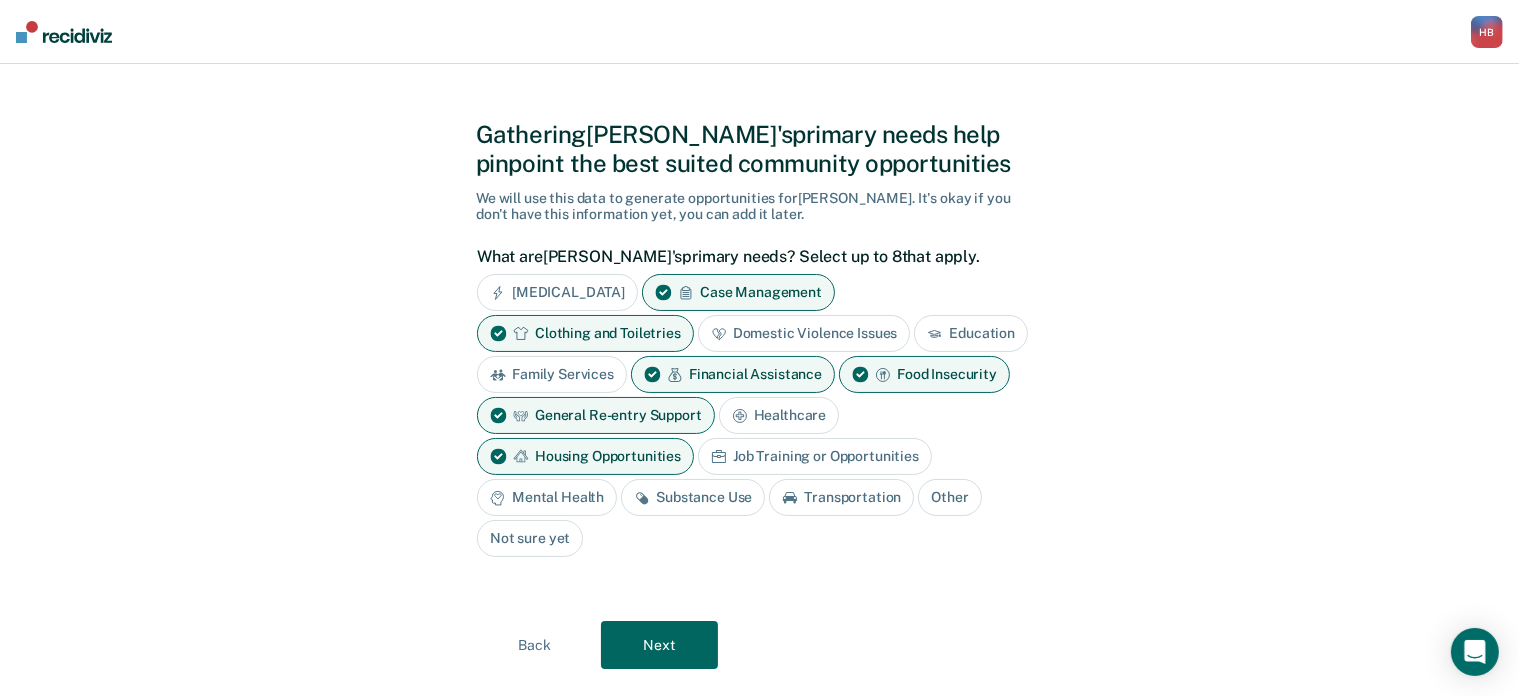 click on "Job Training or Opportunities" at bounding box center (815, 456) 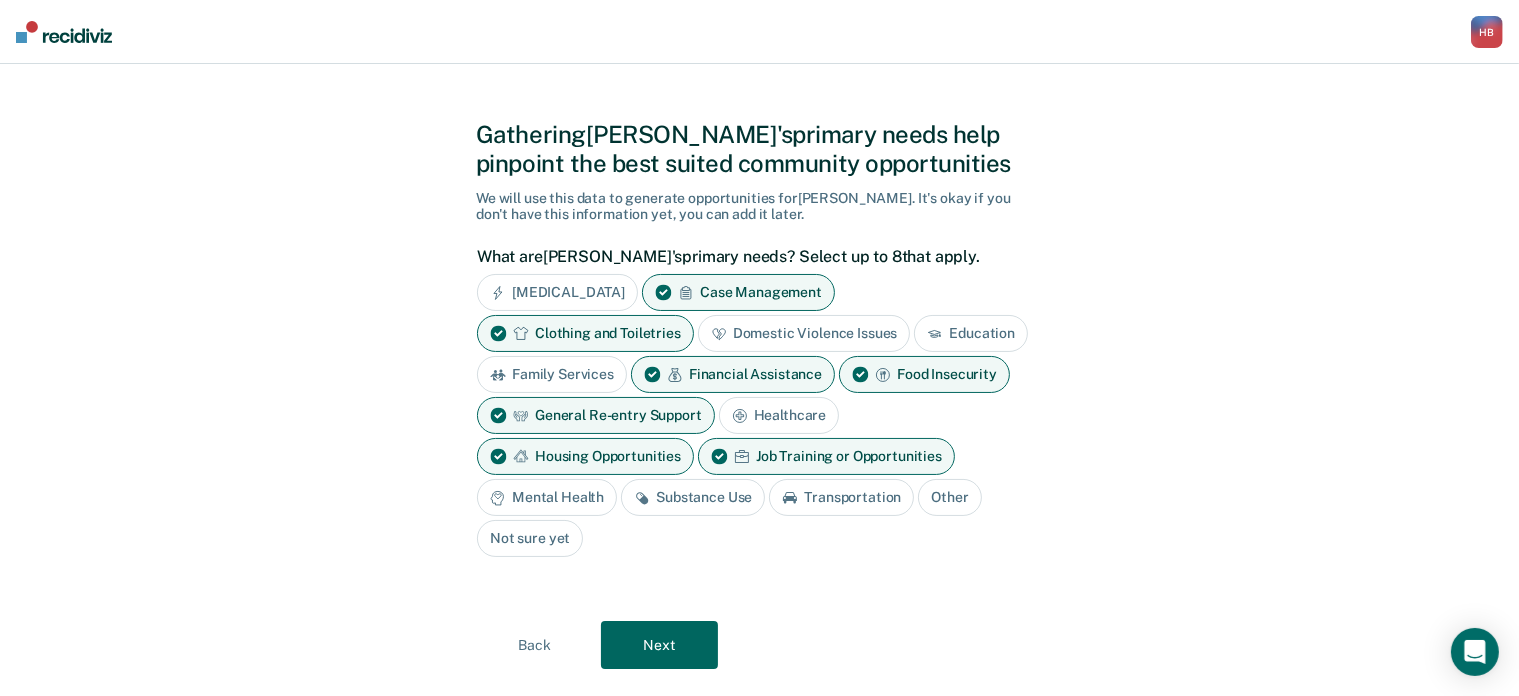 click on "Substance Use" at bounding box center [693, 497] 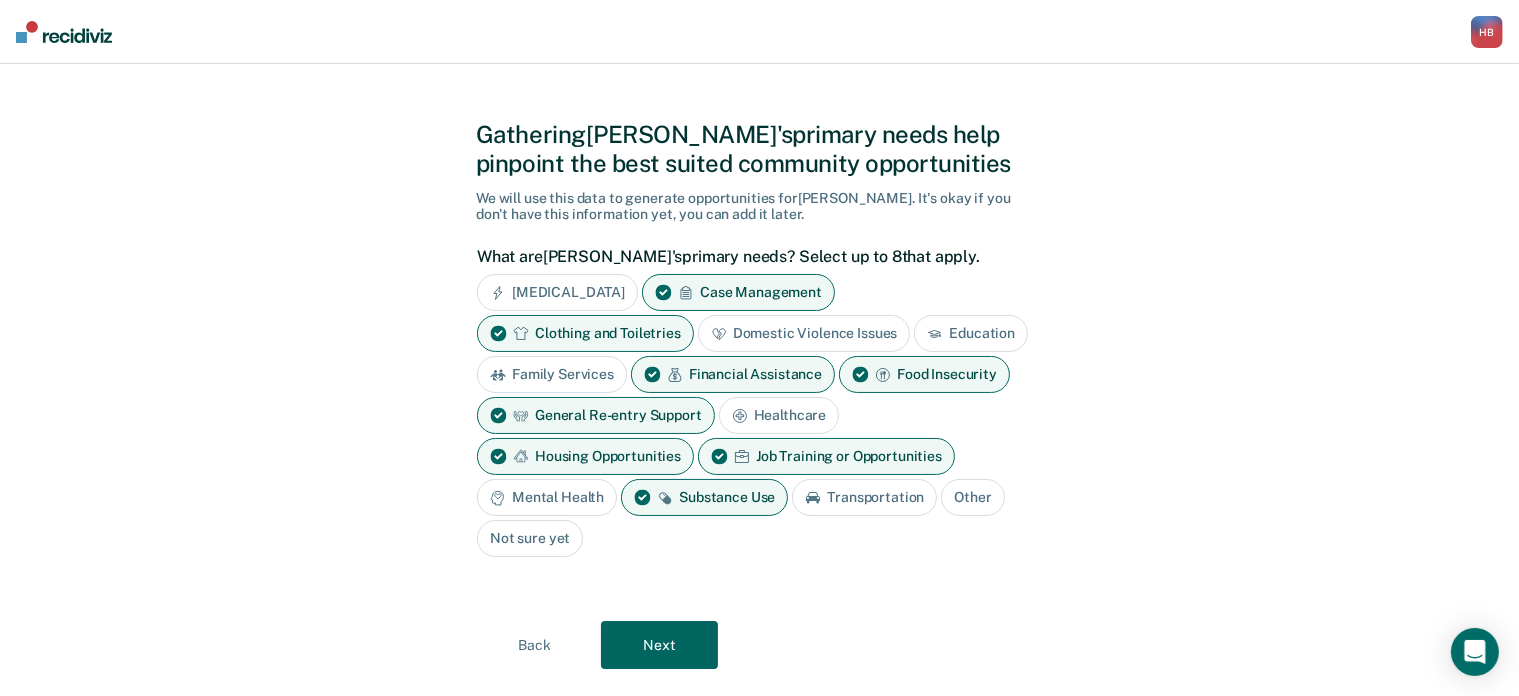 click on "Next" at bounding box center (659, 645) 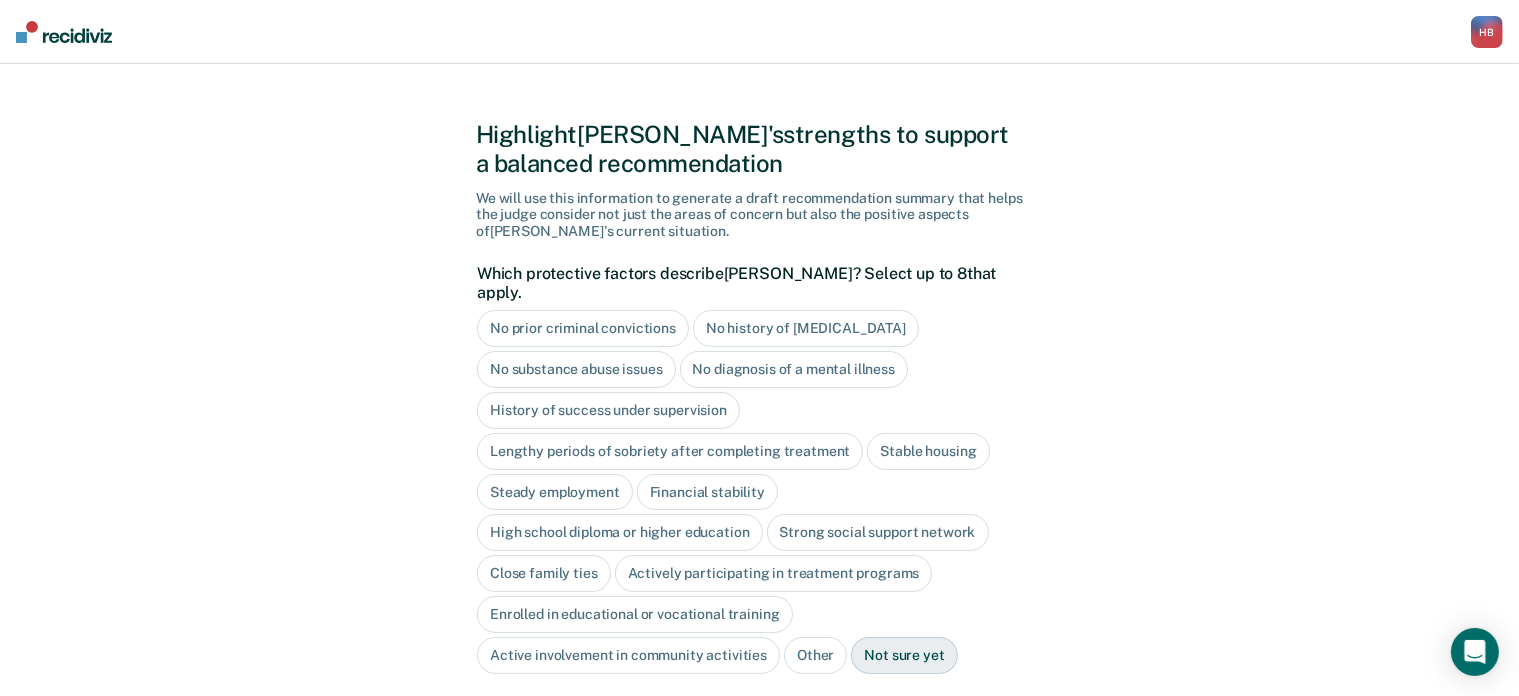 click on "No diagnosis of a mental illness" at bounding box center [794, 369] 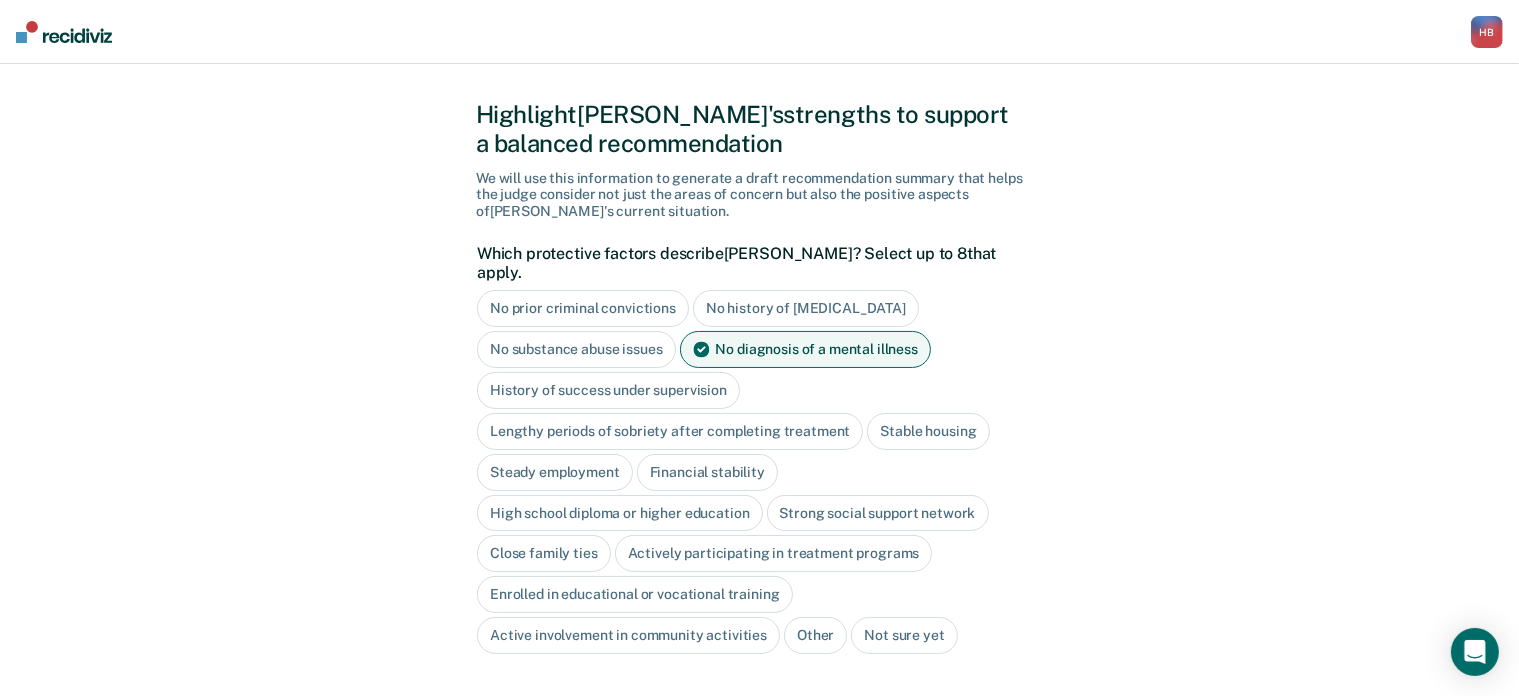 scroll, scrollTop: 37, scrollLeft: 0, axis: vertical 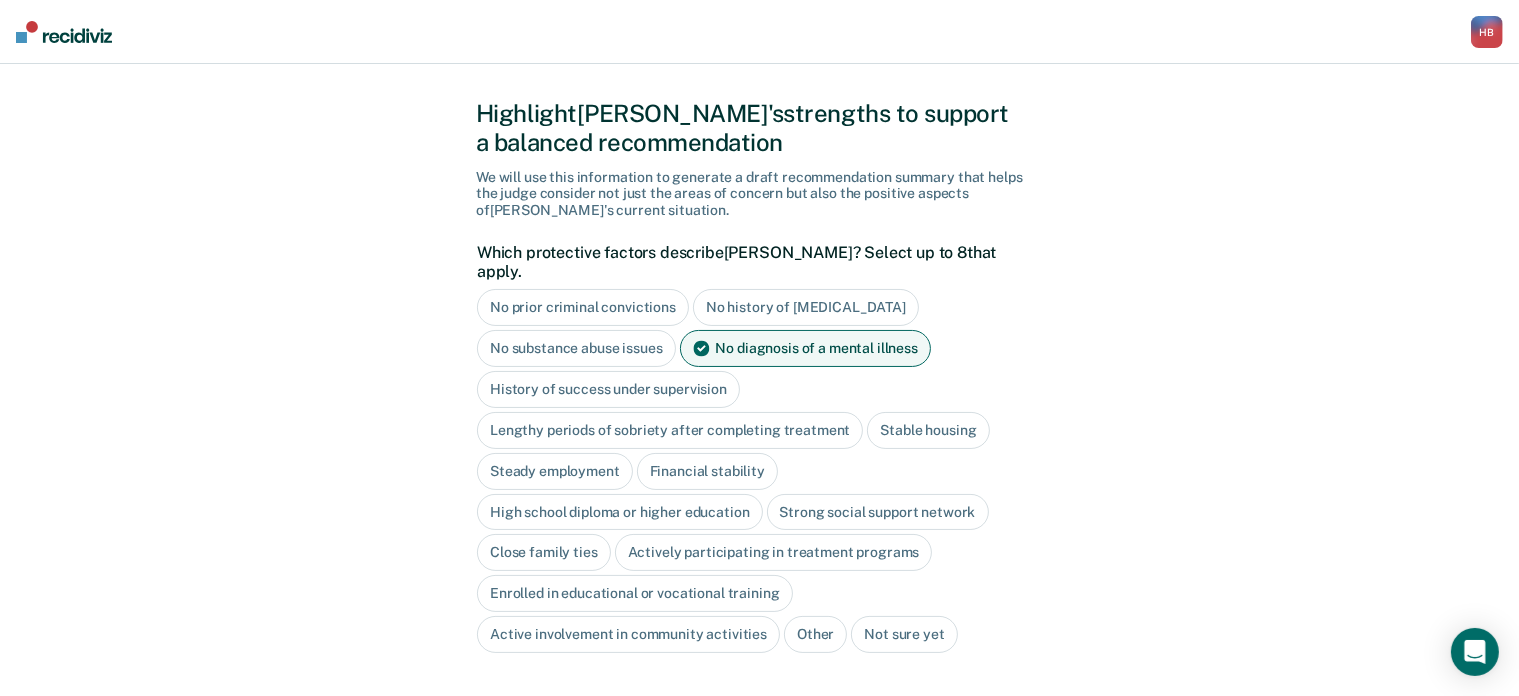 click on "High school diploma or higher education" at bounding box center [620, 512] 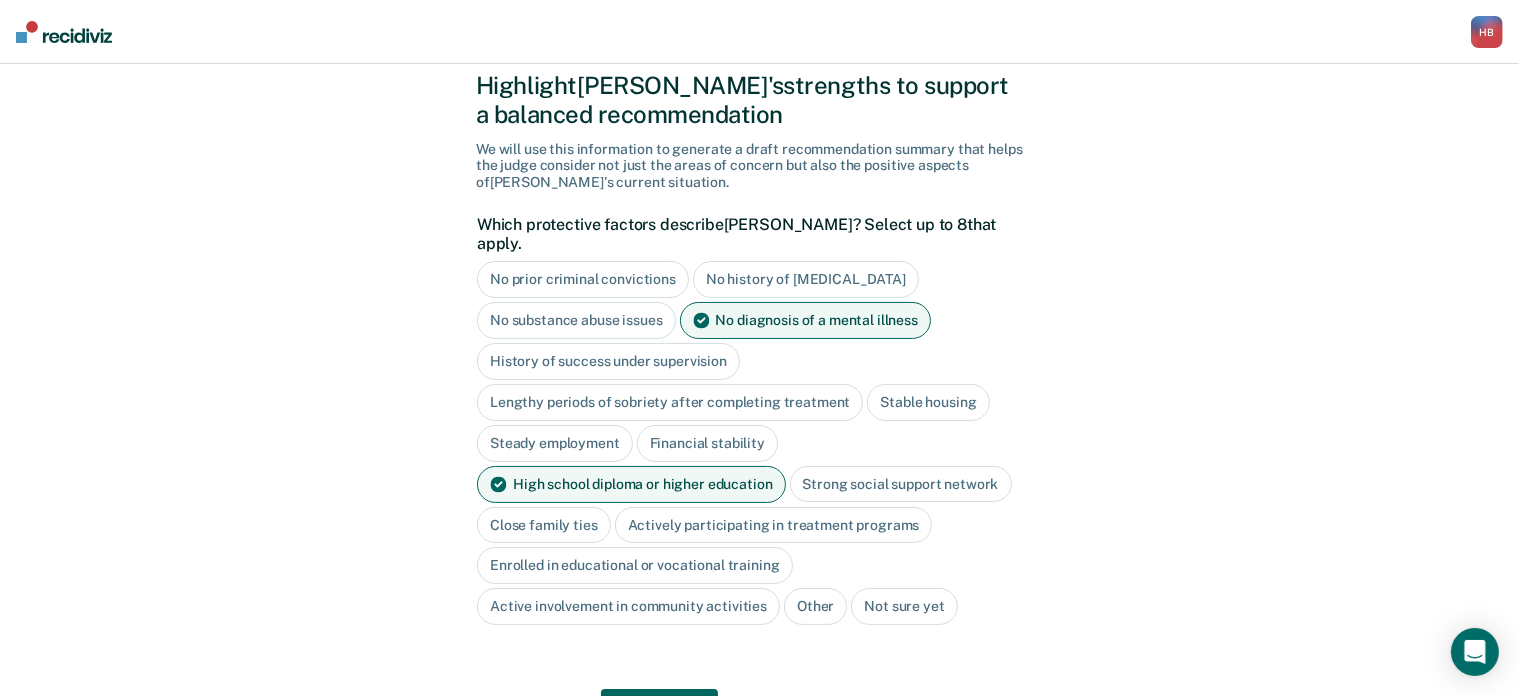 scroll, scrollTop: 155, scrollLeft: 0, axis: vertical 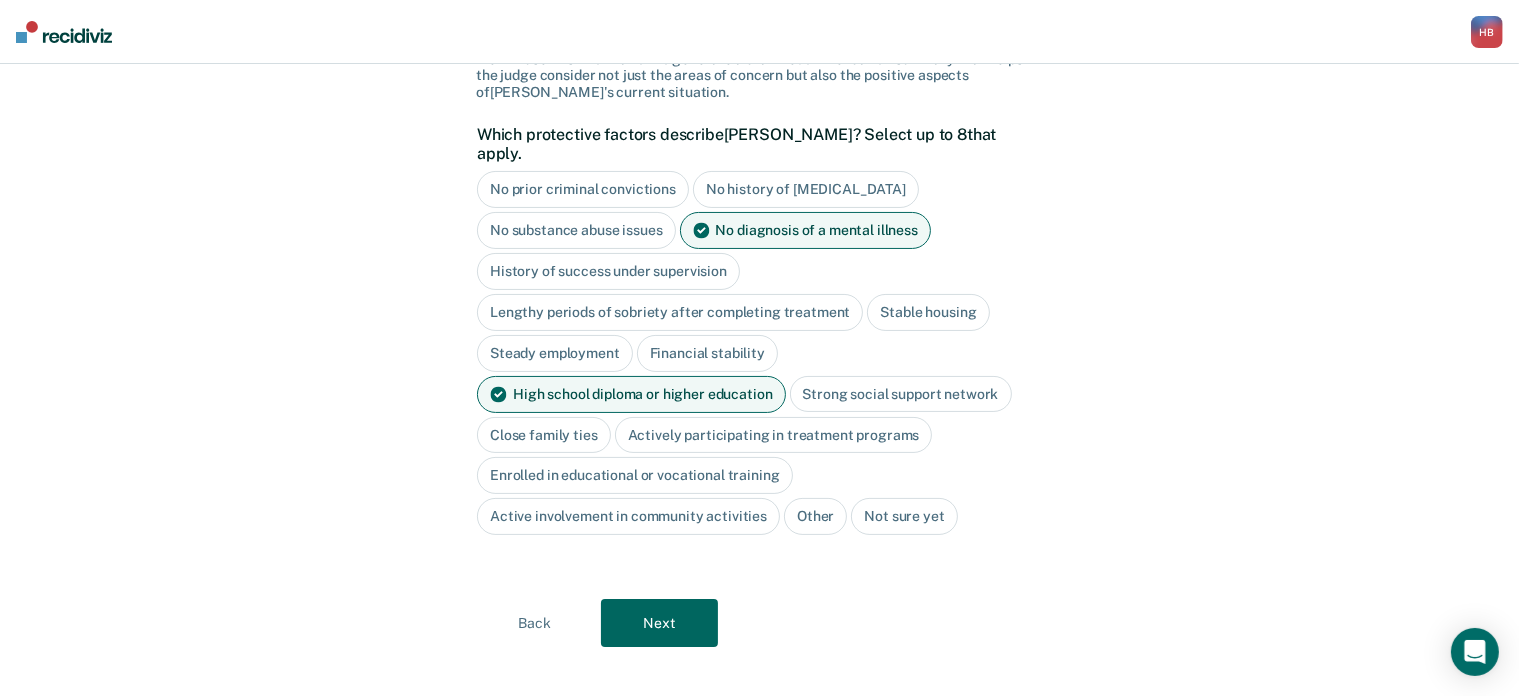 click on "Next" at bounding box center (659, 623) 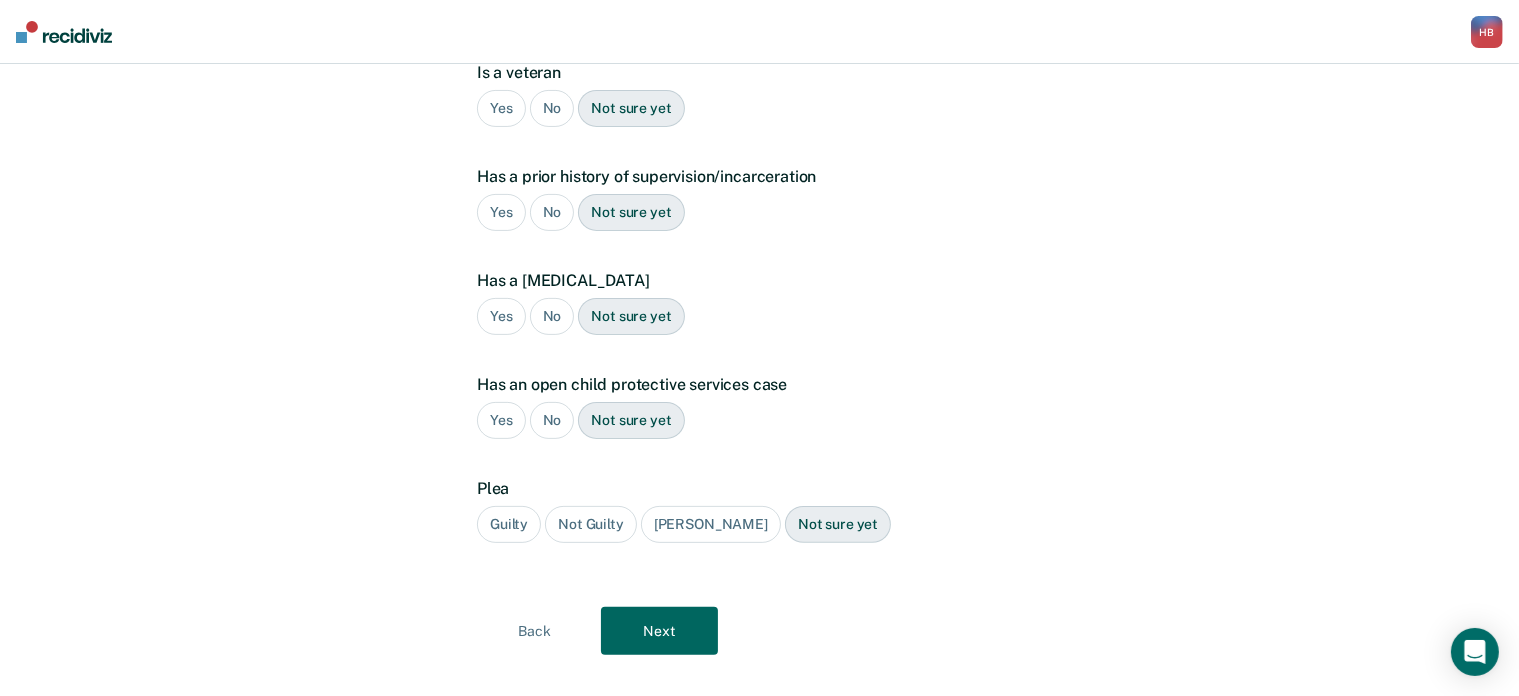 scroll, scrollTop: 0, scrollLeft: 0, axis: both 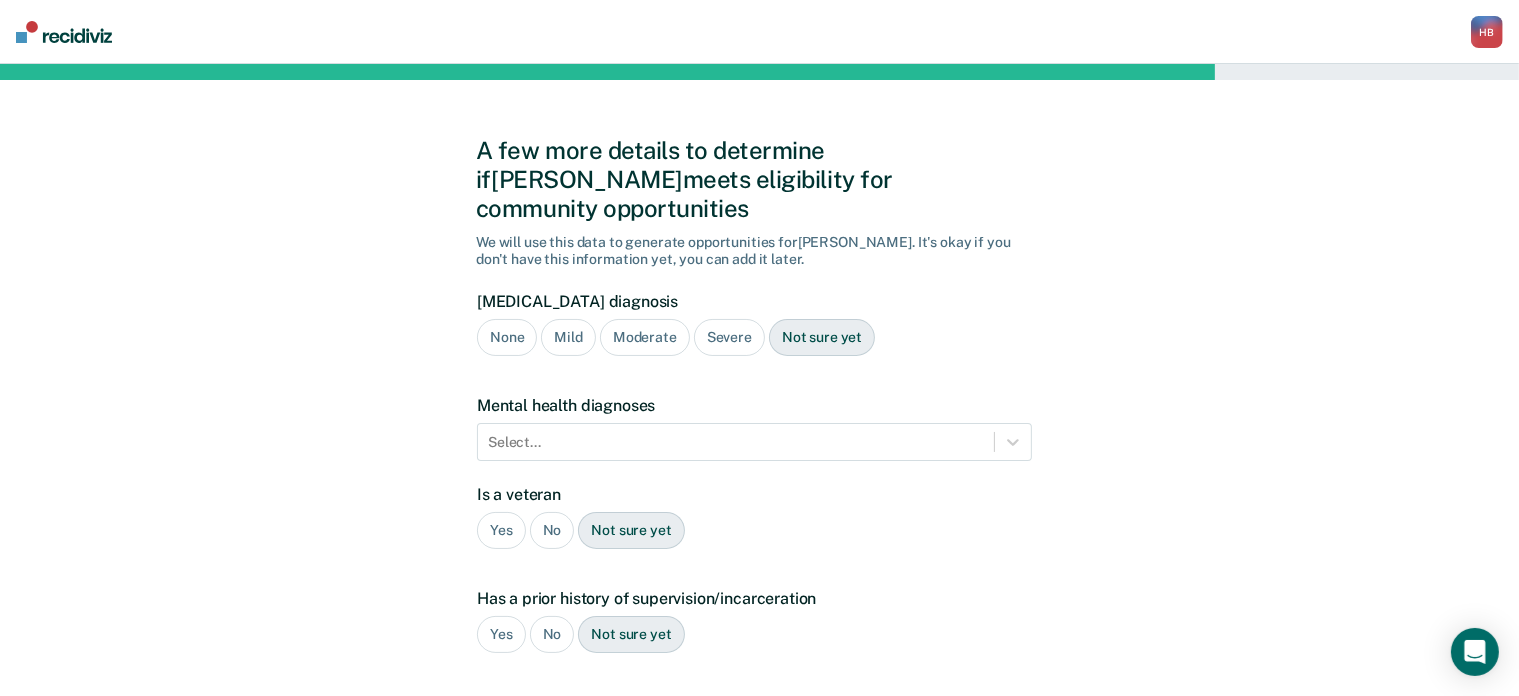 click on "None" at bounding box center [507, 337] 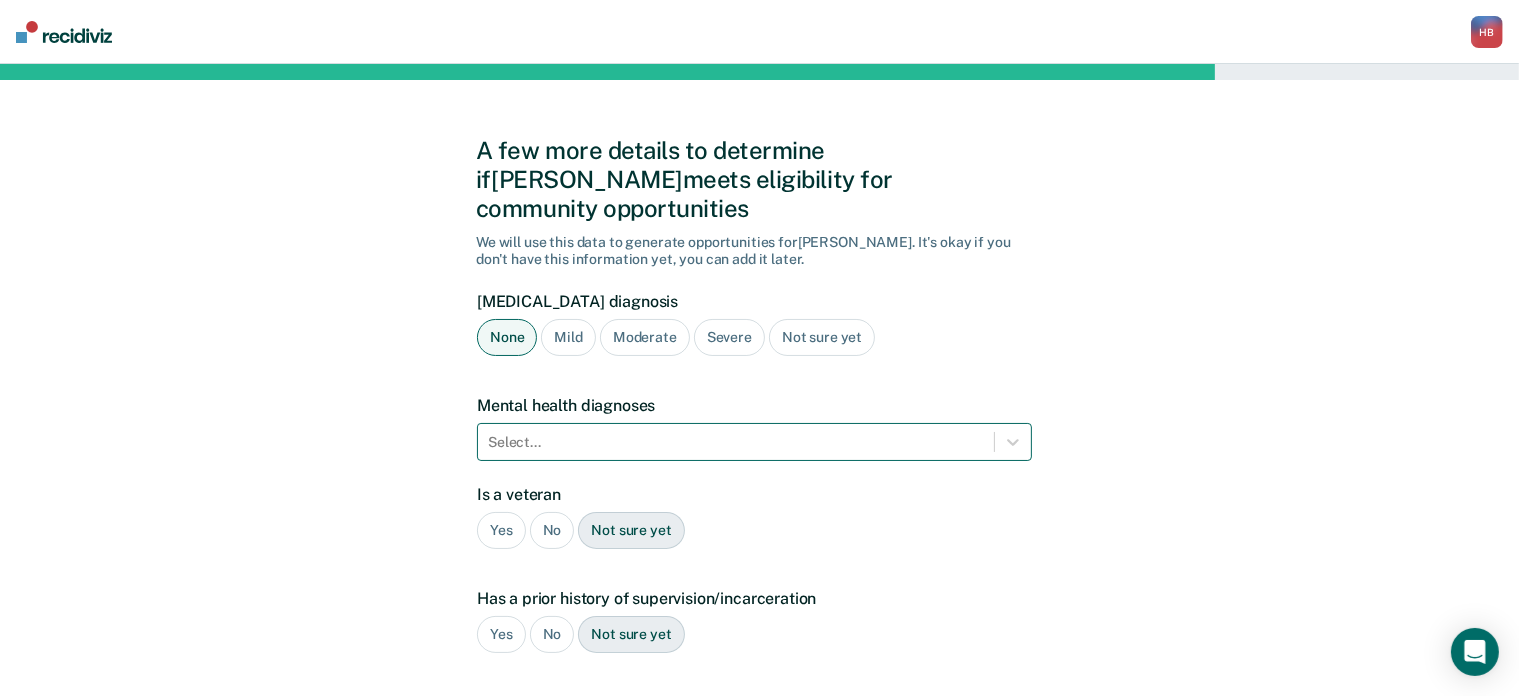 drag, startPoint x: 516, startPoint y: 433, endPoint x: 534, endPoint y: 401, distance: 36.71512 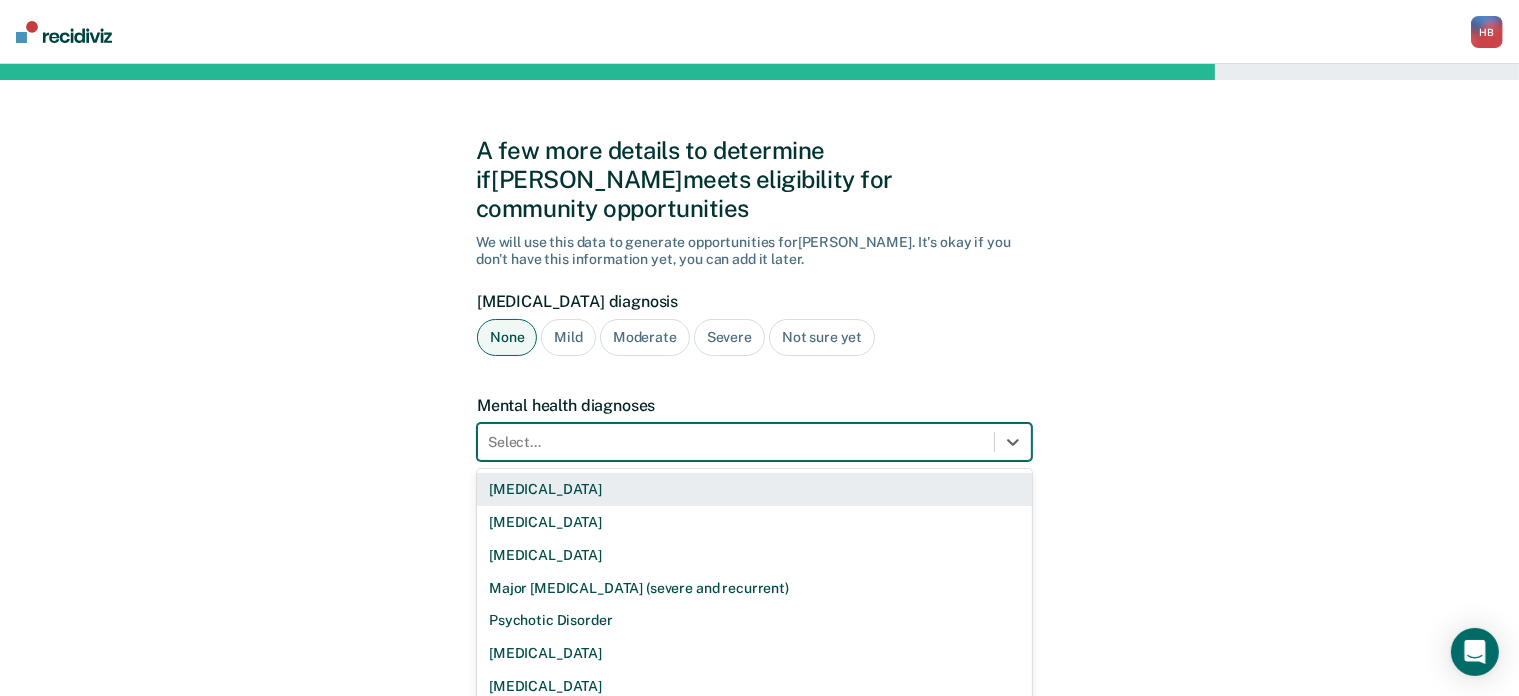 scroll, scrollTop: 52, scrollLeft: 0, axis: vertical 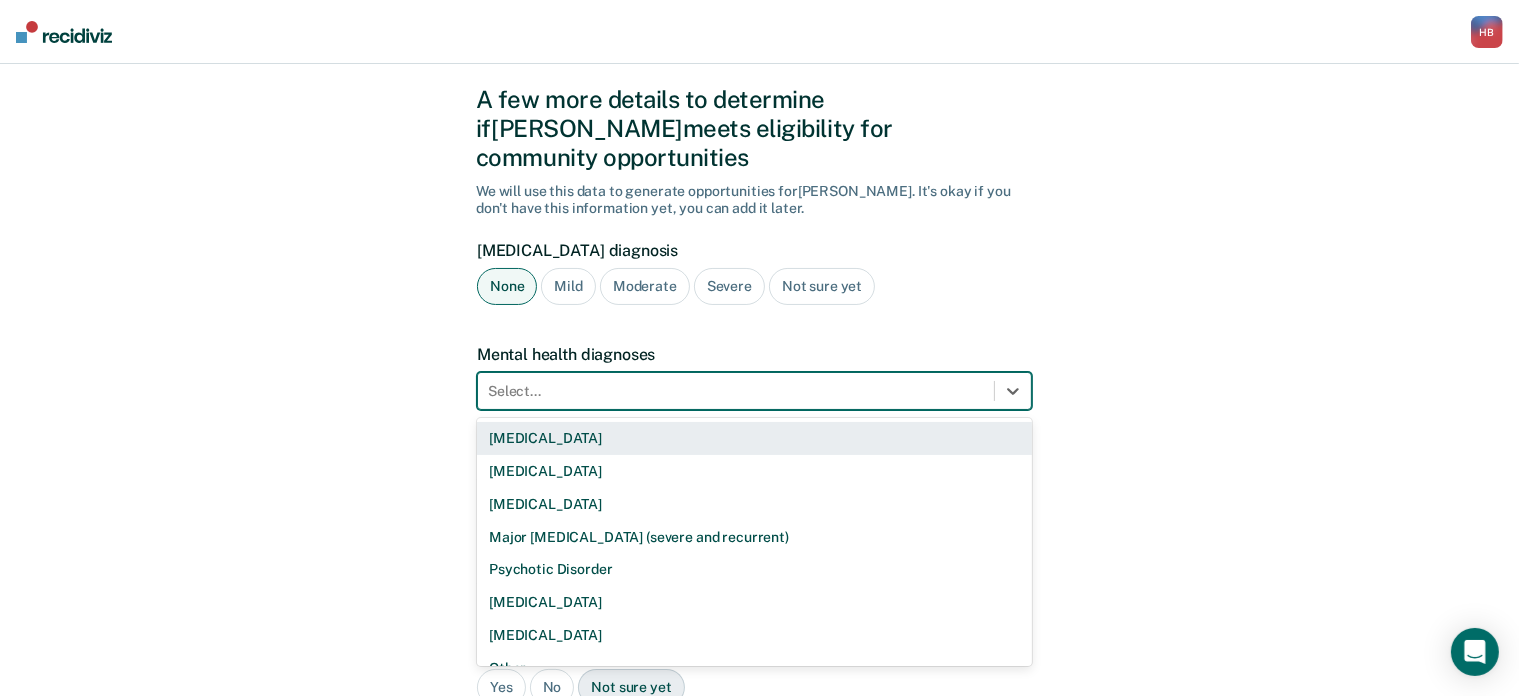 click on "9 results available. Use Up and Down to choose options, press Enter to select the currently focused option, press Escape to exit the menu, press Tab to select the option and exit the menu. Select... [MEDICAL_DATA] [MEDICAL_DATA] [MEDICAL_DATA] Major [MEDICAL_DATA] (severe and recurrent) Psychotic Disorder [MEDICAL_DATA] [MEDICAL_DATA] Other None" at bounding box center [754, 391] 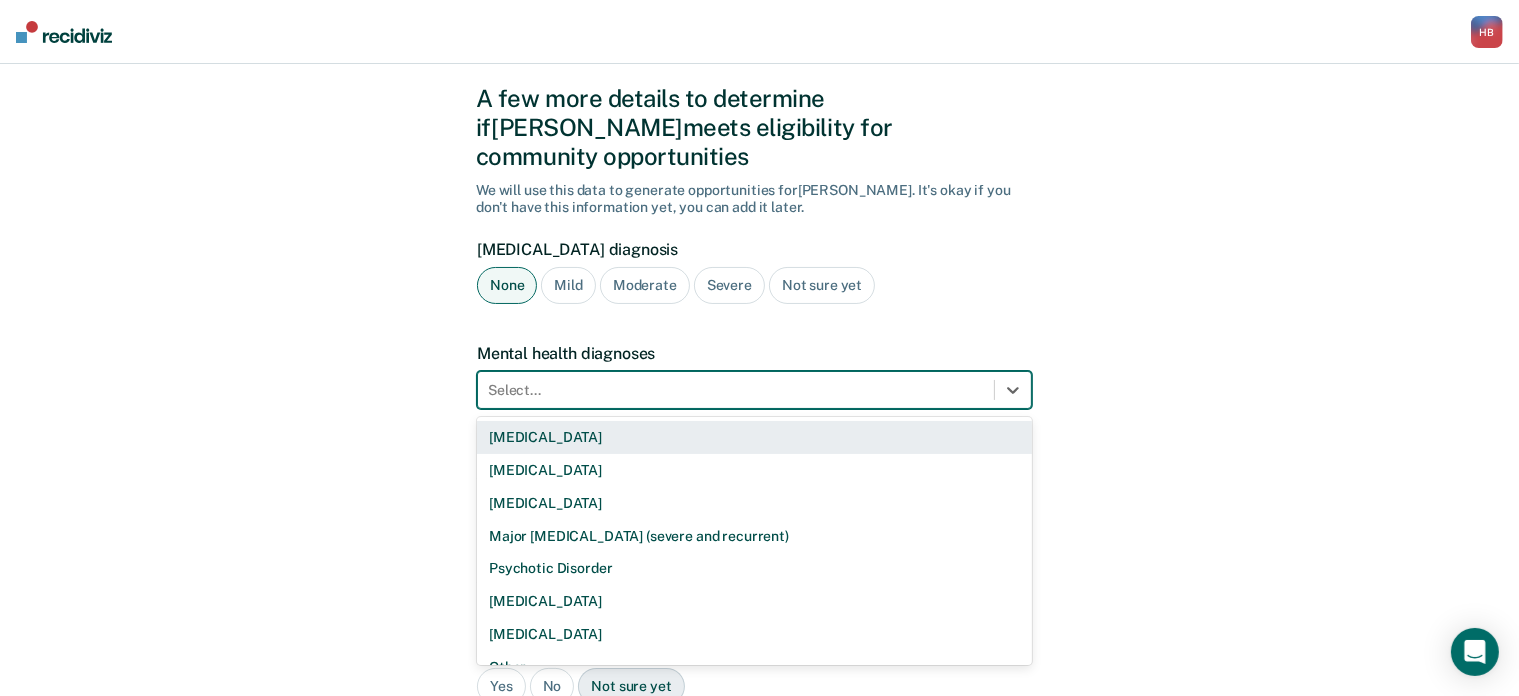 scroll, scrollTop: 55, scrollLeft: 0, axis: vertical 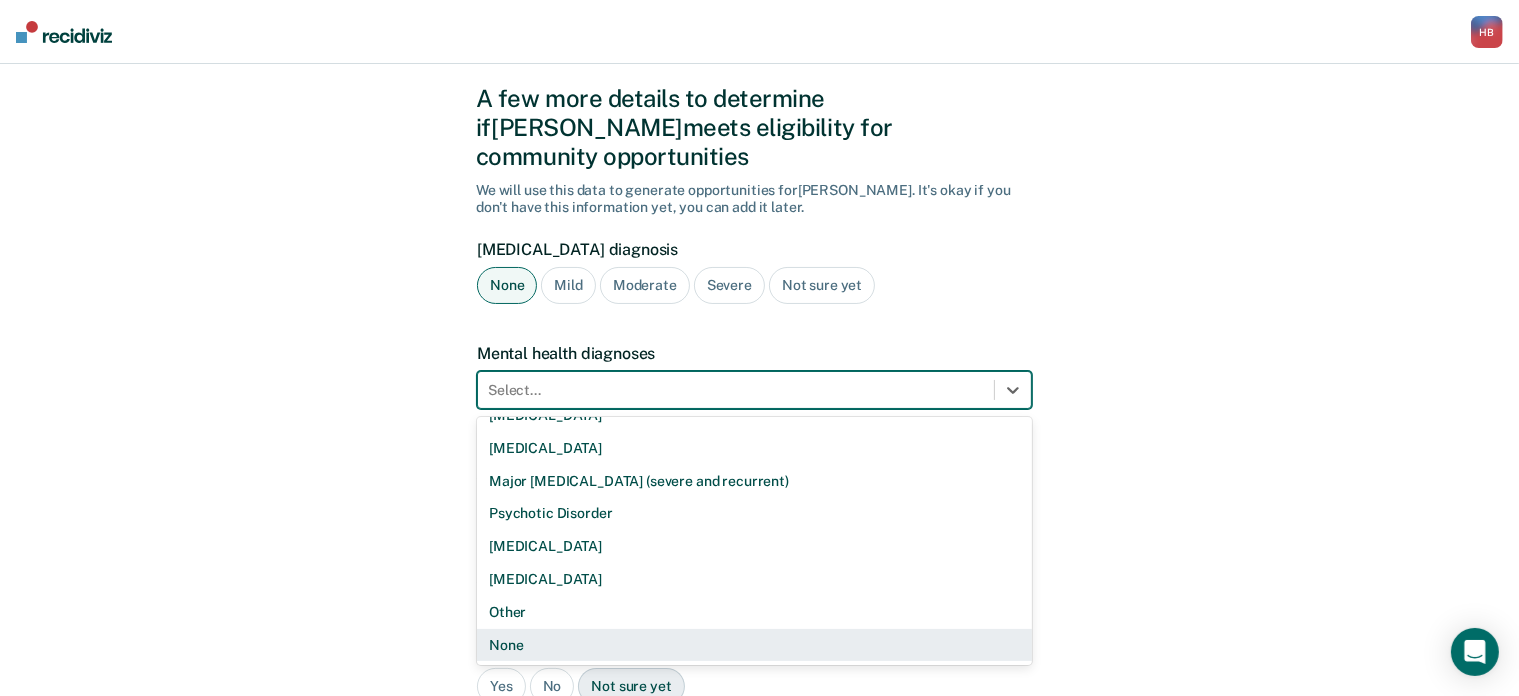 click on "None" at bounding box center (754, 645) 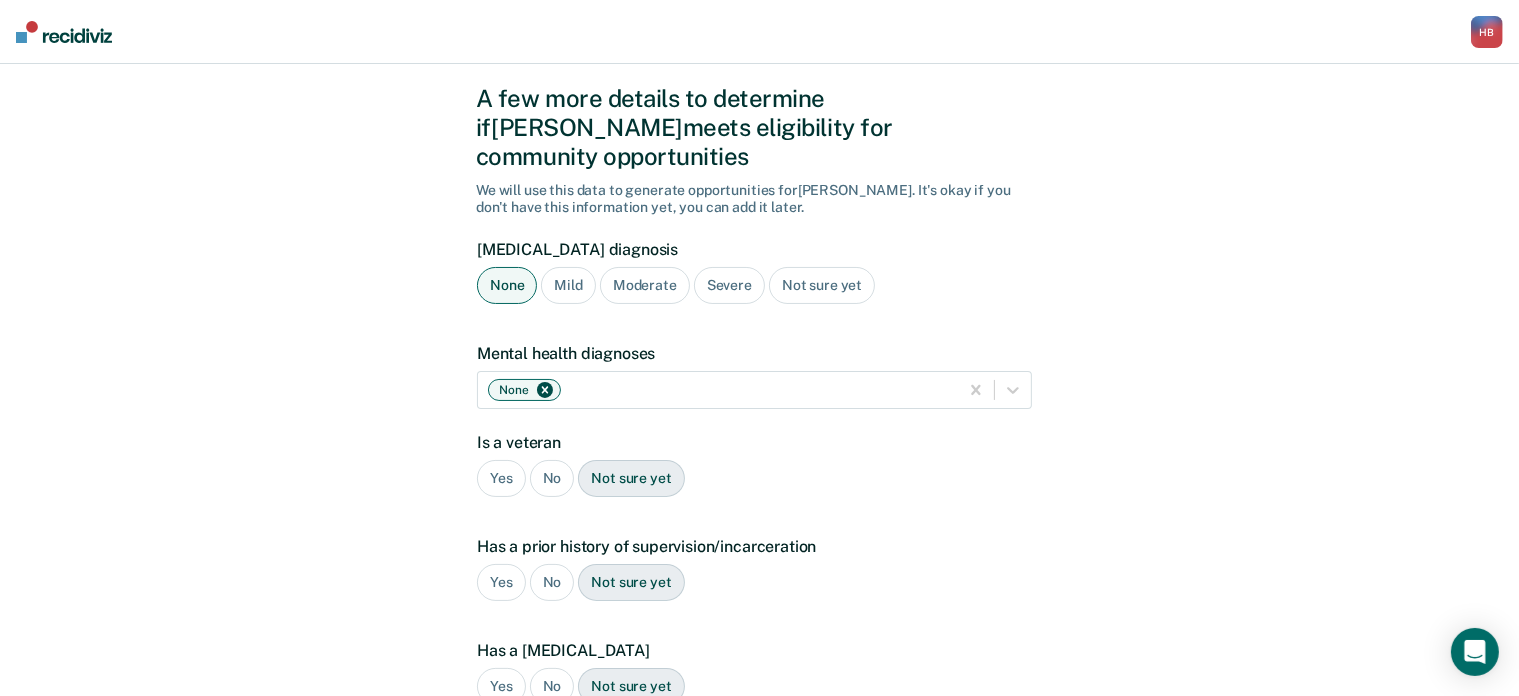 click on "No" at bounding box center [552, 478] 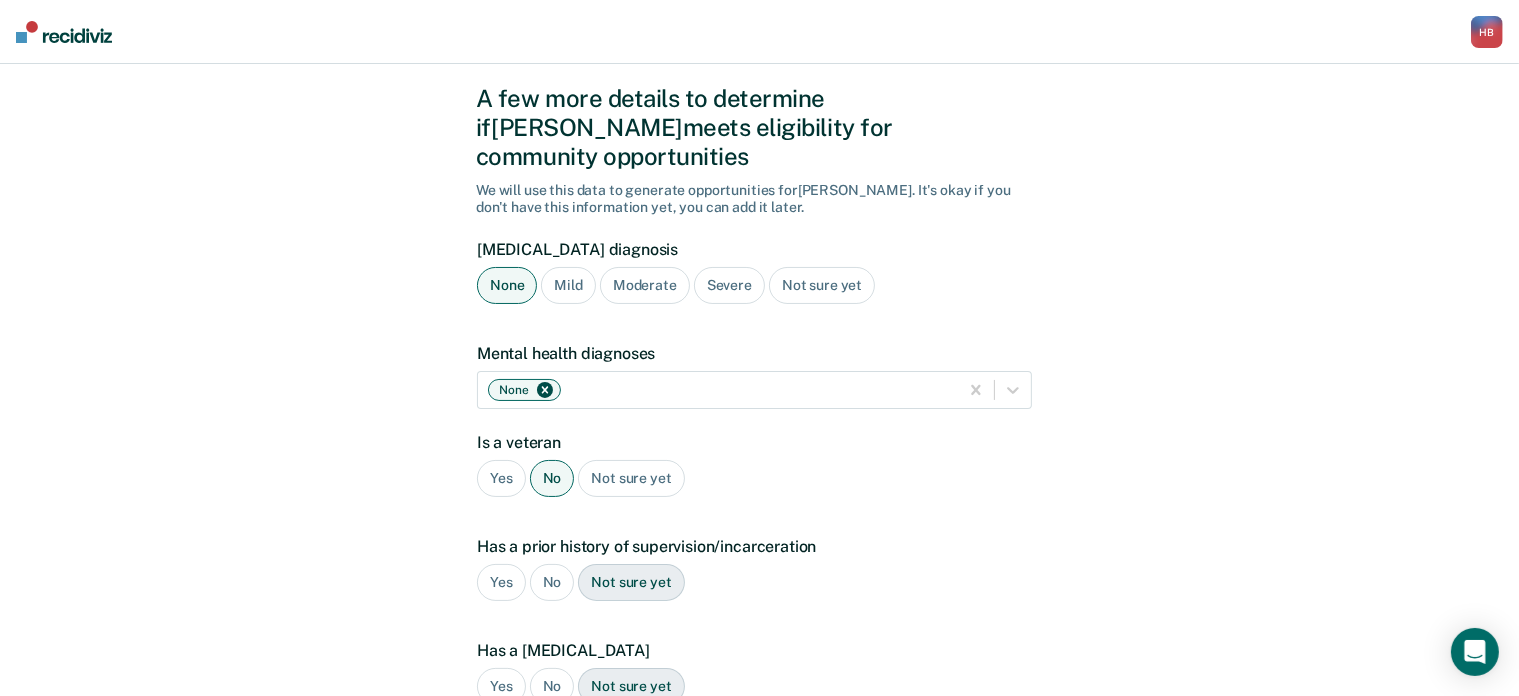 click on "Yes" at bounding box center (501, 582) 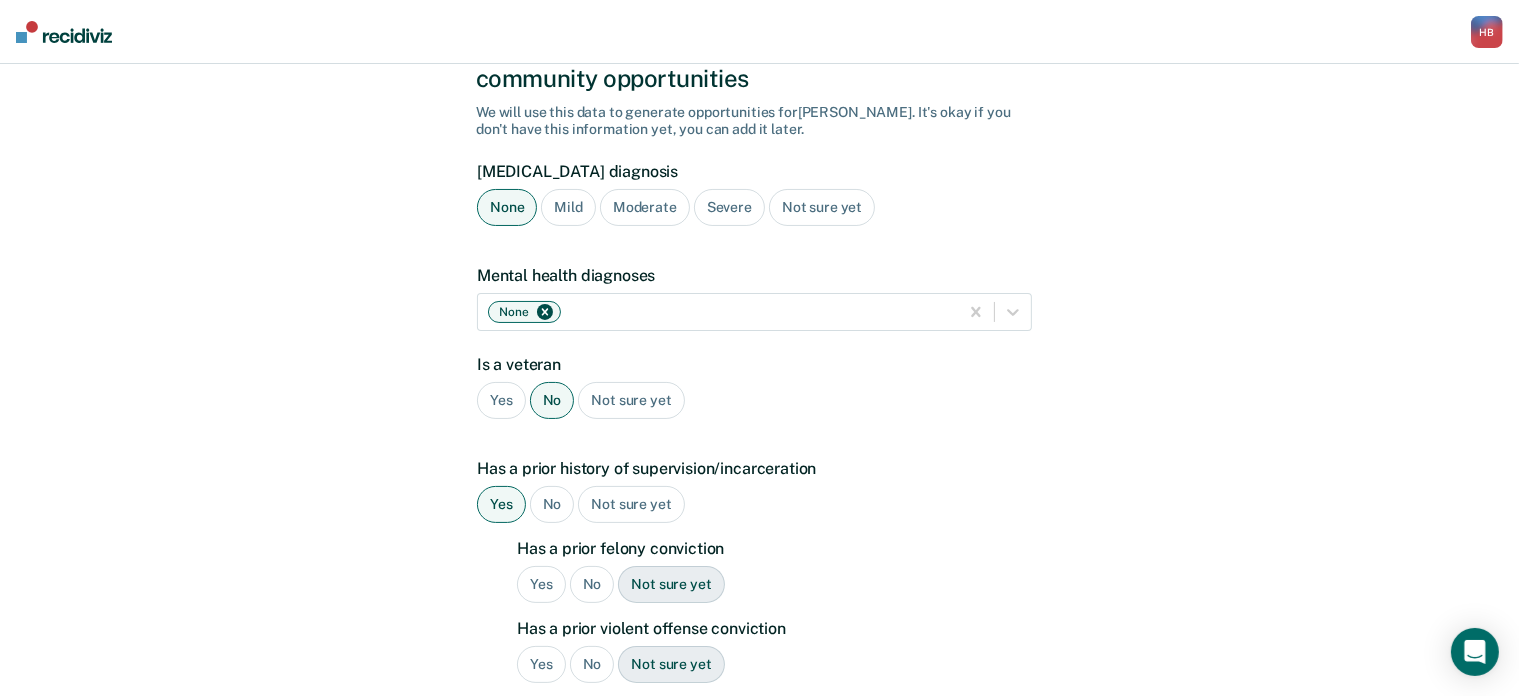 scroll, scrollTop: 132, scrollLeft: 0, axis: vertical 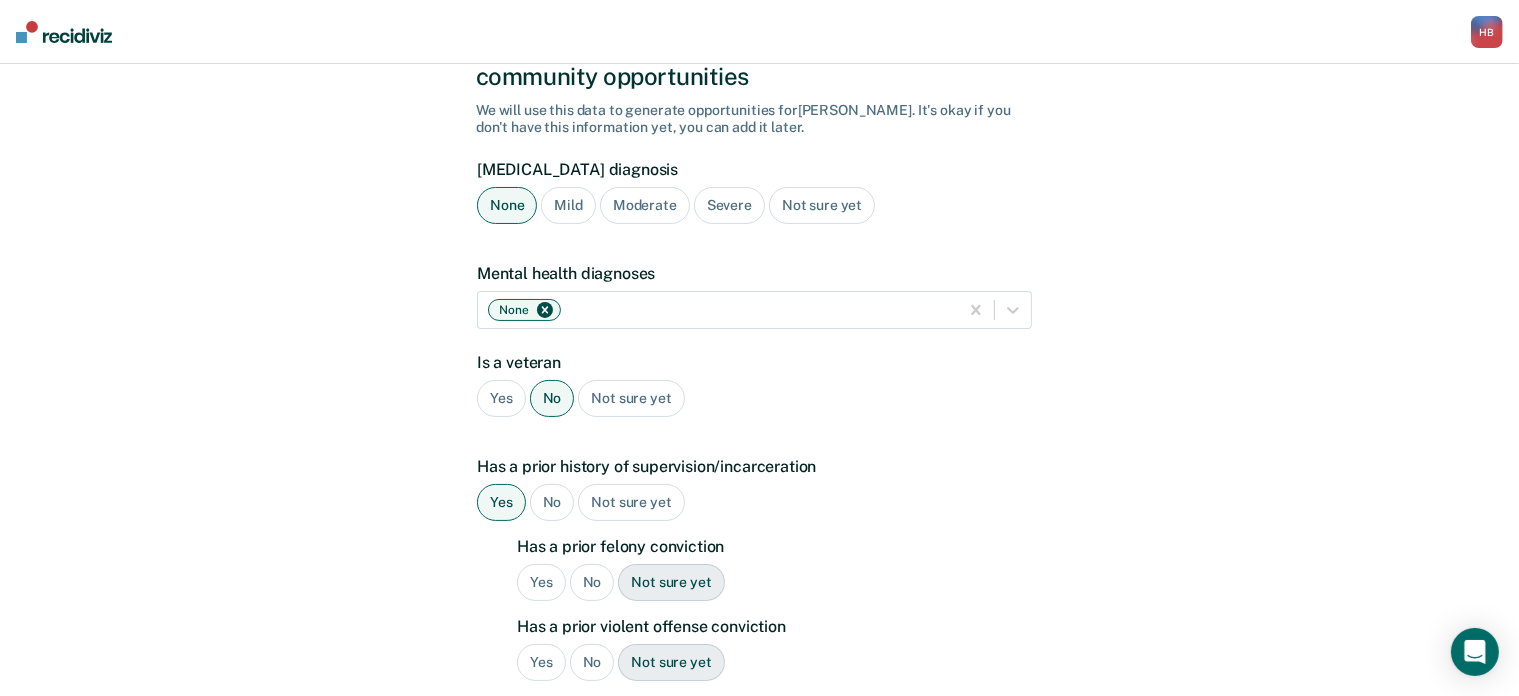 click on "Yes" at bounding box center [541, 582] 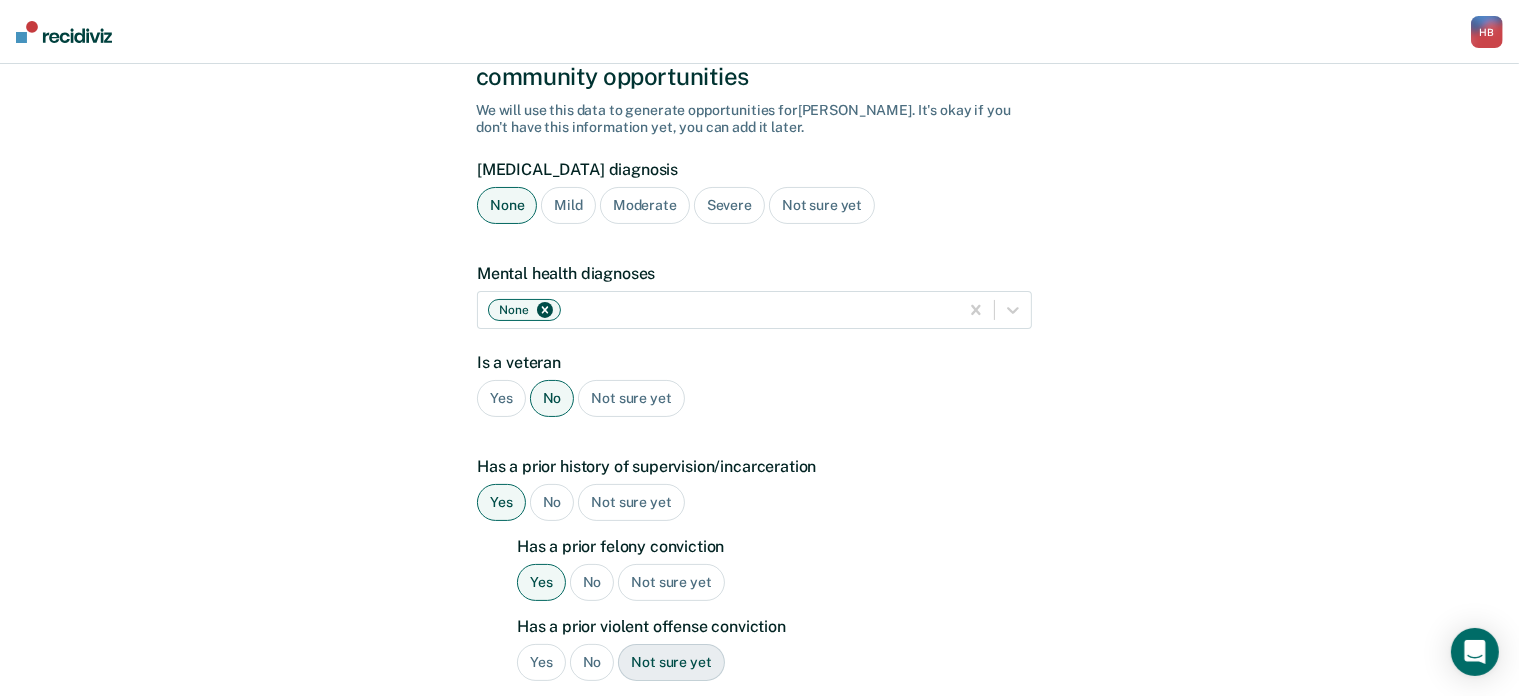 click on "Yes" at bounding box center [541, 662] 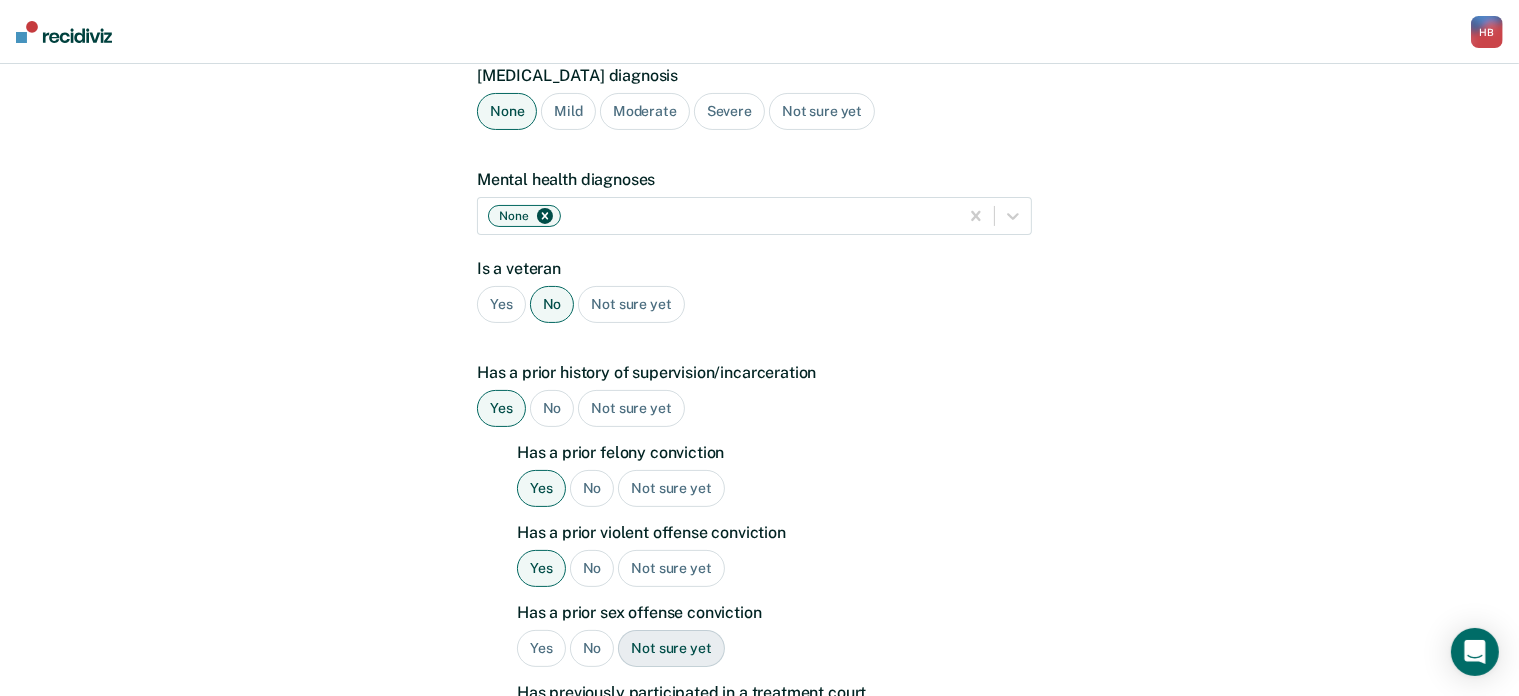 click on "No" at bounding box center (592, 648) 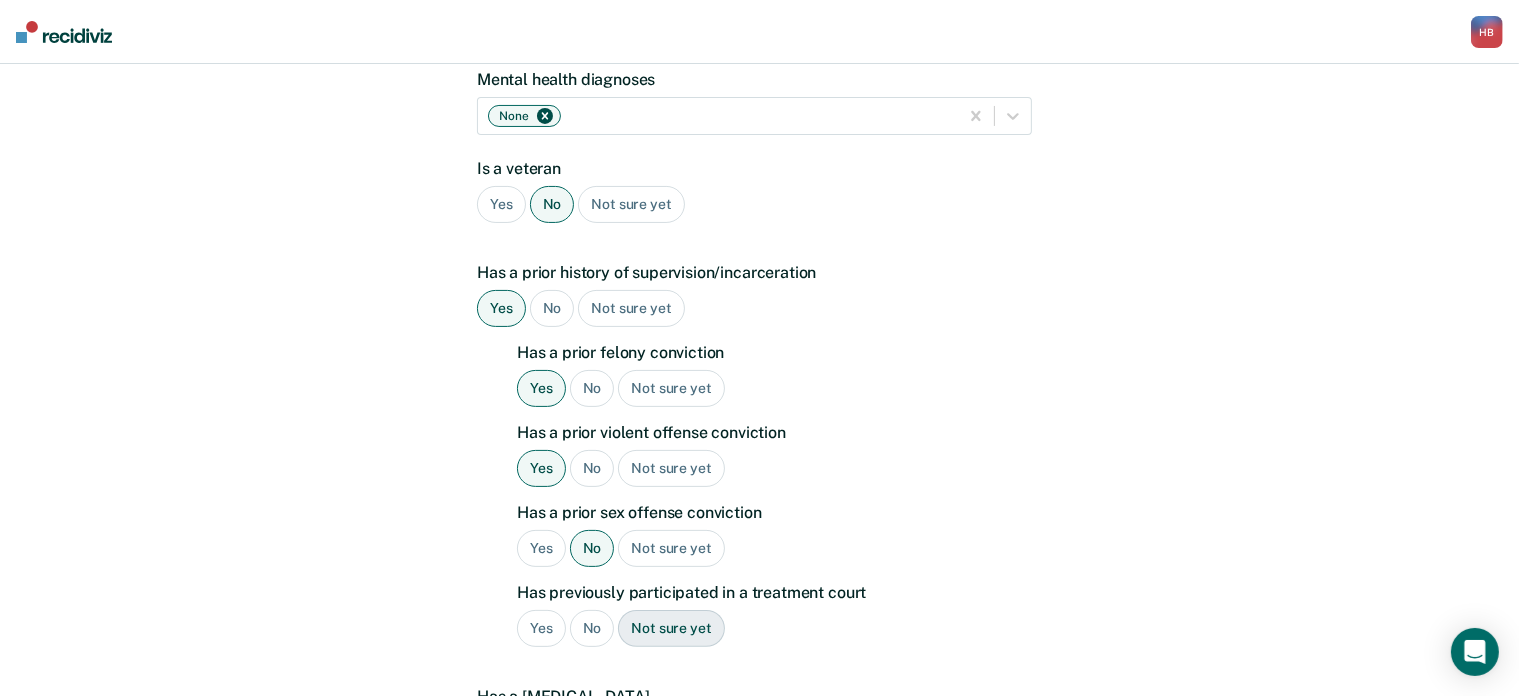click on "No" at bounding box center [592, 628] 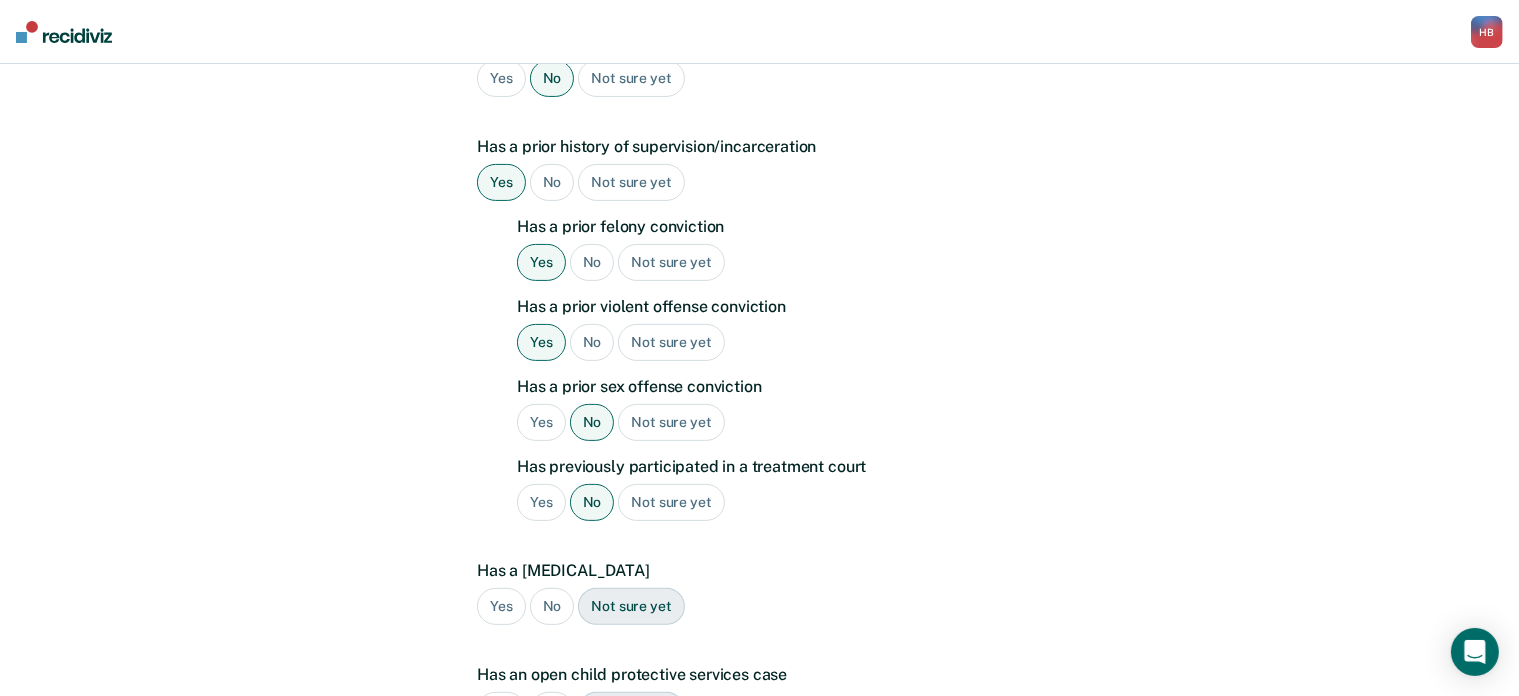 click on "Yes" at bounding box center [501, 606] 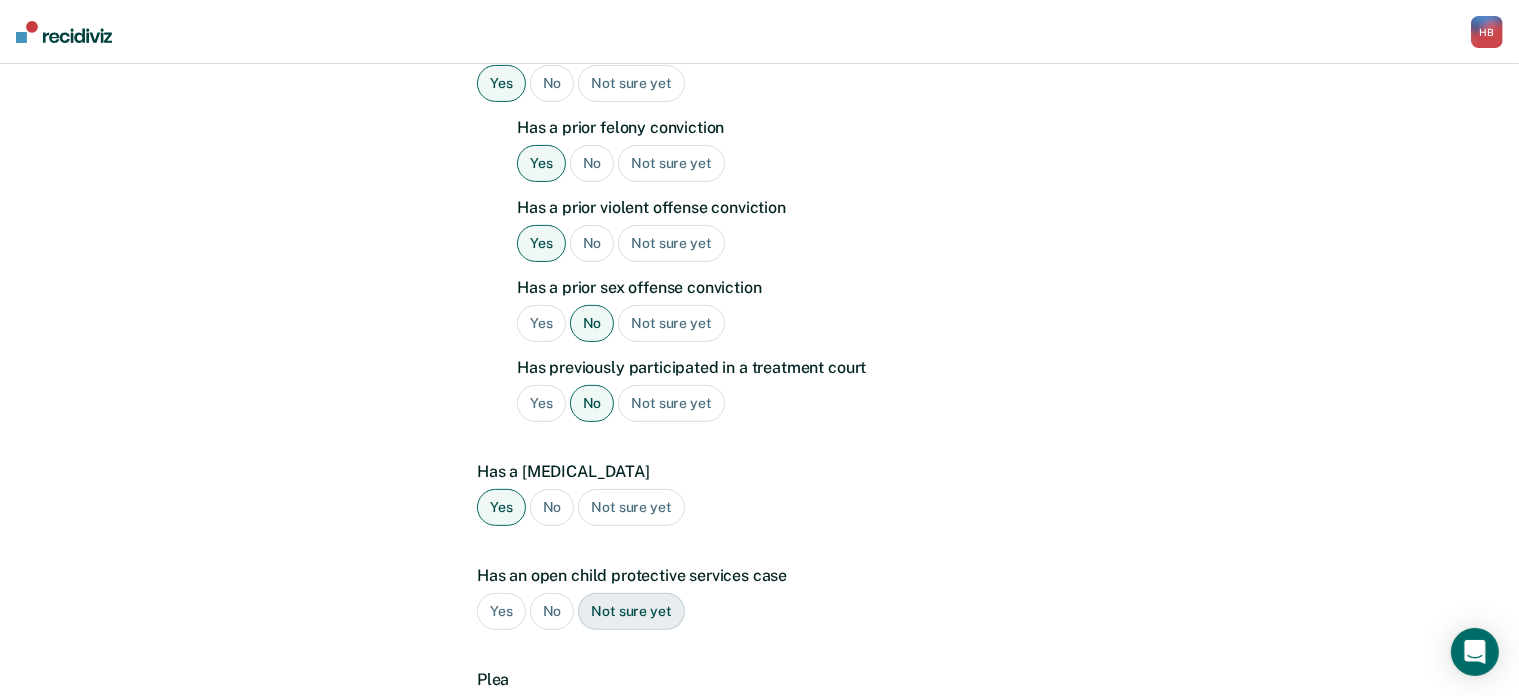 scroll, scrollTop: 552, scrollLeft: 0, axis: vertical 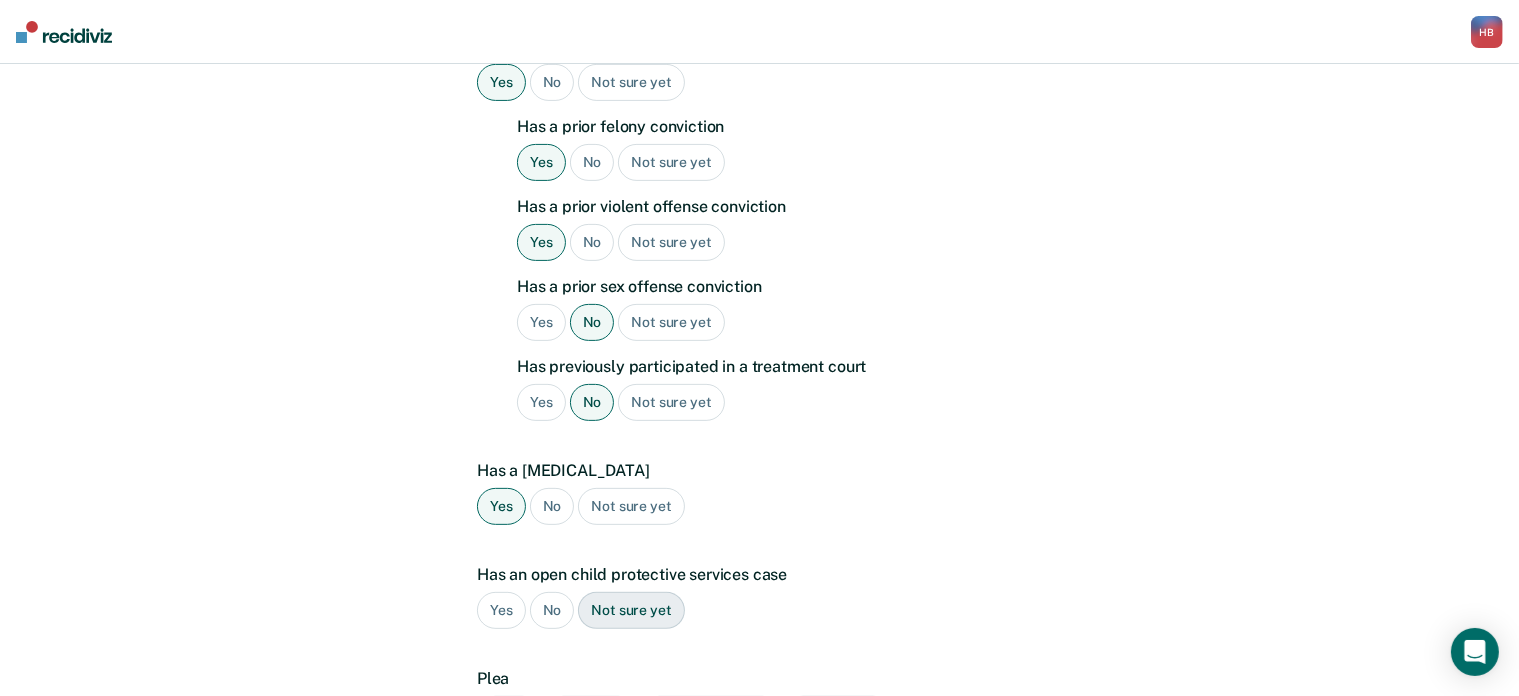 click on "No" at bounding box center (552, 506) 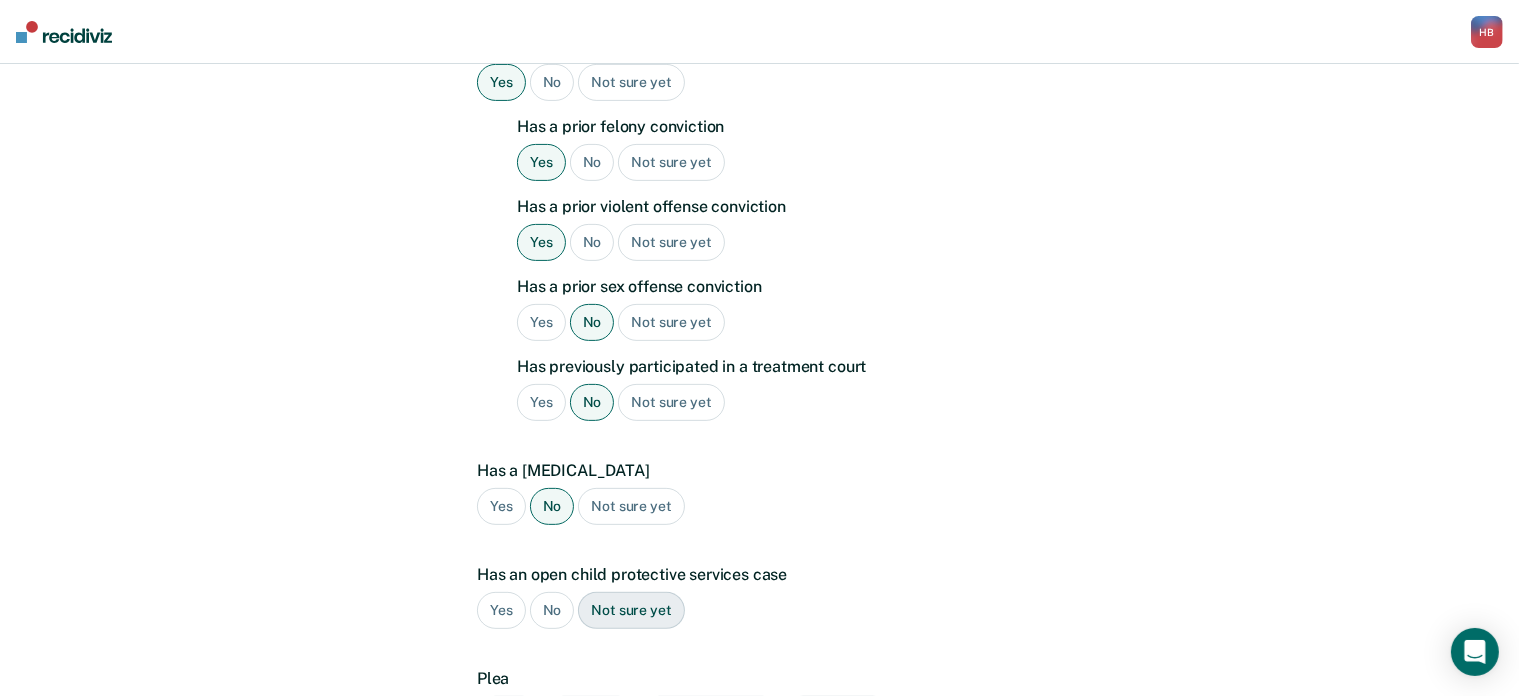 click on "No" at bounding box center [552, 610] 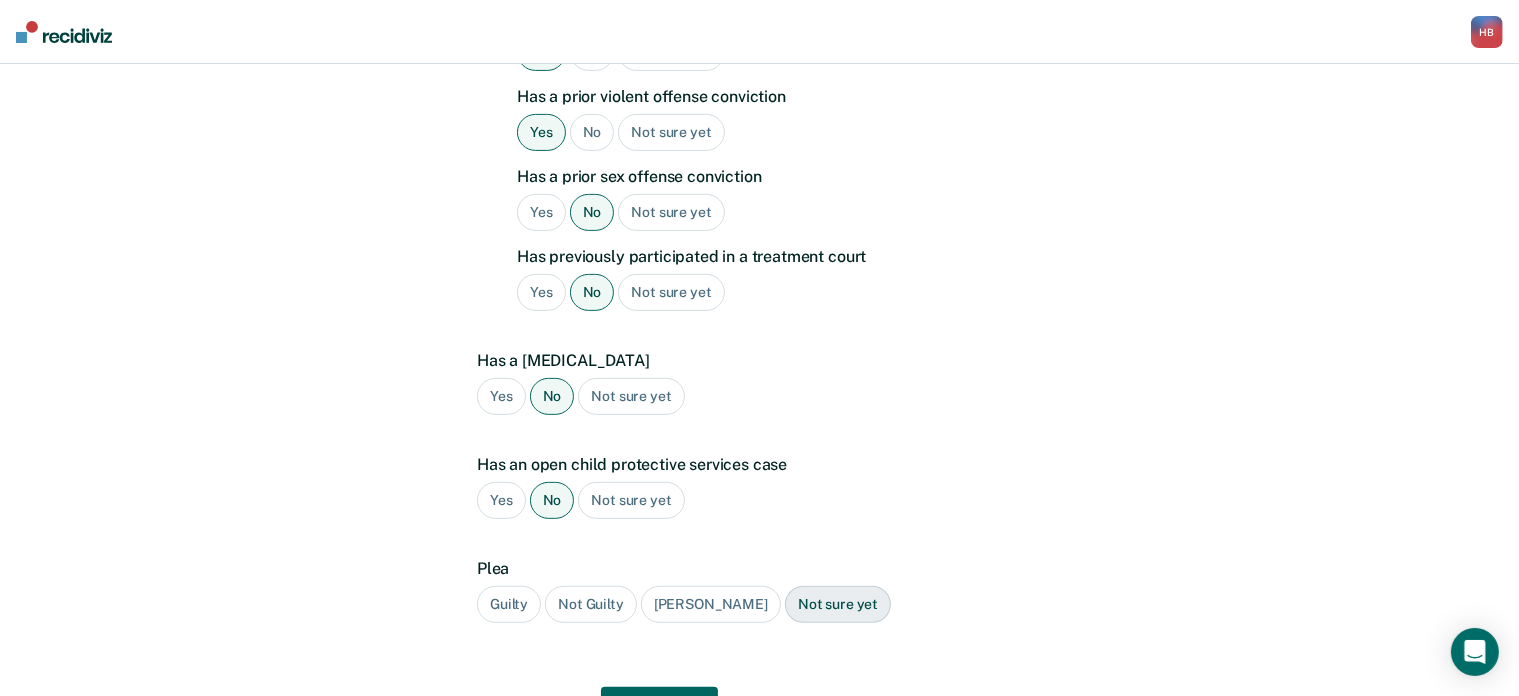 scroll, scrollTop: 664, scrollLeft: 0, axis: vertical 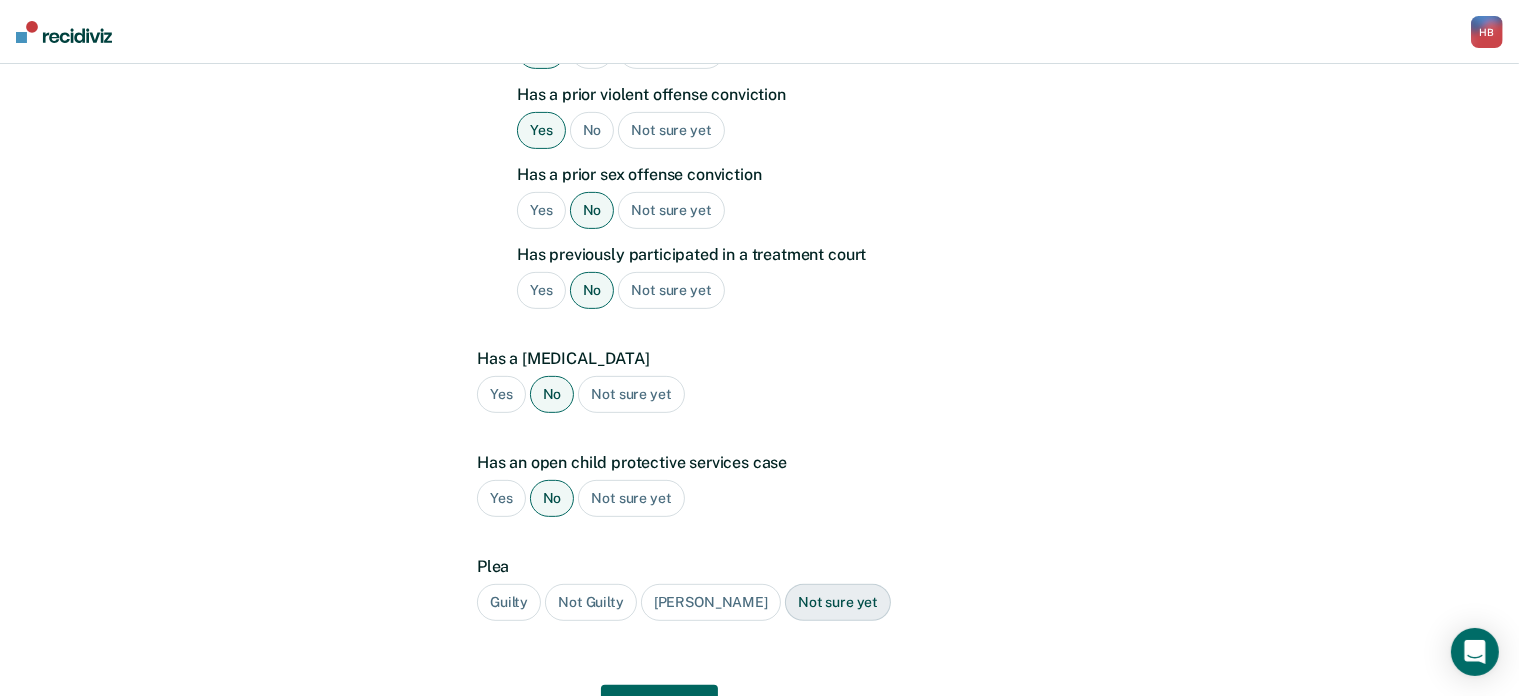 click on "Guilty" at bounding box center (509, 602) 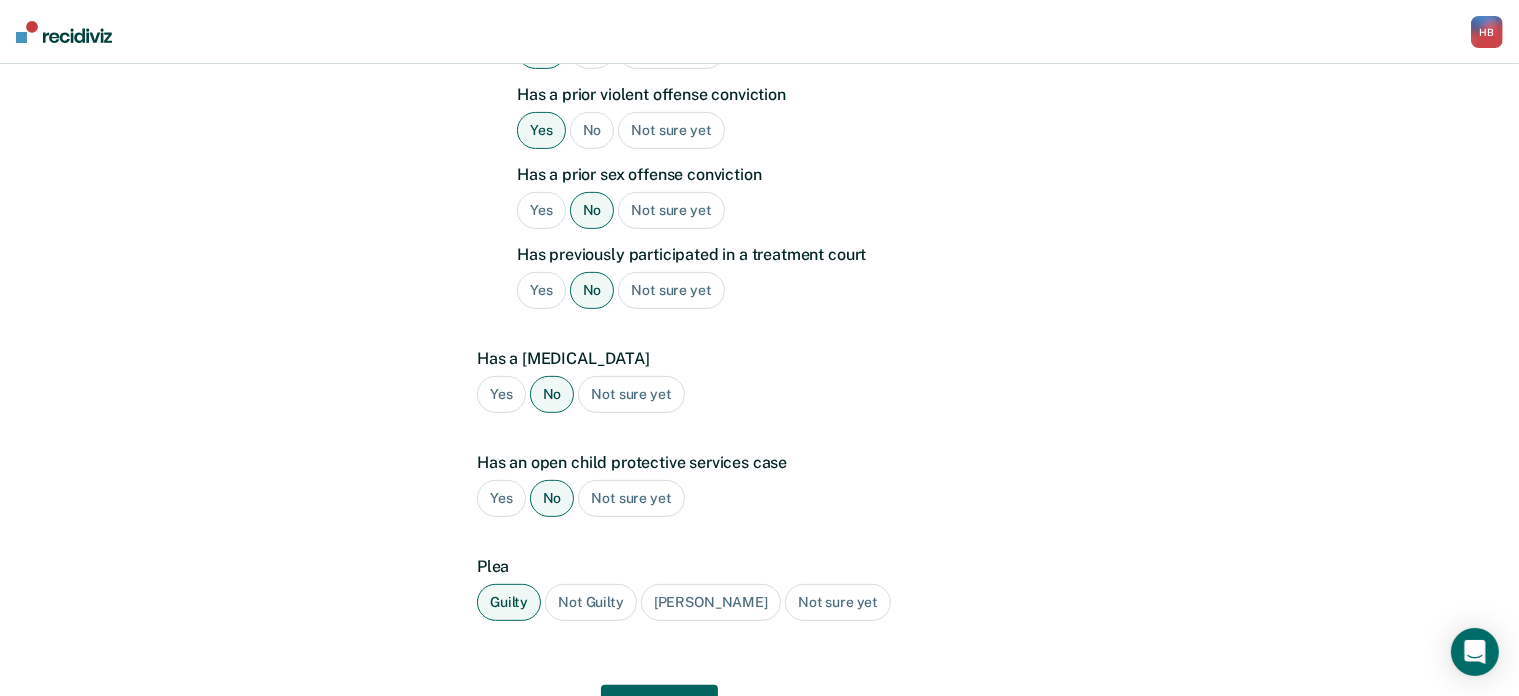 click on "Next" at bounding box center (659, 709) 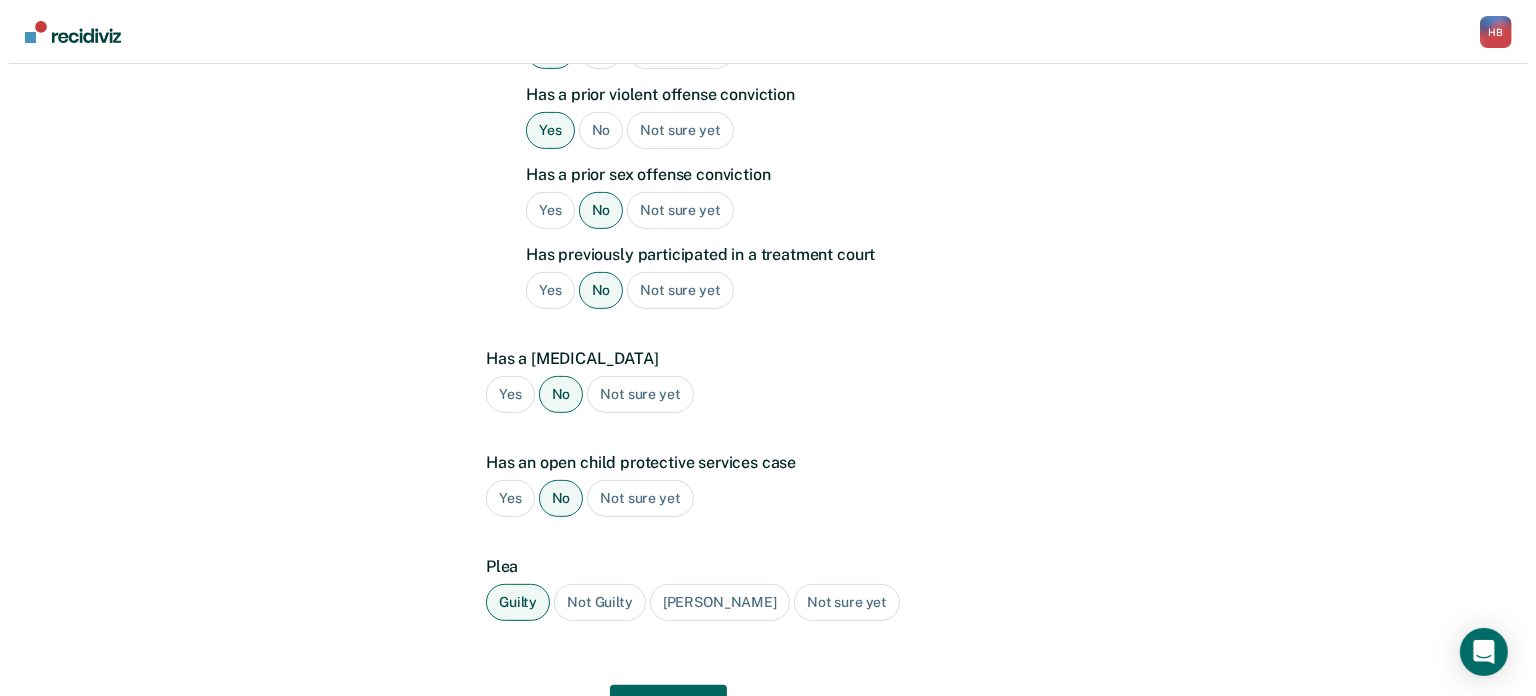 scroll, scrollTop: 0, scrollLeft: 0, axis: both 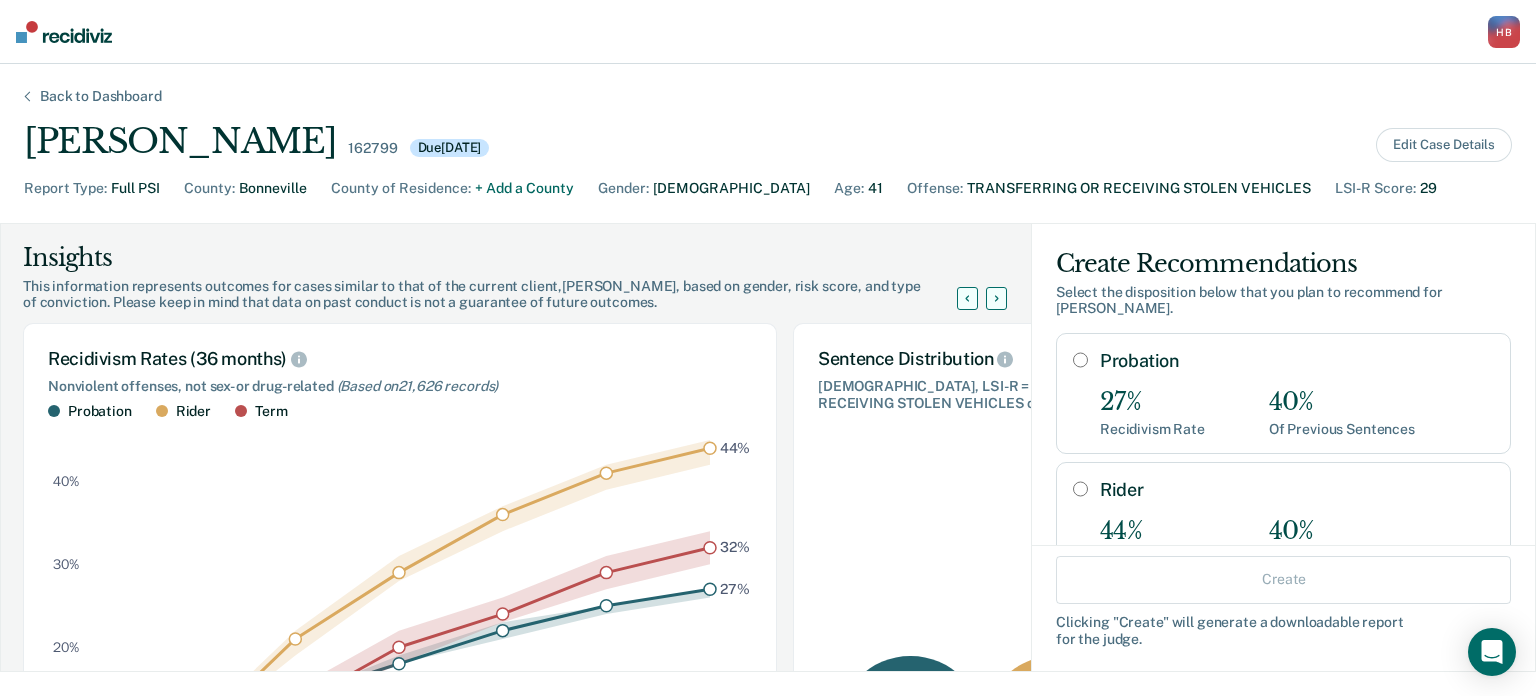 click on "Probation" at bounding box center [1080, 360] 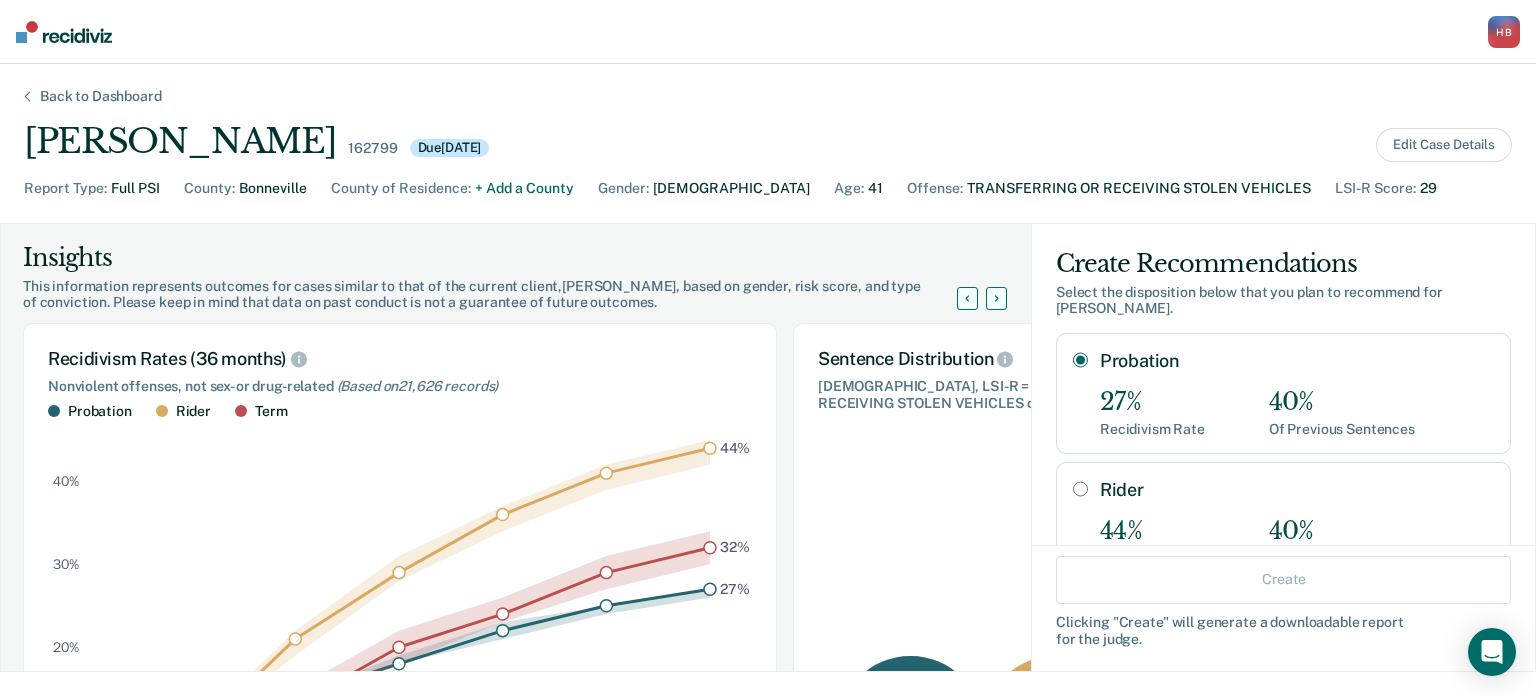 radio on "true" 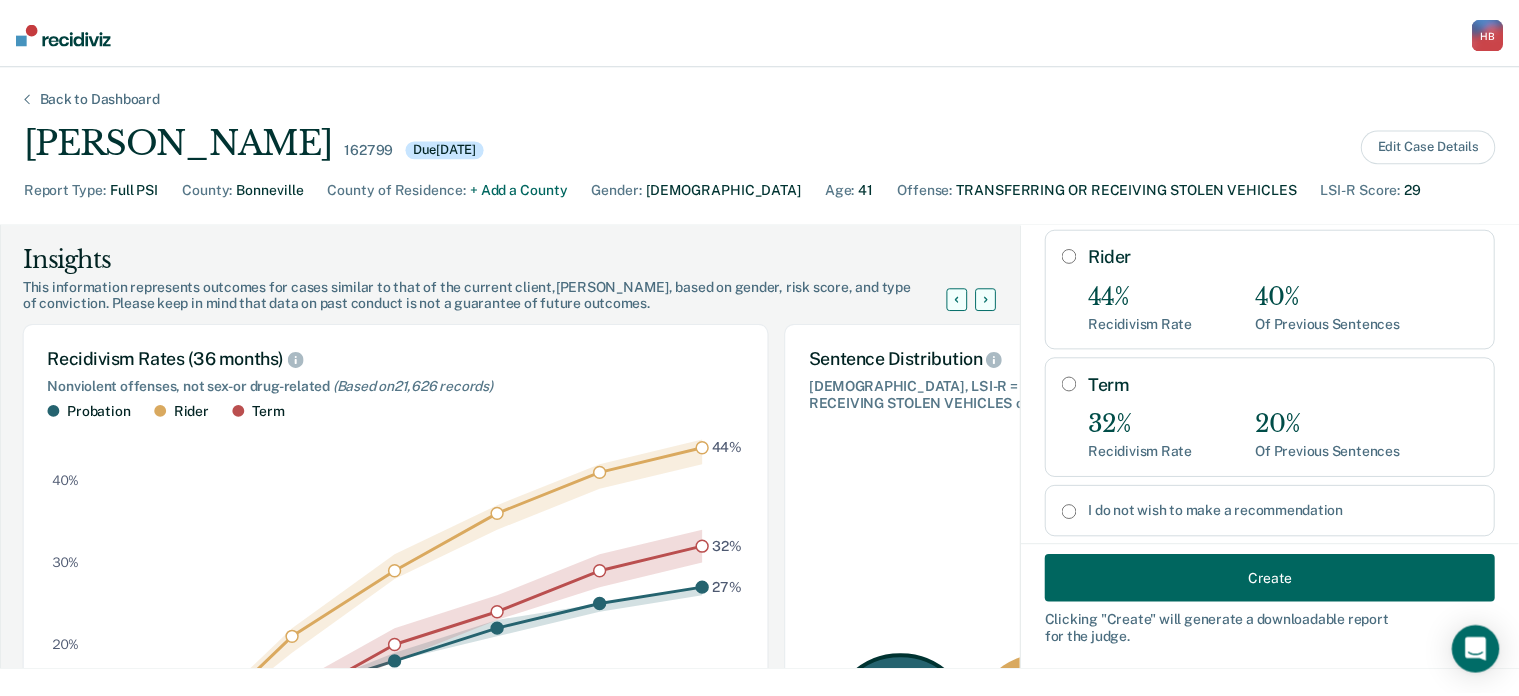 scroll, scrollTop: 333, scrollLeft: 0, axis: vertical 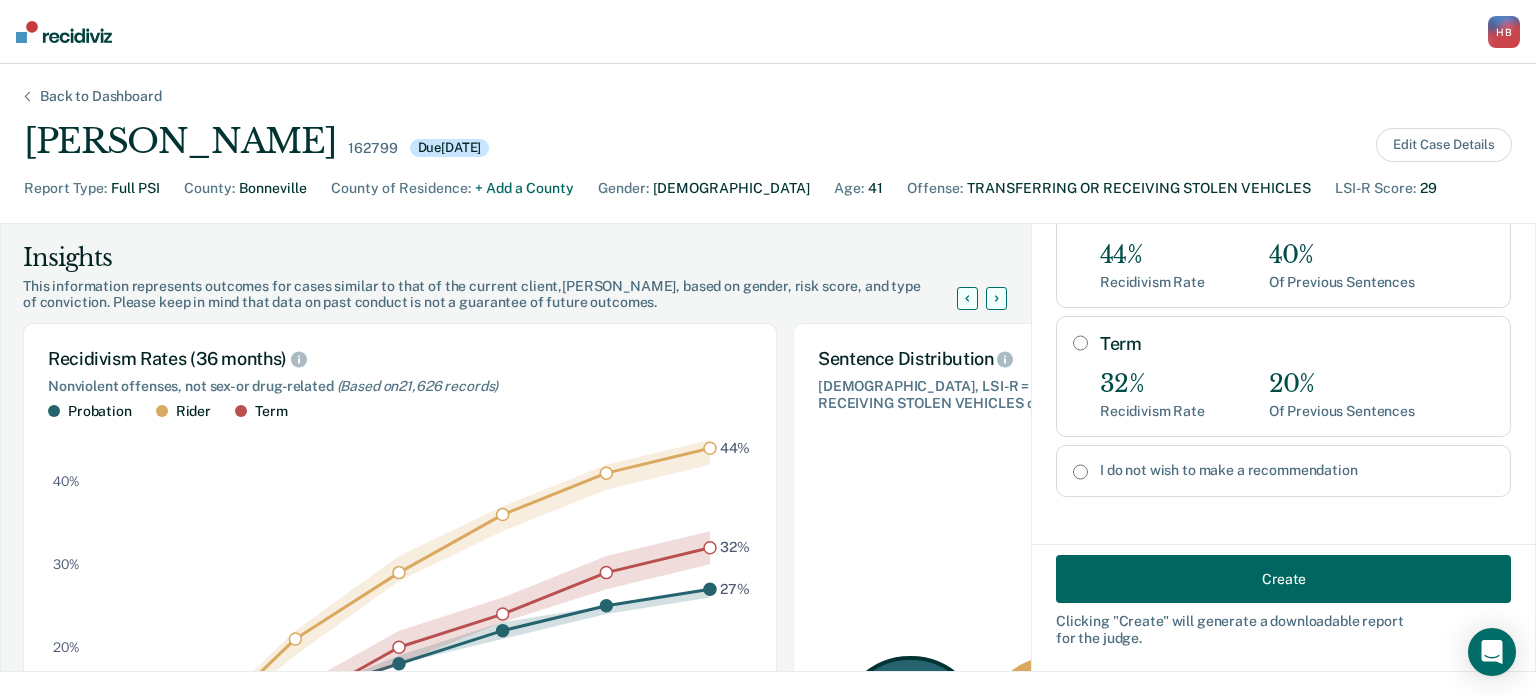 click on "Create" at bounding box center [1283, 579] 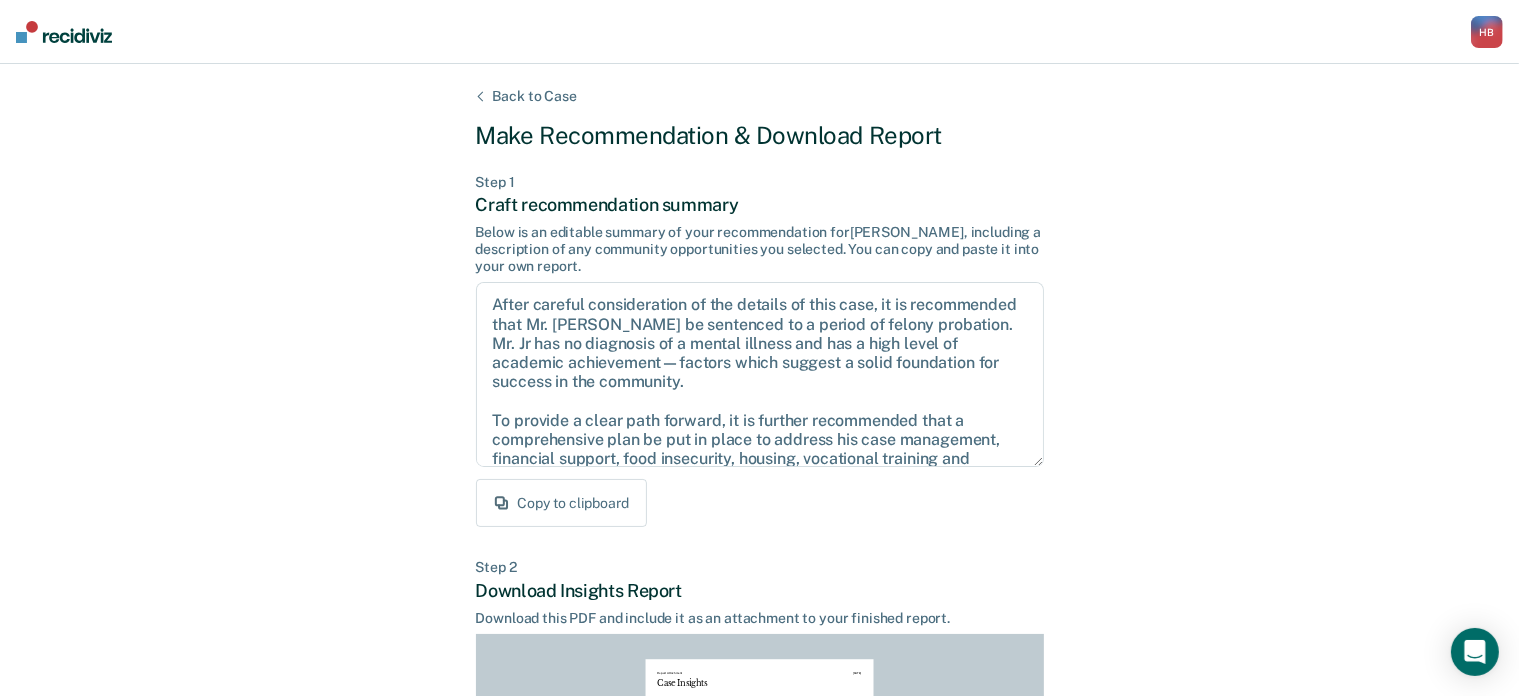 scroll, scrollTop: 334, scrollLeft: 0, axis: vertical 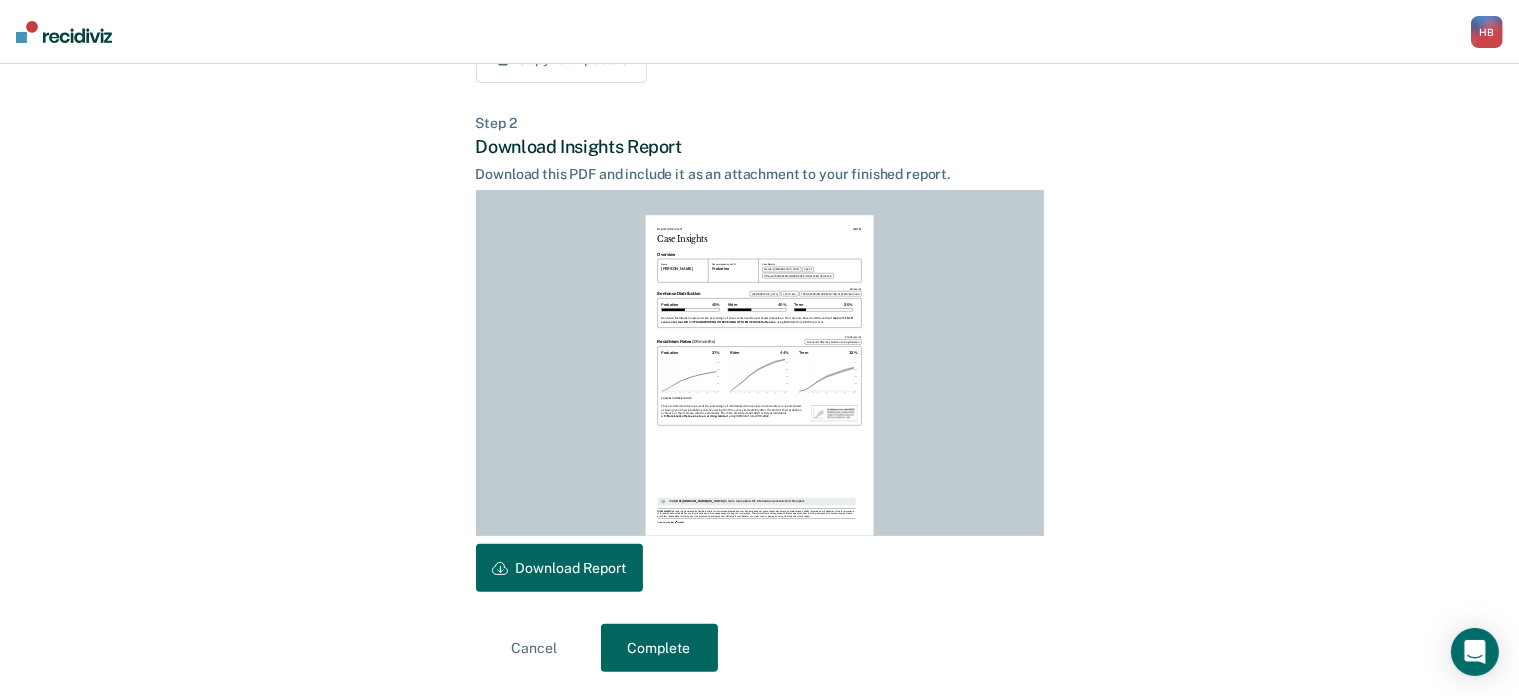 click on "Complete" at bounding box center (659, 648) 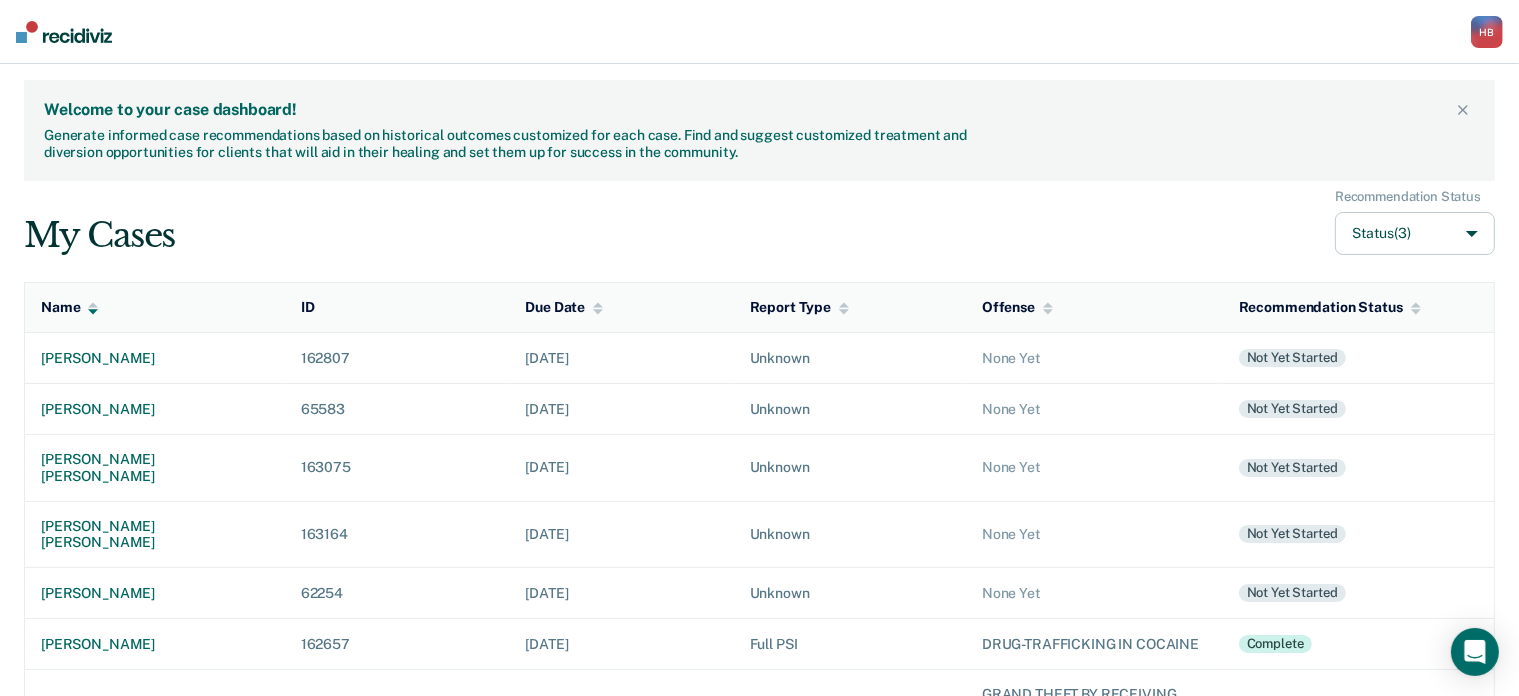 scroll, scrollTop: 224, scrollLeft: 0, axis: vertical 